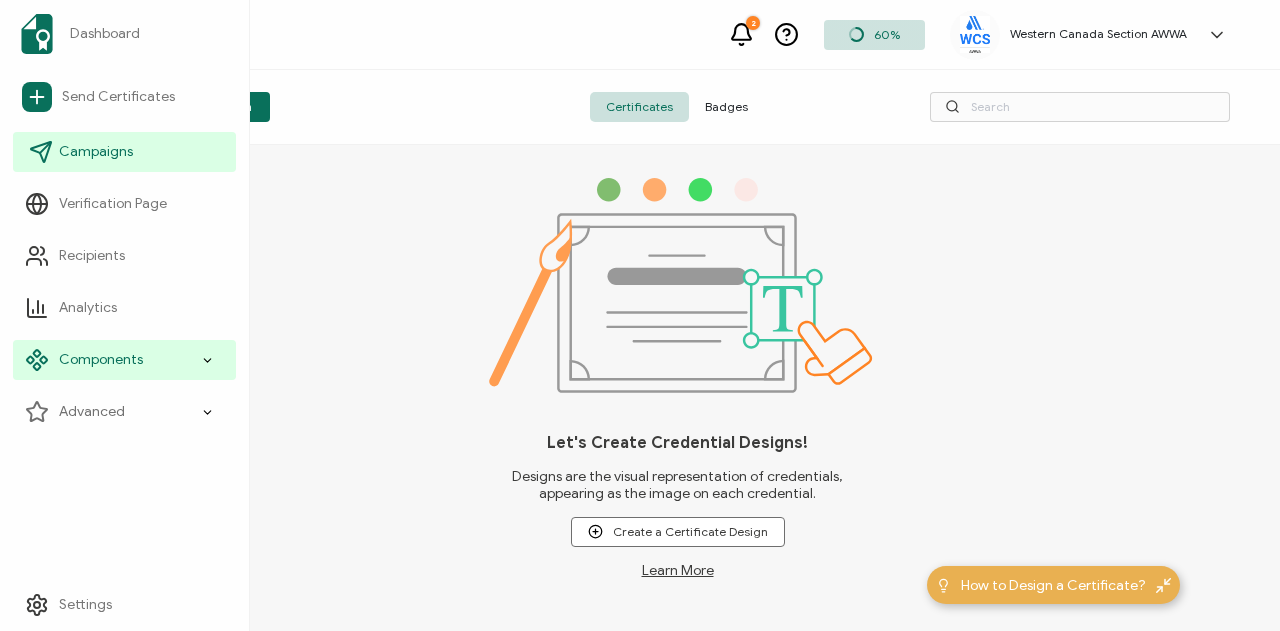 scroll, scrollTop: 0, scrollLeft: 0, axis: both 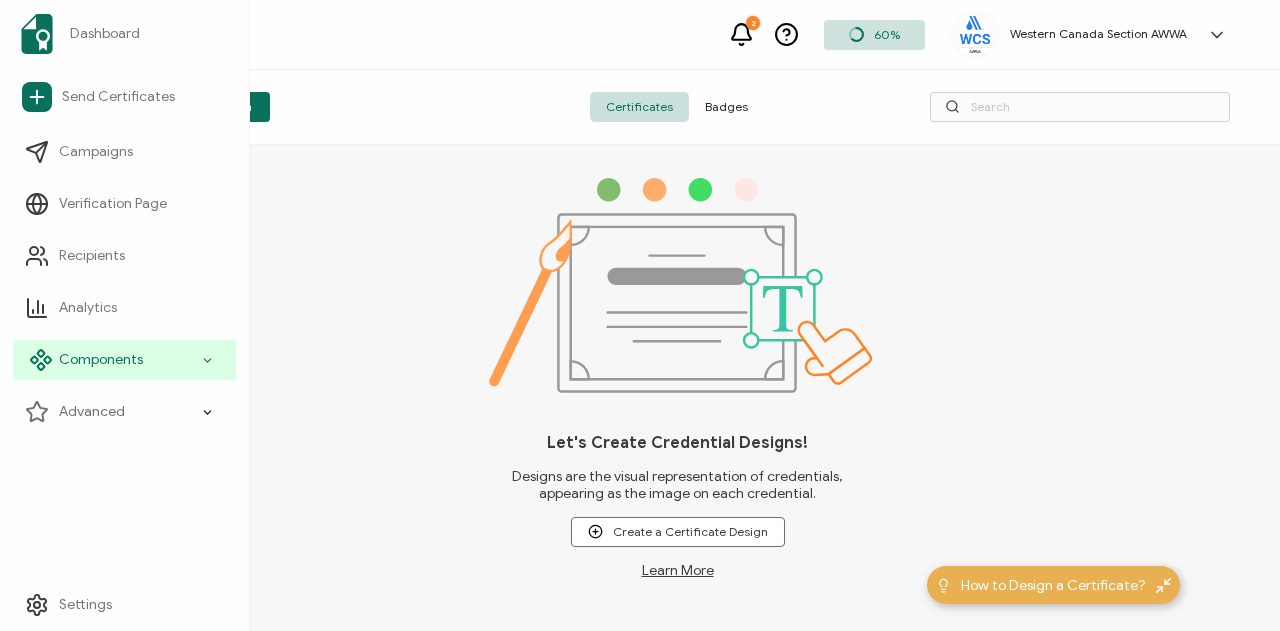 click on "Components" at bounding box center (101, 360) 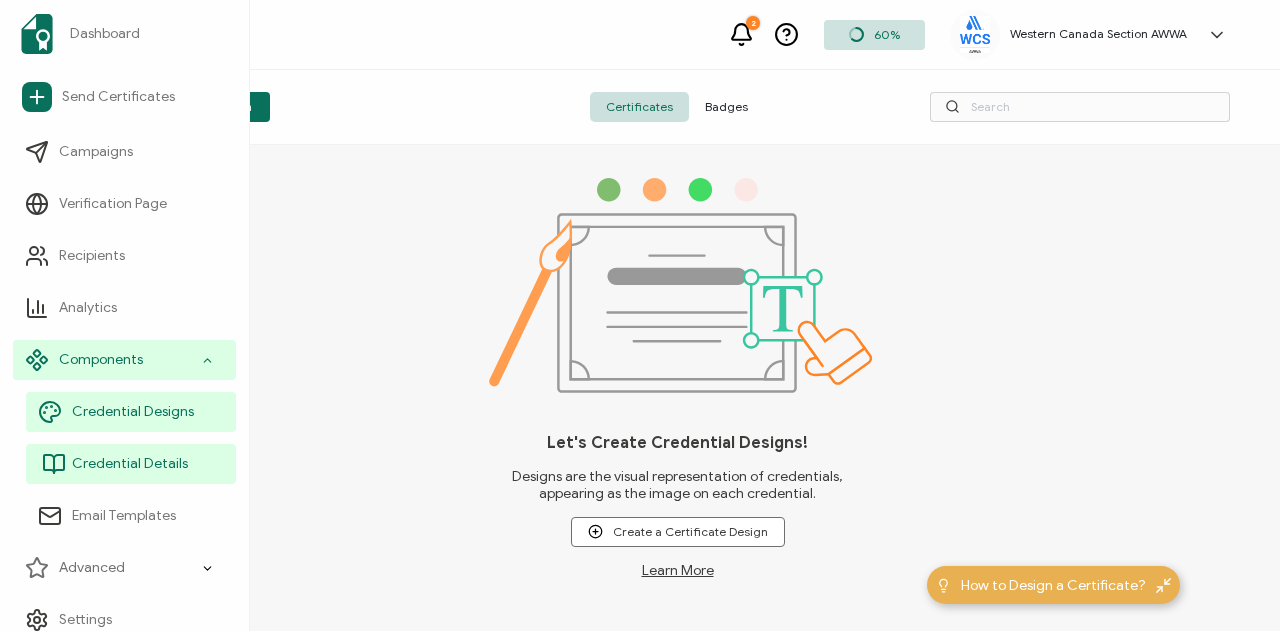 click on "Credential Details" at bounding box center (130, 464) 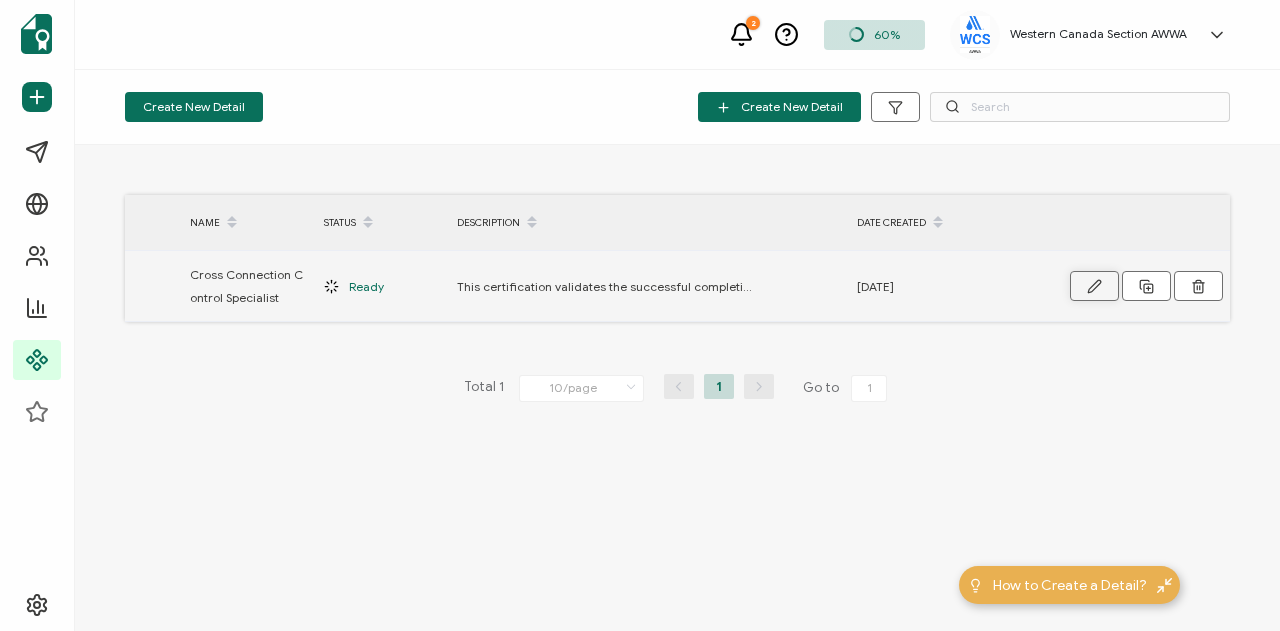 click 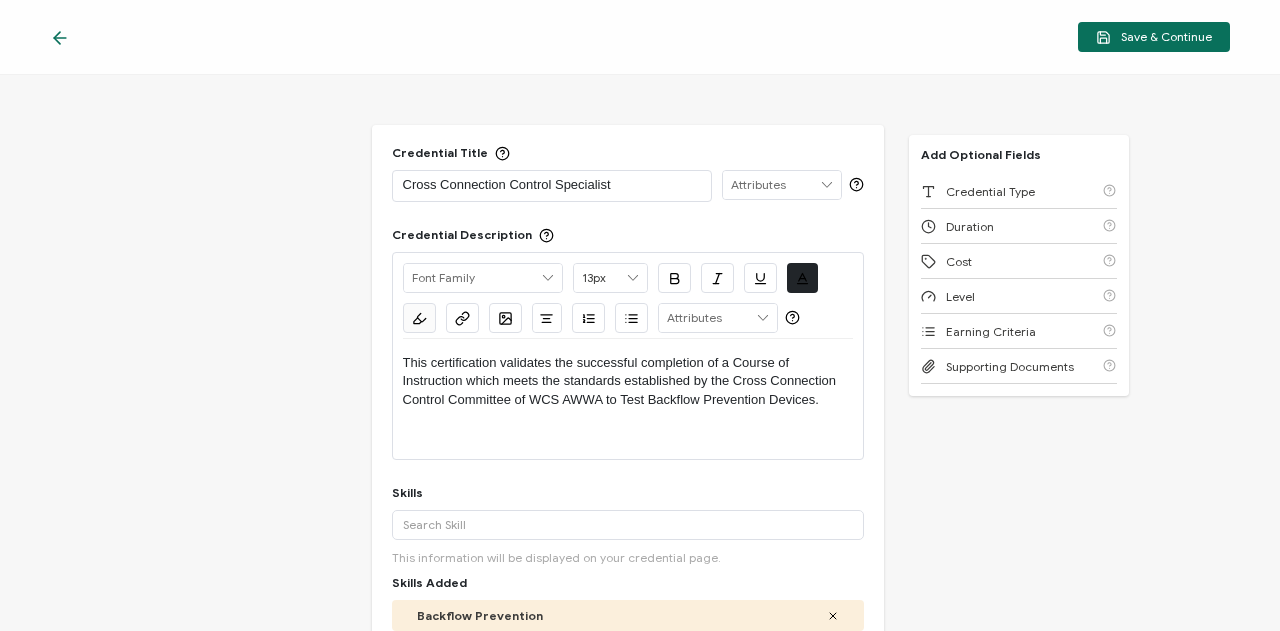scroll, scrollTop: 0, scrollLeft: 0, axis: both 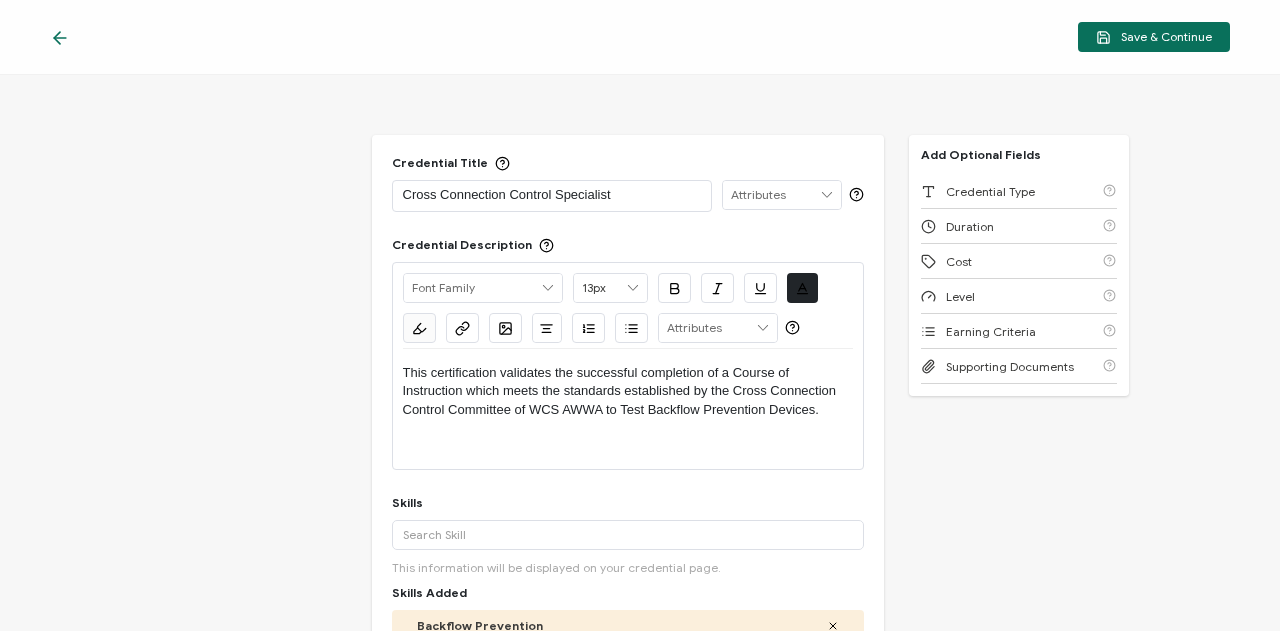click on "This certification validates the successful completion of a Course of Instruction which meets the standards established by the Cross Connection Control Committee of WCS AWWA to Test Backflow Prevention Devices." at bounding box center (628, 391) 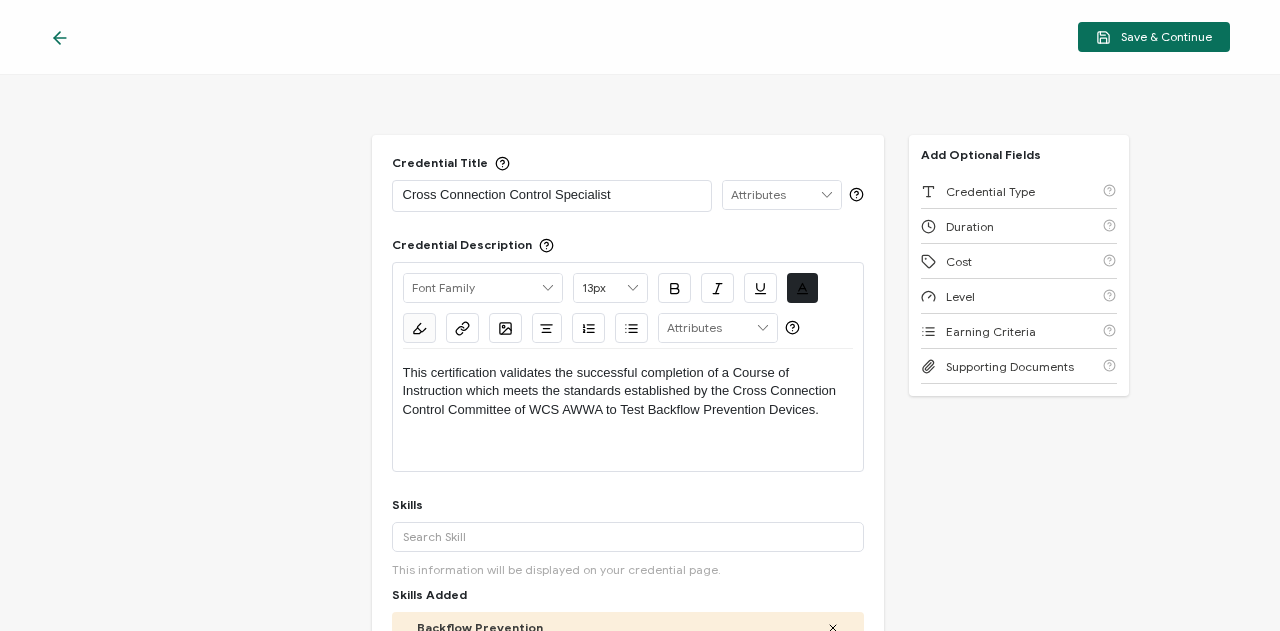 type 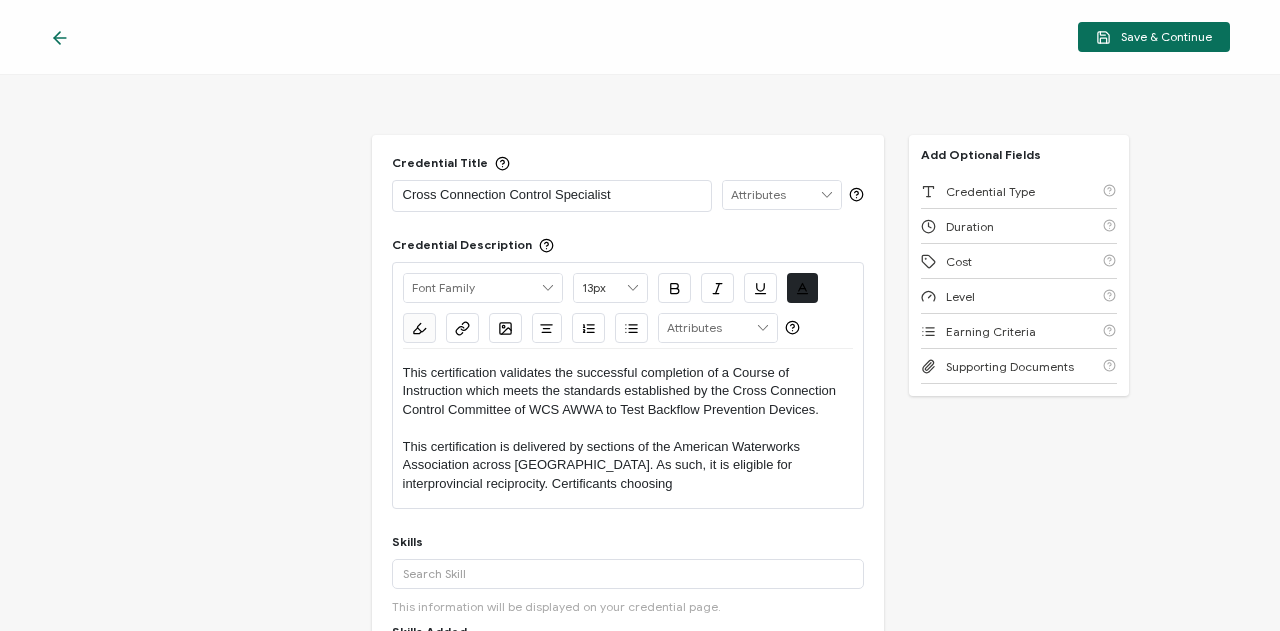 click on "This certification is delivered by sections of the American Waterworks Association across [GEOGRAPHIC_DATA]. As such, it is eligible for interprovincial reciprocity. Certificants choosing" at bounding box center [628, 465] 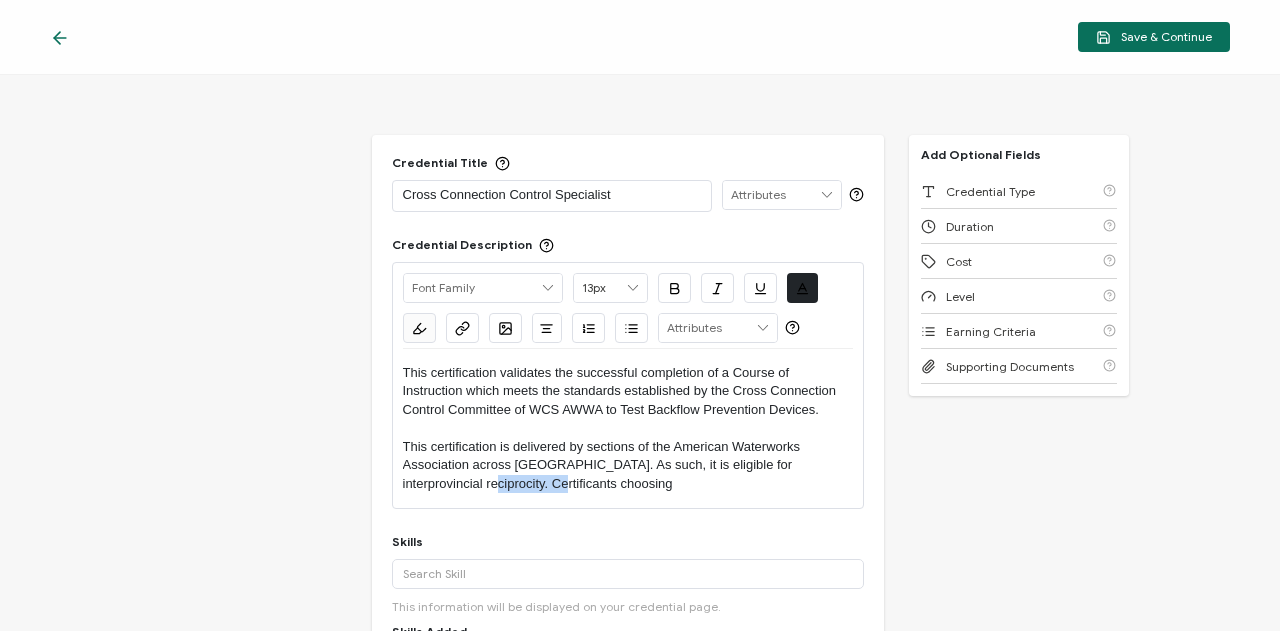 click on "This certification is delivered by sections of the American Waterworks Association across [GEOGRAPHIC_DATA]. As such, it is eligible for interprovincial reciprocity. Certificants choosing" at bounding box center [628, 465] 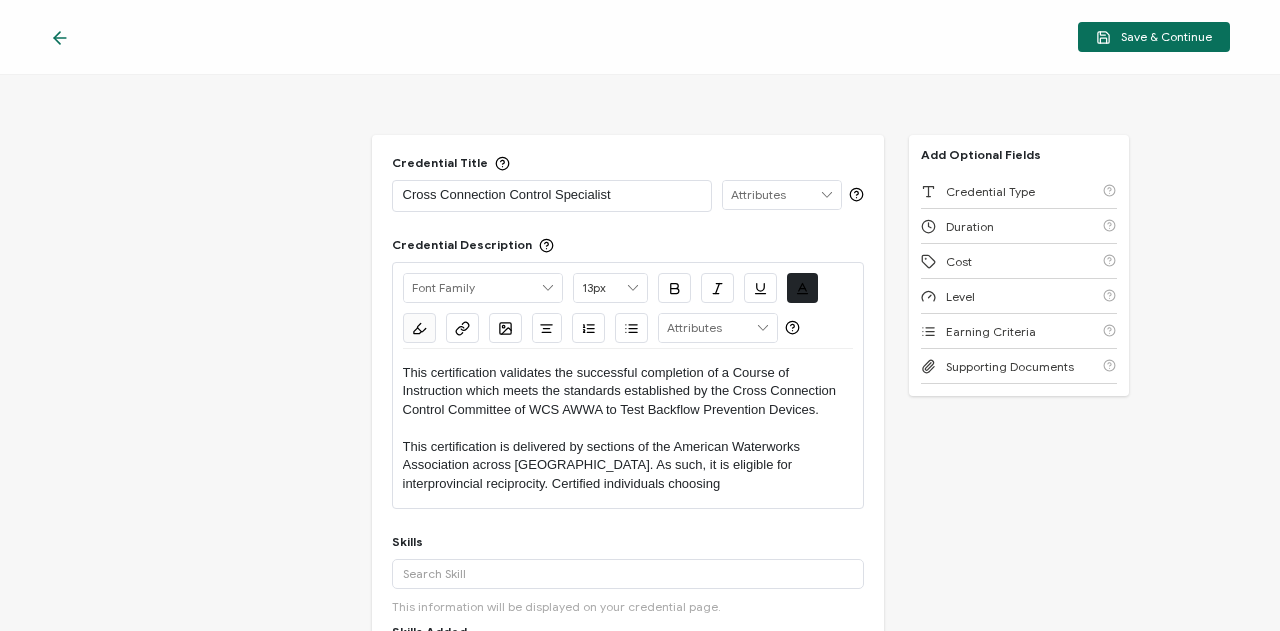 click on "This certification is delivered by sections of the American Waterworks Association across [GEOGRAPHIC_DATA]. As such, it is eligible for interprovincial reciprocity. Certified individuals choosing" at bounding box center (628, 465) 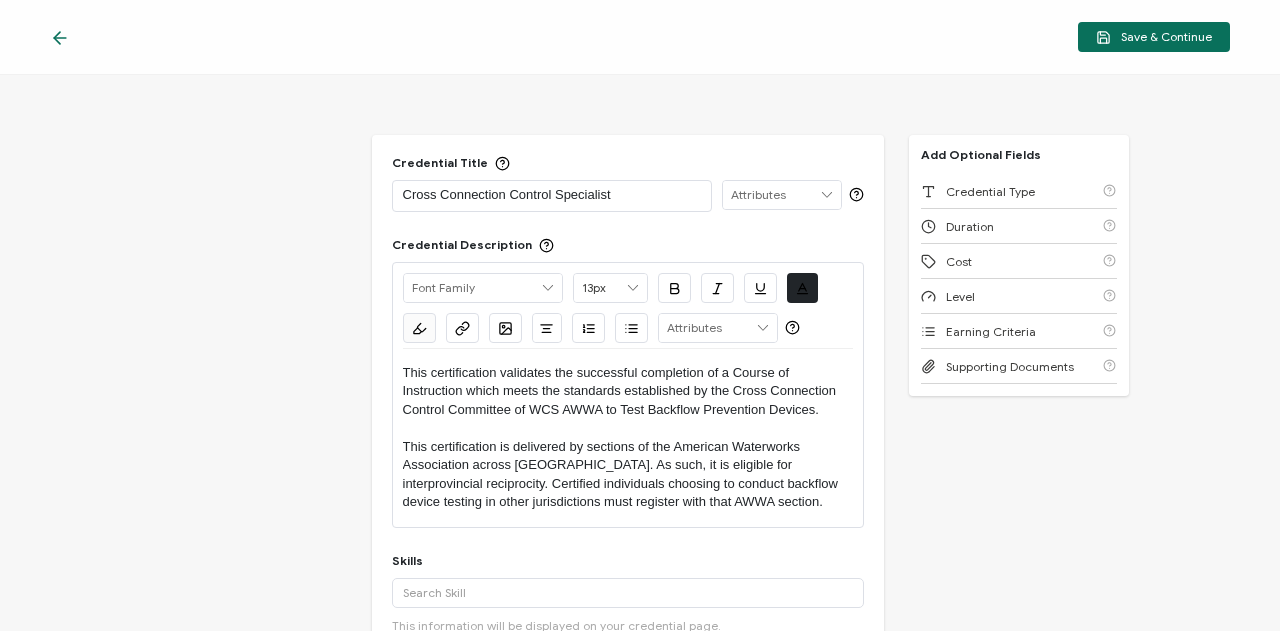 click on "This certification is delivered by sections of the American Waterworks Association across [GEOGRAPHIC_DATA]. As such, it is eligible for interprovincial reciprocity. Certified individuals choosing to conduct backflow device testing in other jurisdictions must register with that AWWA section." at bounding box center [628, 475] 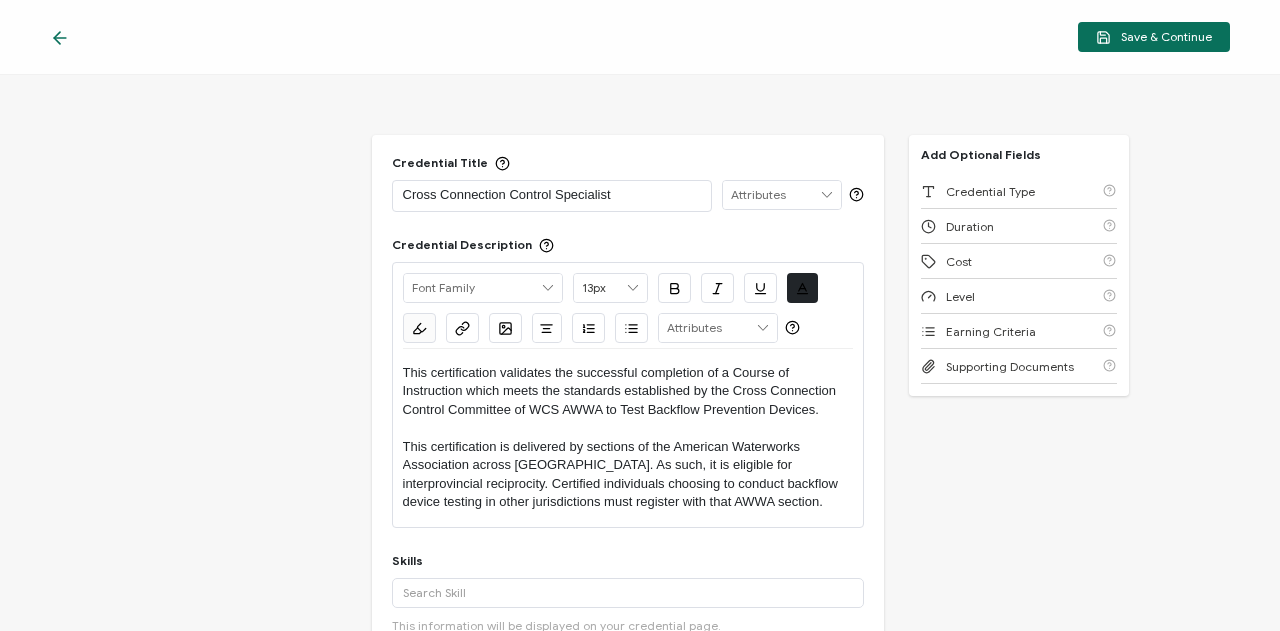 click on "This certification is delivered by sections of the American Waterworks Association across [GEOGRAPHIC_DATA]. As such, it is eligible for interprovincial reciprocity. Certified individuals choosing to conduct backflow device testing in other jurisdictions must register with that AWWA section." at bounding box center (628, 475) 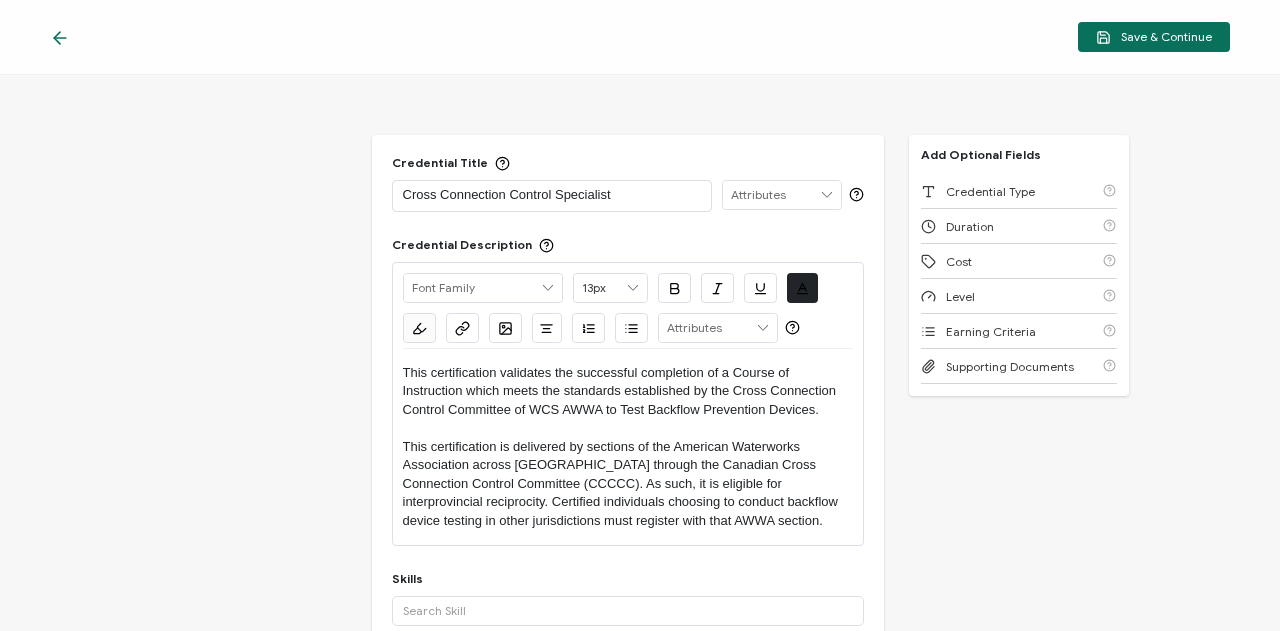 click on "This certification is delivered by sections of the American Waterworks Association across [GEOGRAPHIC_DATA] through the Canadian Cross Connection Control Committee (CCCCC). As such, it is eligible for interprovincial reciprocity. Certified individuals choosing to conduct backflow device testing in other jurisdictions must register with that AWWA section." at bounding box center [628, 484] 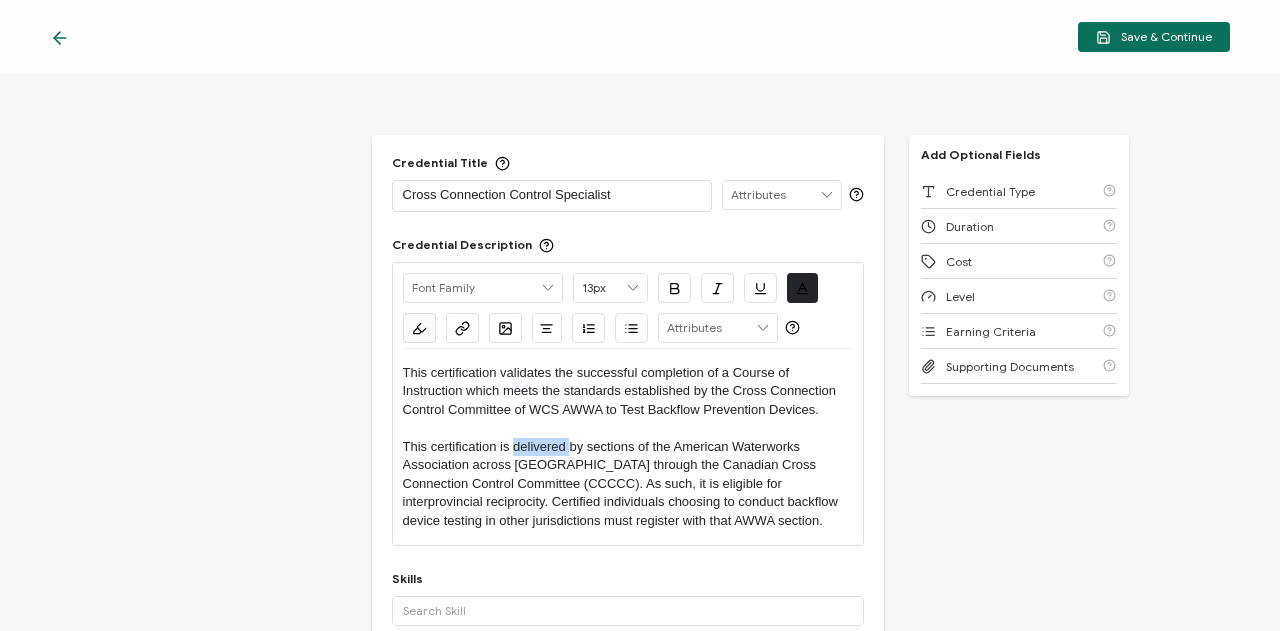 click on "This certification is delivered by sections of the American Waterworks Association across [GEOGRAPHIC_DATA] through the Canadian Cross Connection Control Committee (CCCCC). As such, it is eligible for interprovincial reciprocity. Certified individuals choosing to conduct backflow device testing in other jurisdictions must register with that AWWA section." at bounding box center [628, 484] 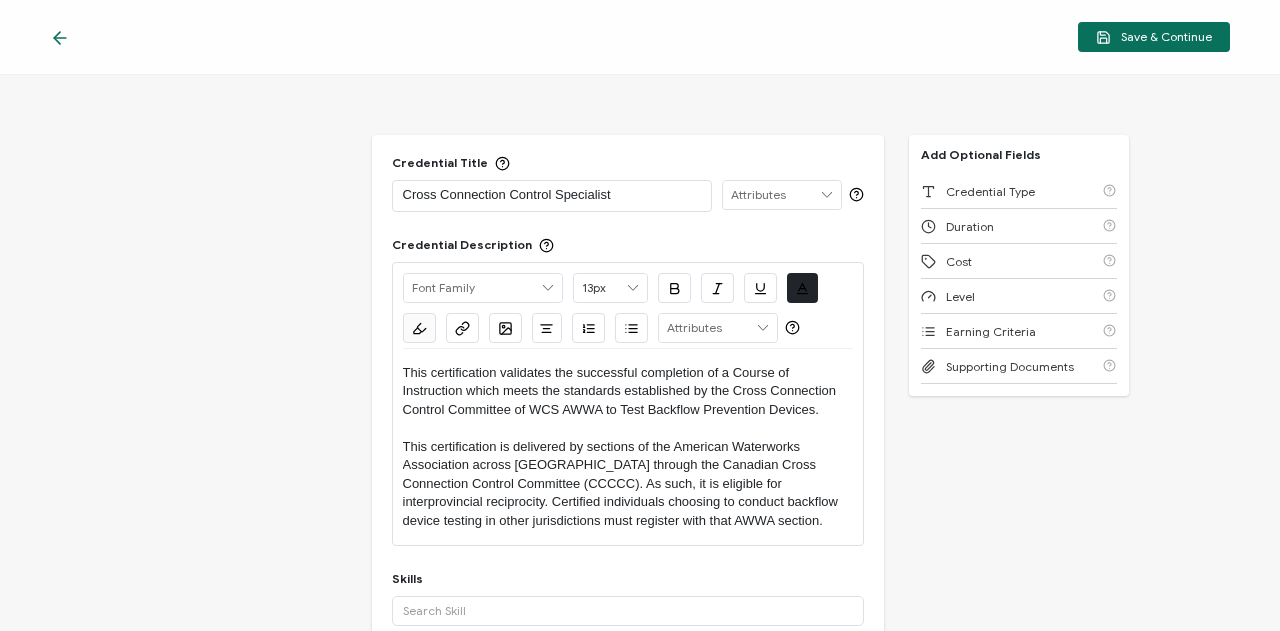 click on "This certification is delivered by sections of the American Waterworks Association across [GEOGRAPHIC_DATA] through the Canadian Cross Connection Control Committee (CCCCC). As such, it is eligible for interprovincial reciprocity. Certified individuals choosing to conduct backflow device testing in other jurisdictions must register with that AWWA section." at bounding box center (628, 484) 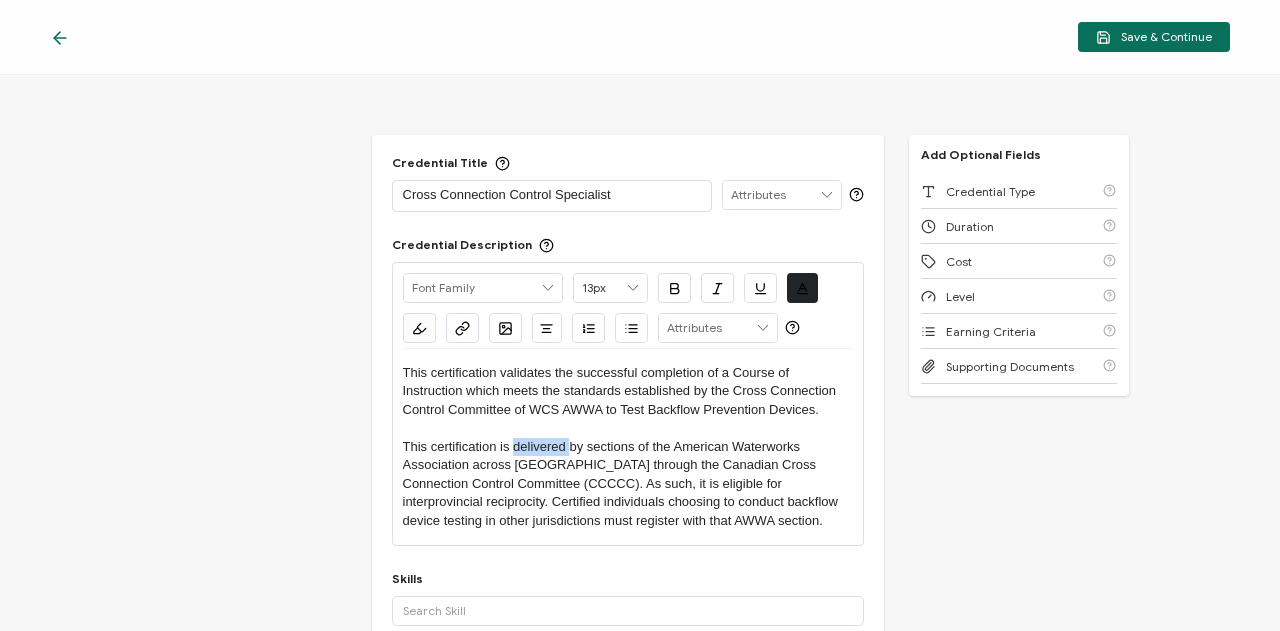 click on "This certification is delivered by sections of the American Waterworks Association across [GEOGRAPHIC_DATA] through the Canadian Cross Connection Control Committee (CCCCC). As such, it is eligible for interprovincial reciprocity. Certified individuals choosing to conduct backflow device testing in other jurisdictions must register with that AWWA section." at bounding box center (628, 484) 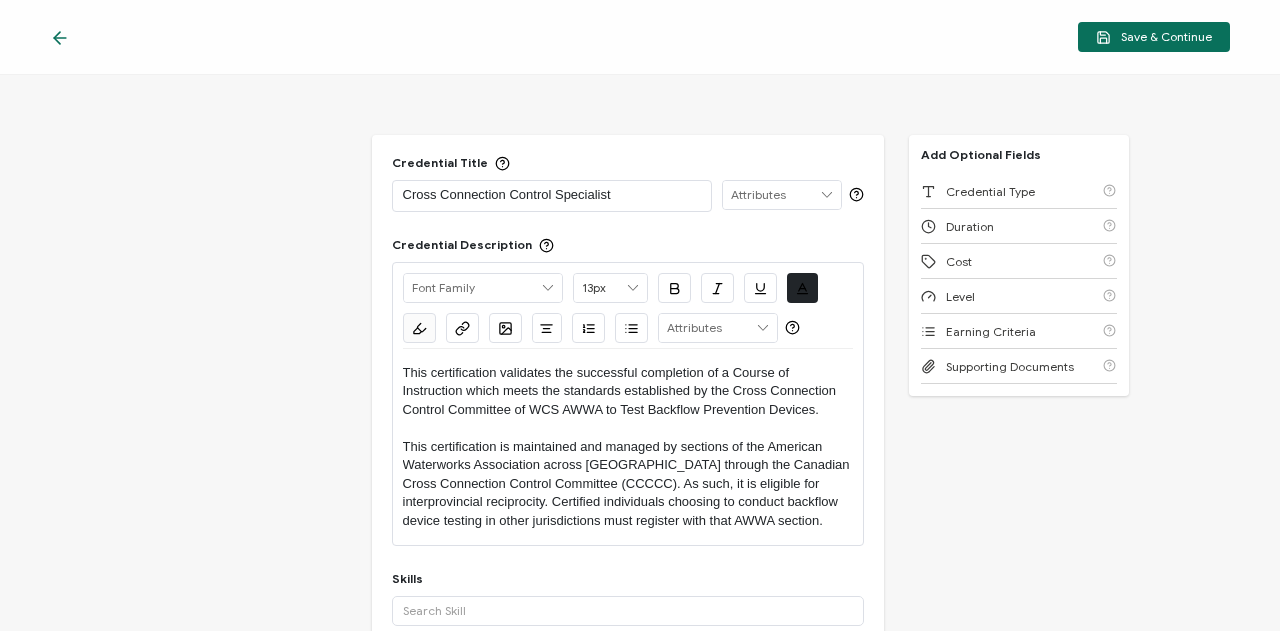 click on "This certification is maintained and managed by sections of the American Waterworks Association across [GEOGRAPHIC_DATA] through the Canadian Cross Connection Control Committee (CCCCC). As such, it is eligible for interprovincial reciprocity. Certified individuals choosing to conduct backflow device testing in other jurisdictions must register with that AWWA section." at bounding box center [628, 484] 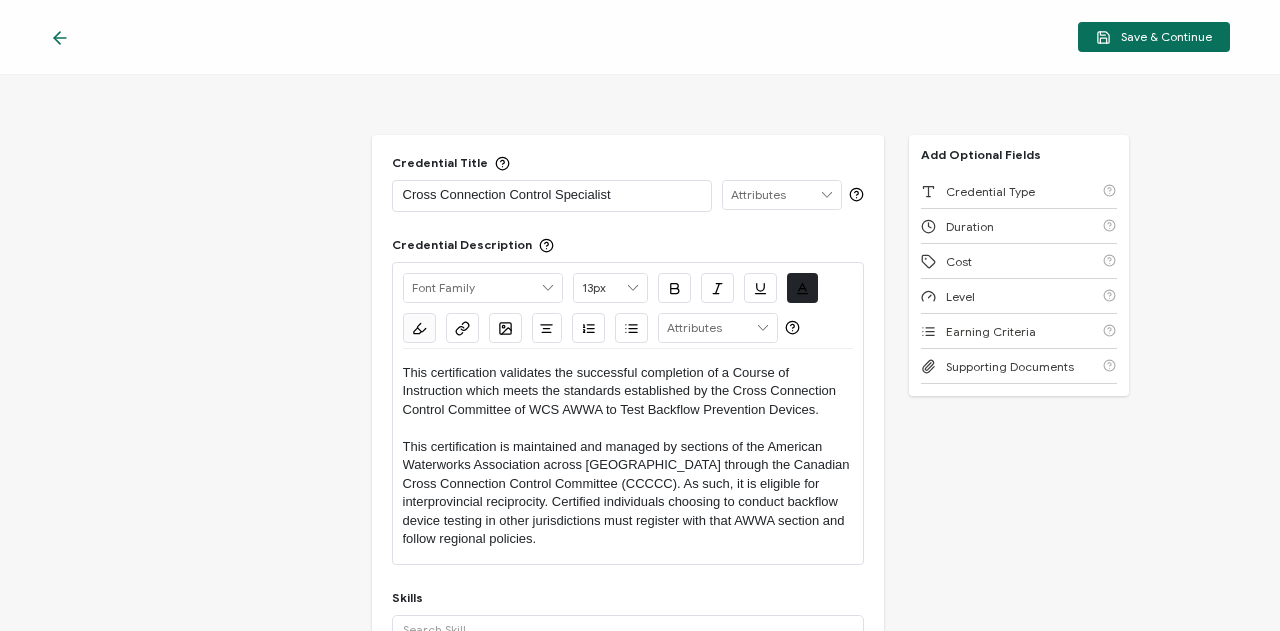 click on "This certification is maintained and managed by sections of the American Waterworks Association across [GEOGRAPHIC_DATA] through the Canadian Cross Connection Control Committee (CCCCC). As such, it is eligible for interprovincial reciprocity. Certified individuals choosing to conduct backflow device testing in other jurisdictions must register with that AWWA section and follow regional policies." at bounding box center (628, 493) 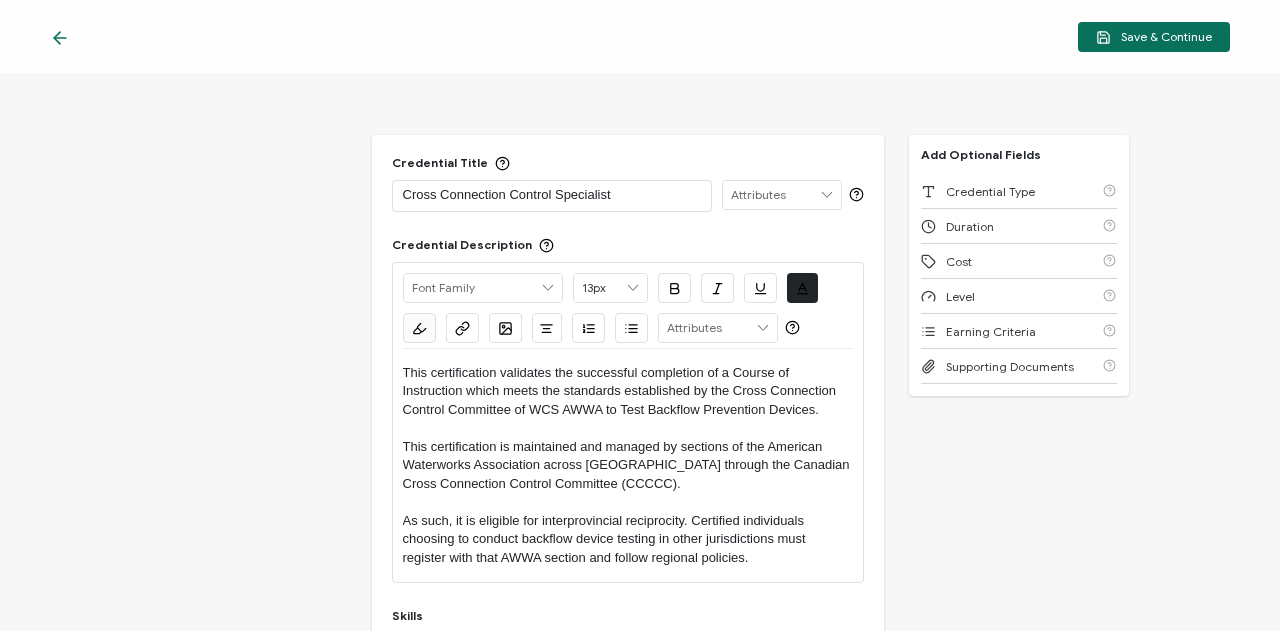 click on "This certification is maintained and managed by sections of the American Waterworks Association across [GEOGRAPHIC_DATA] through the Canadian Cross Connection Control Committee (CCCCC)." at bounding box center (628, 465) 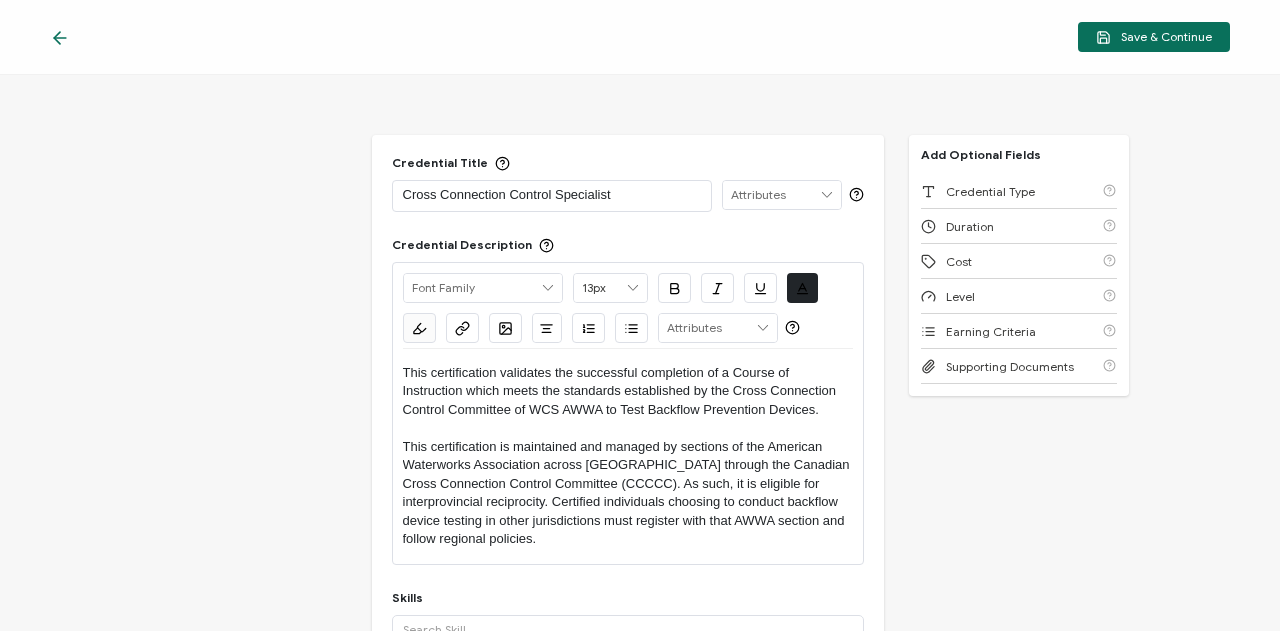click on "This certification is maintained and managed by sections of the American Waterworks Association across [GEOGRAPHIC_DATA] through the Canadian Cross Connection Control Committee (CCCCC). As such, it is eligible for interprovincial reciprocity. Certified individuals choosing to conduct backflow device testing in other jurisdictions must register with that AWWA section and follow regional policies." at bounding box center [628, 493] 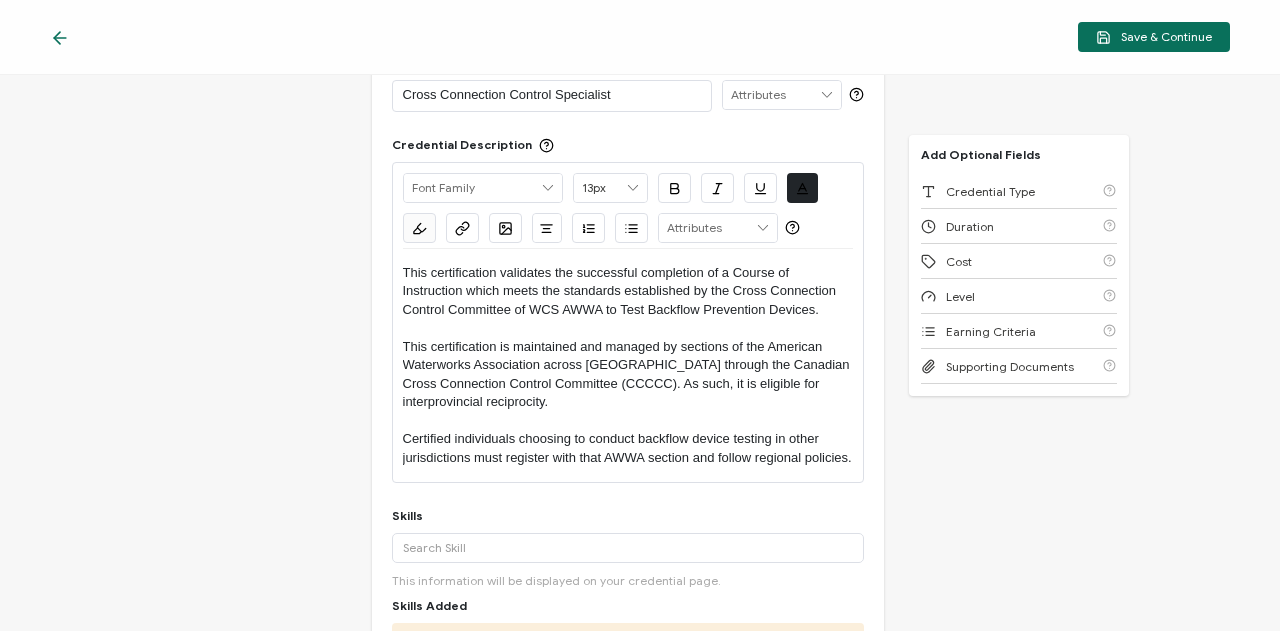 scroll, scrollTop: 0, scrollLeft: 0, axis: both 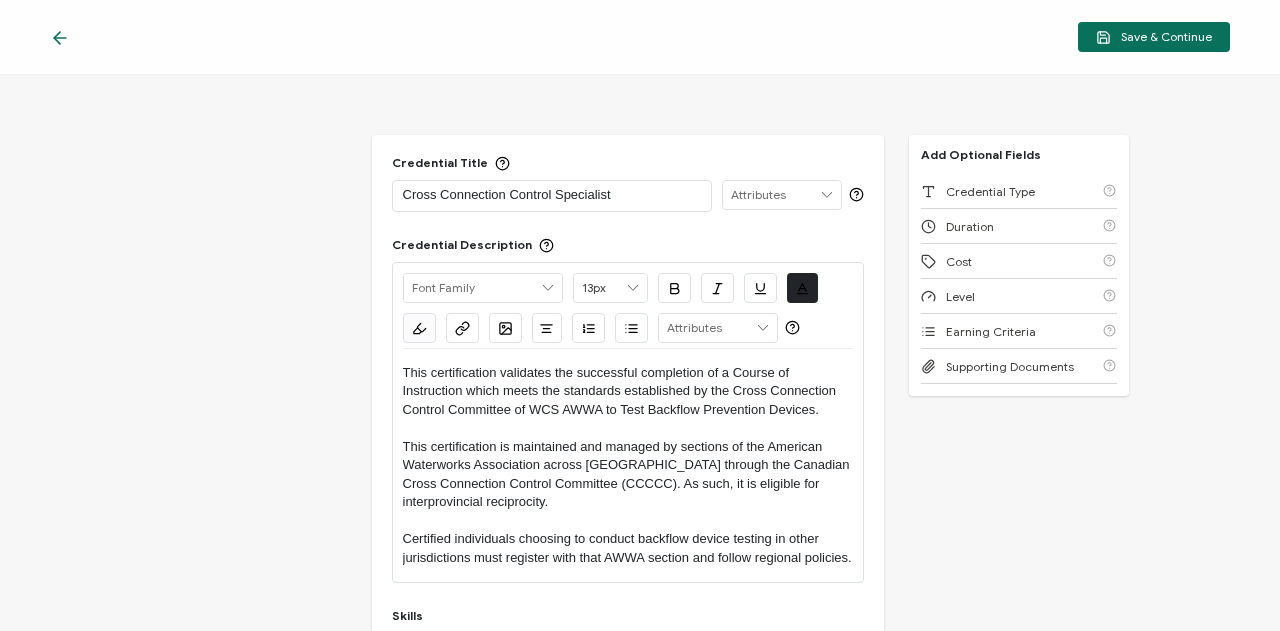 click on "This certification is maintained and managed by sections of the American Waterworks Association across [GEOGRAPHIC_DATA] through the Canadian Cross Connection Control Committee (CCCCC). As such, it is eligible for interprovincial reciprocity." at bounding box center (628, 475) 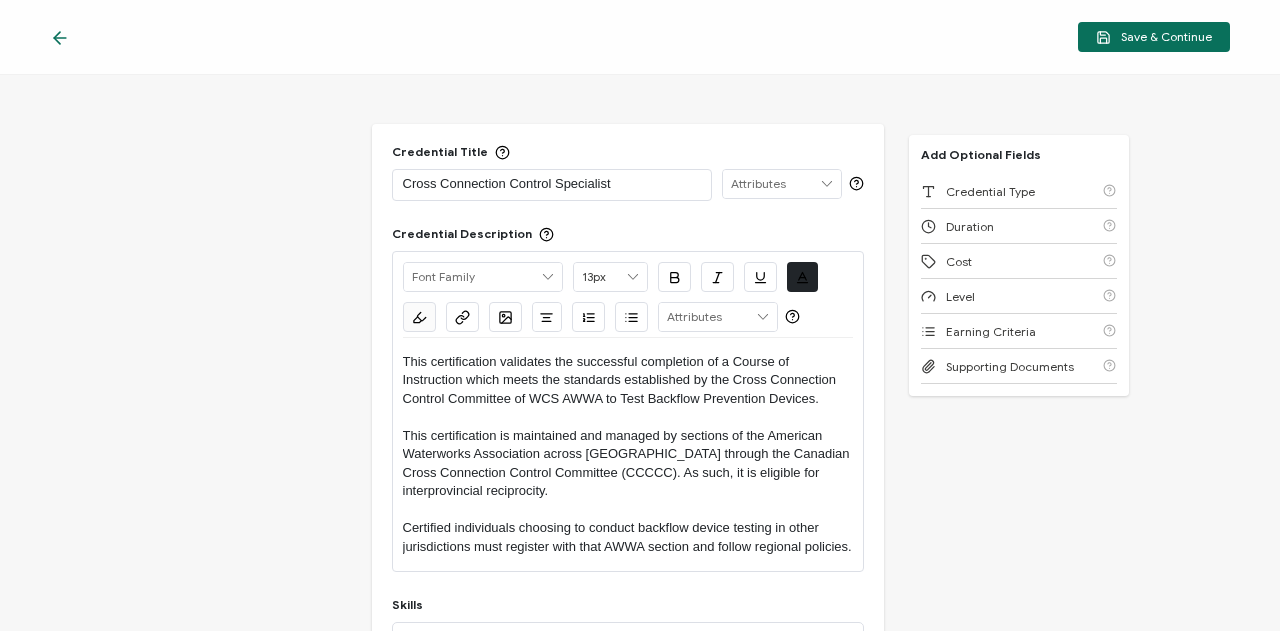 scroll, scrollTop: 0, scrollLeft: 0, axis: both 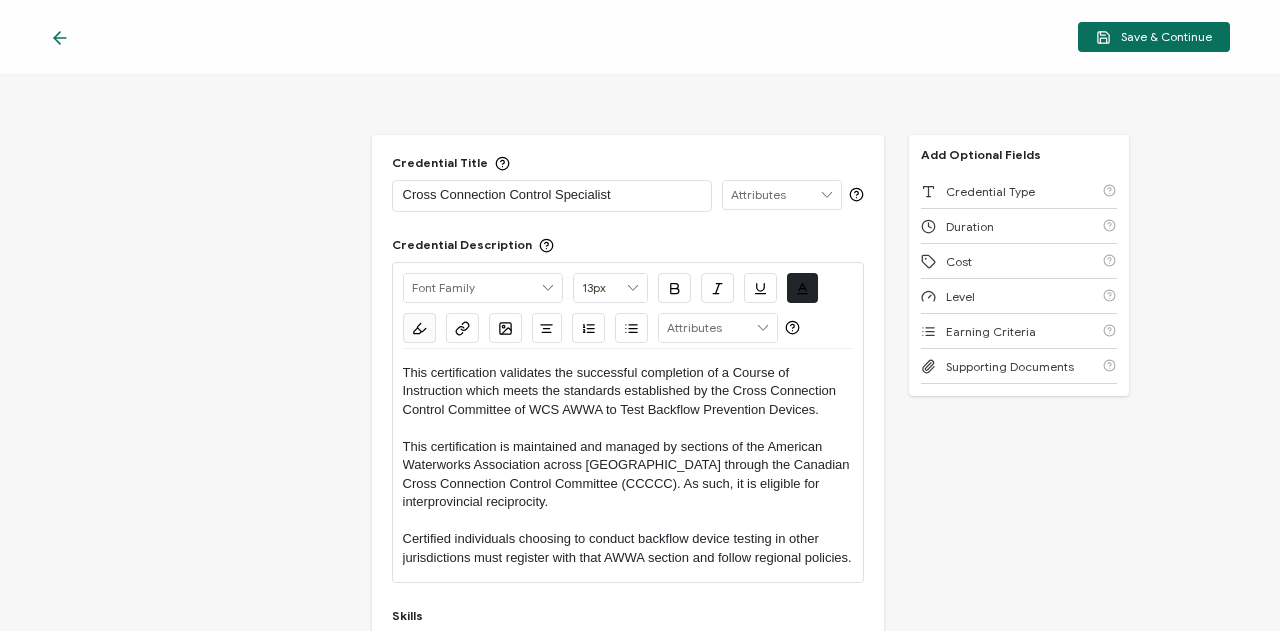 click on "Certified individuals choosing to conduct backflow device testing in other jurisdictions must register with that AWWA section and follow regional policies." at bounding box center (628, 548) 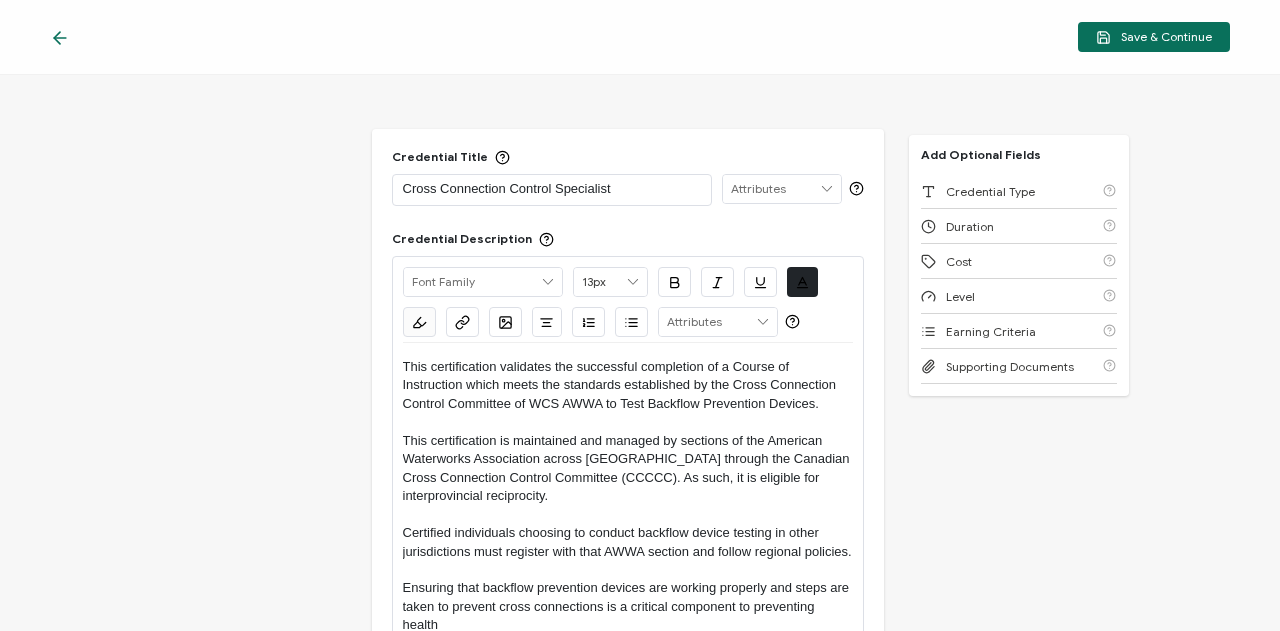 scroll, scrollTop: 24, scrollLeft: 0, axis: vertical 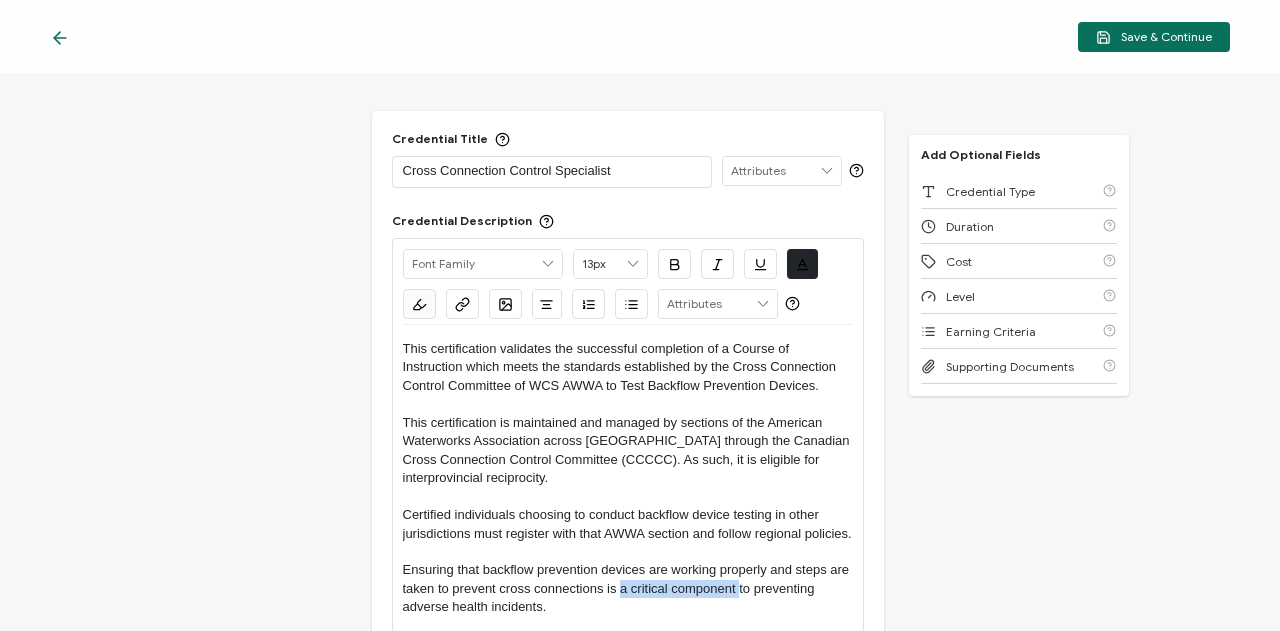 drag, startPoint x: 736, startPoint y: 601, endPoint x: 620, endPoint y: 605, distance: 116.06895 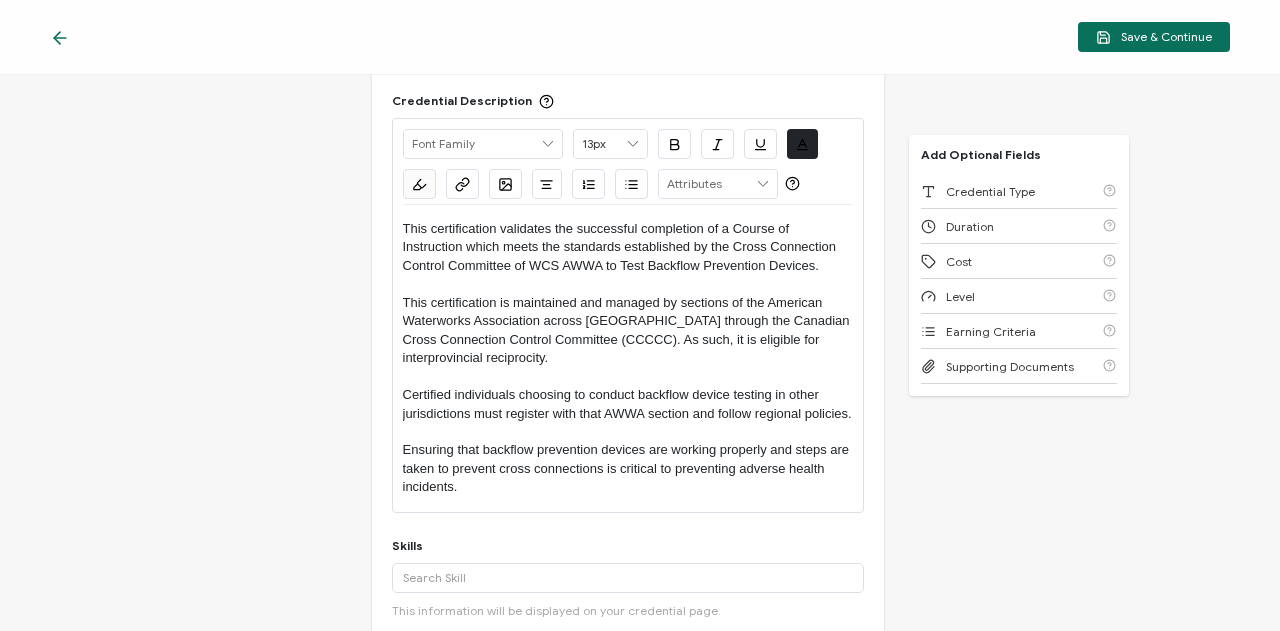 scroll, scrollTop: 224, scrollLeft: 0, axis: vertical 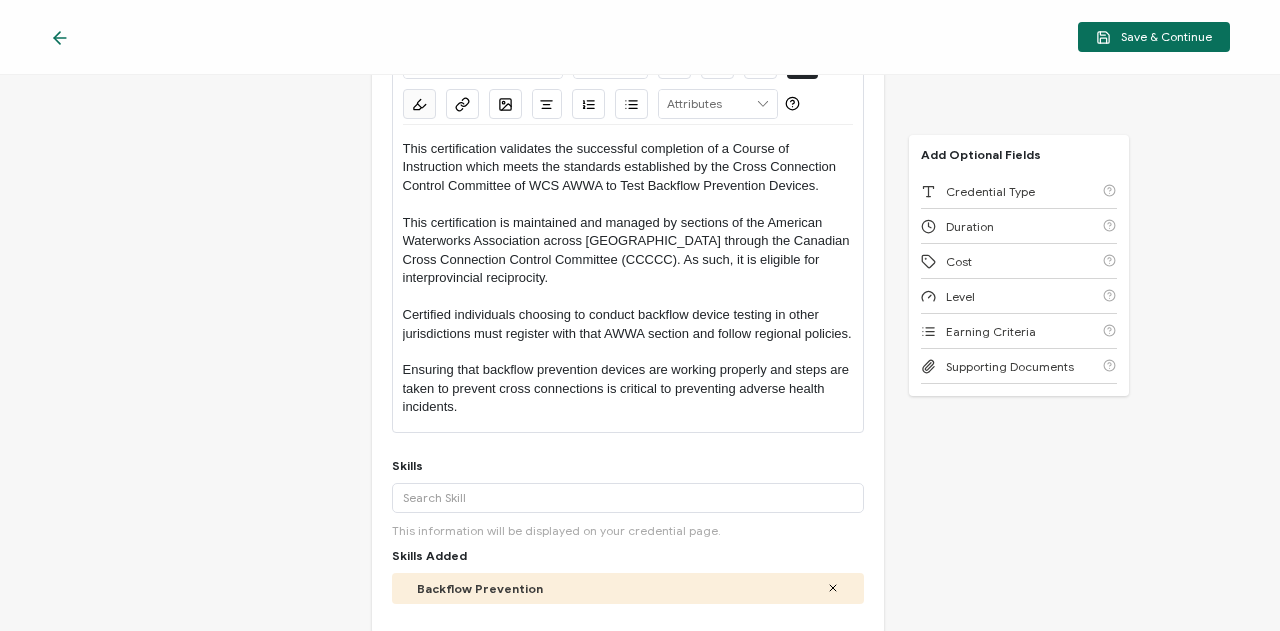 click on "Ensuring that backflow prevention devices are working properly and steps are taken to prevent cross connections is critical to preventing adverse health incidents." at bounding box center [628, 388] 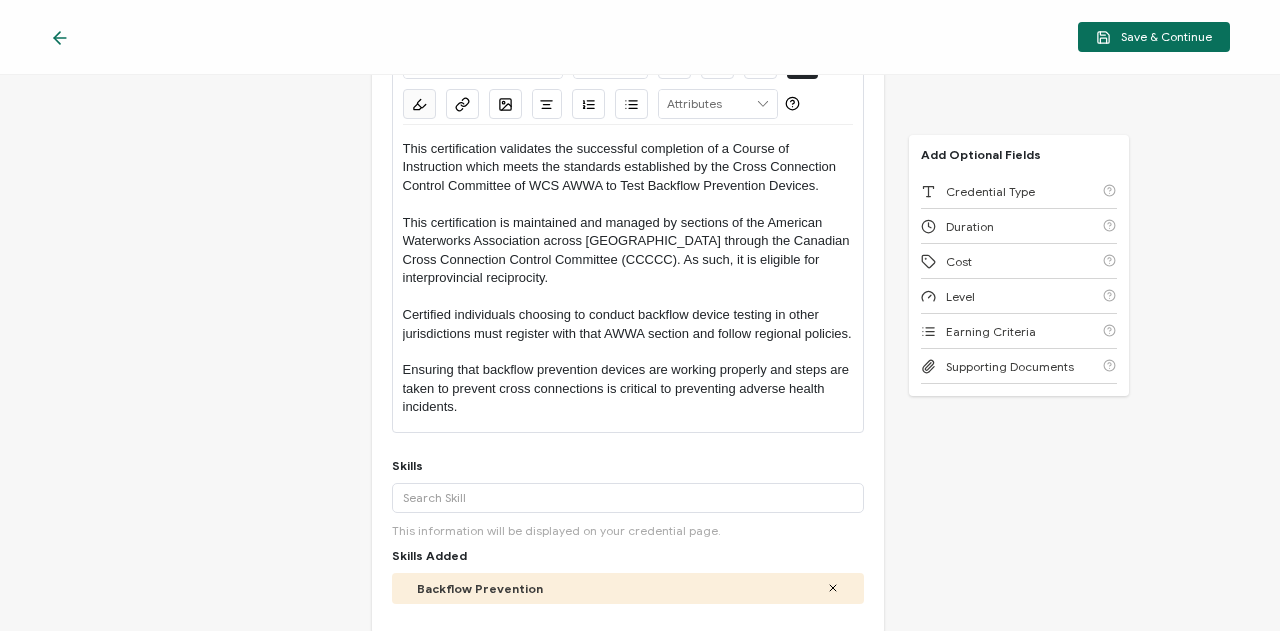 click on "Ensuring that backflow prevention devices are working properly and steps are taken to prevent cross connections is critical to preventing adverse health incidents." at bounding box center [628, 388] 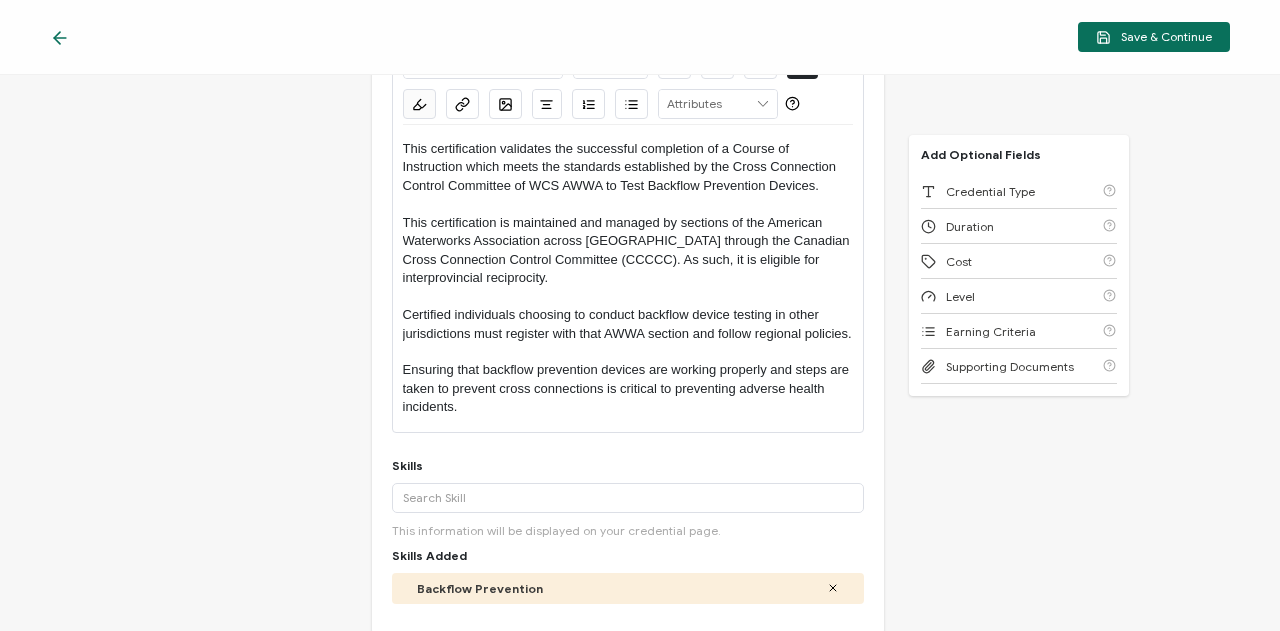 click on "Ensuring that backflow prevention devices are working properly and steps are taken to prevent cross connections is critical to preventing adverse health incidents." at bounding box center (628, 388) 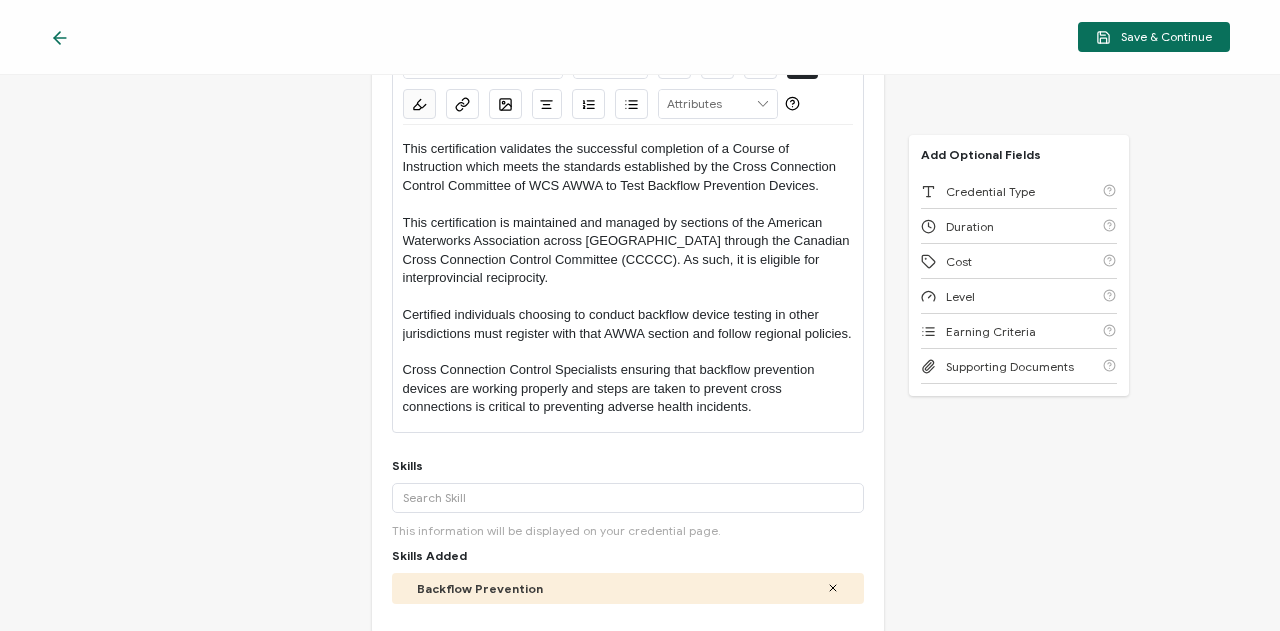 click on "Cross Connection Control Specialists ensuring that backflow prevention devices are working properly and steps are taken to prevent cross connections is critical to preventing adverse health incidents." at bounding box center (628, 388) 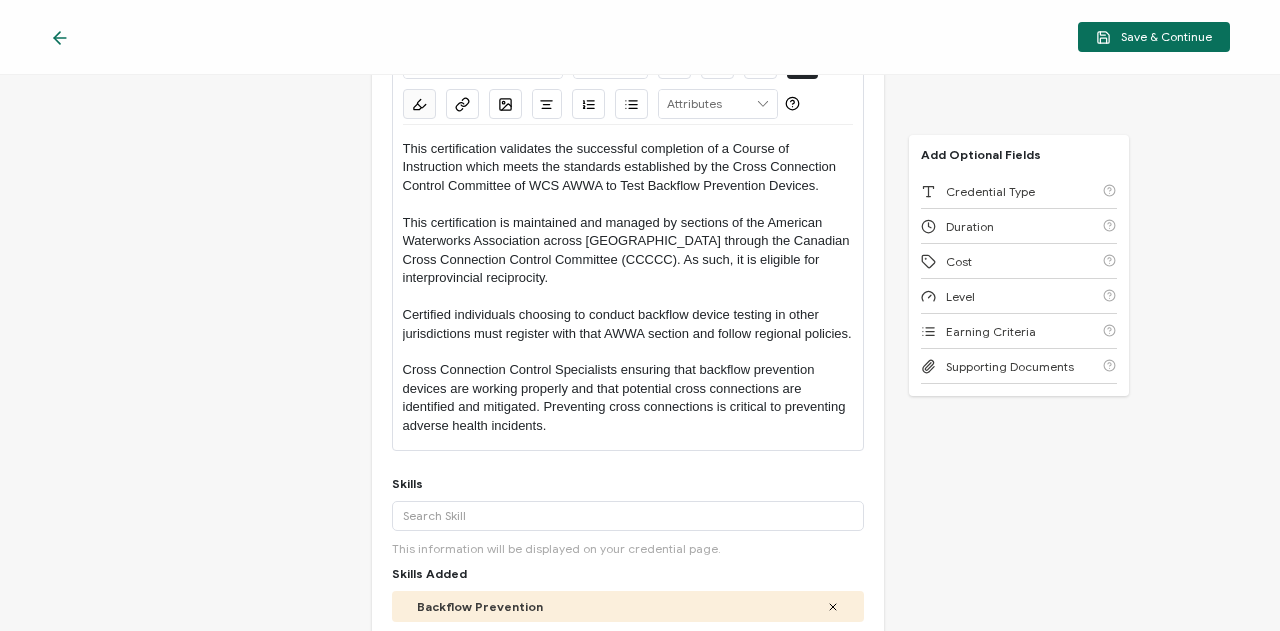 drag, startPoint x: 713, startPoint y: 422, endPoint x: 726, endPoint y: 427, distance: 13.928389 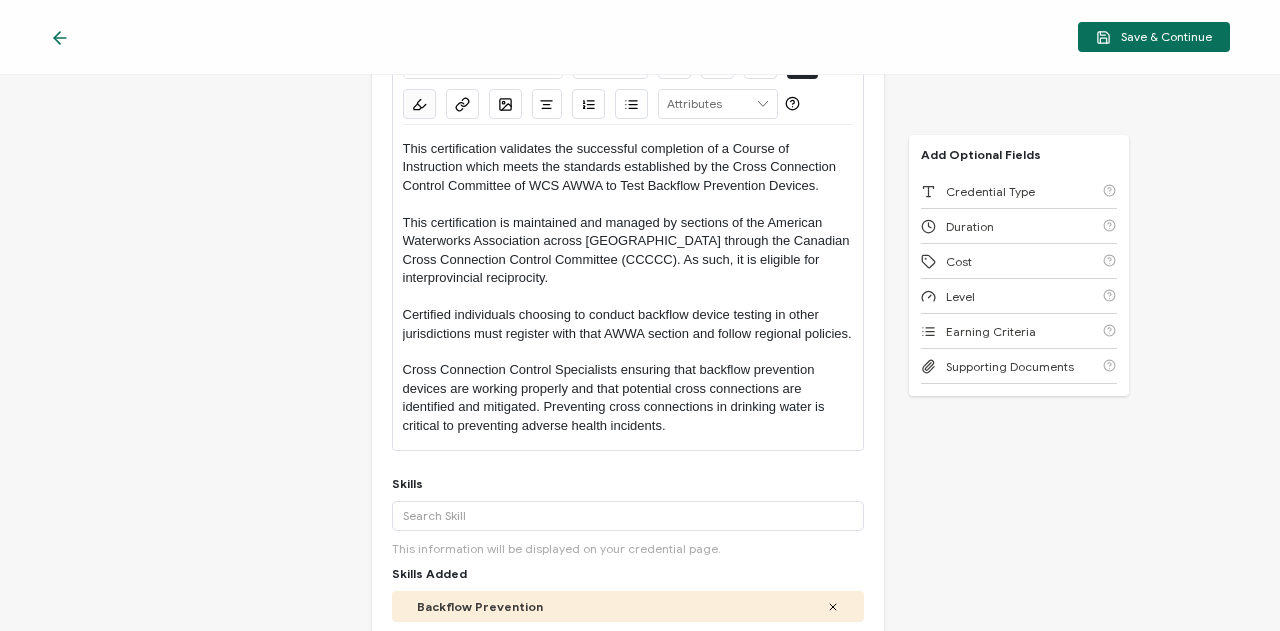 click on "Cross Connection Control Specialists ensuring that backflow prevention devices are working properly and that potential cross connections are identified and mitigated. Preventing cross connections in drinking water is critical to preventing adverse health incidents." at bounding box center [628, 398] 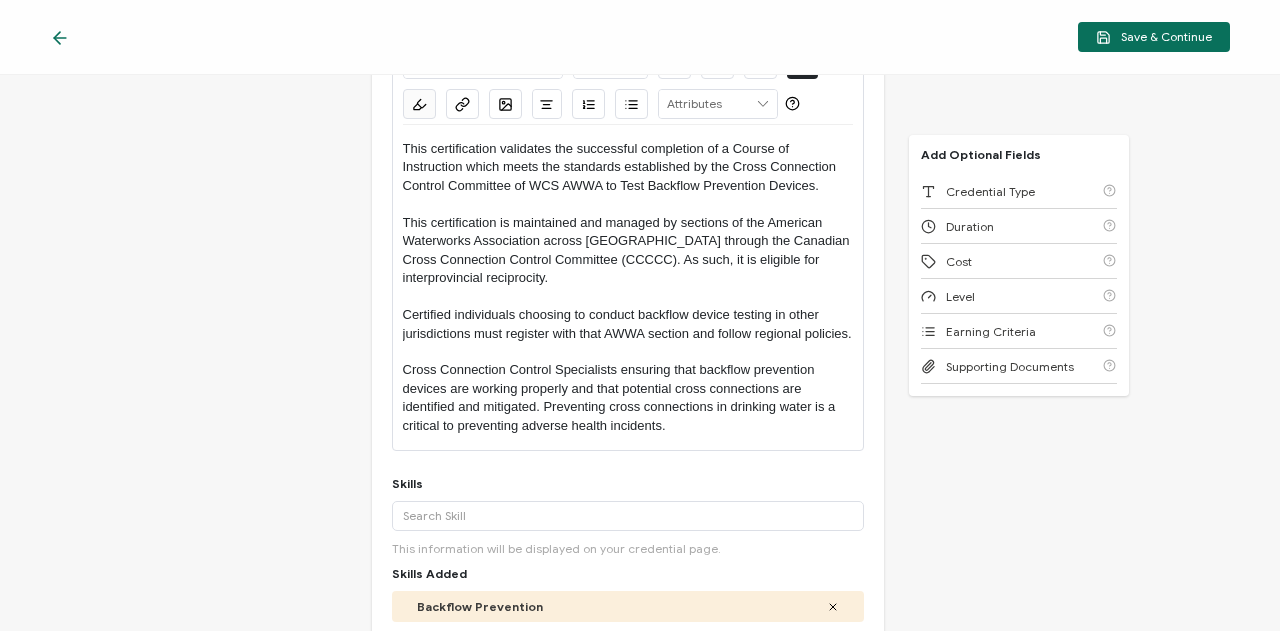 click on "Cross Connection Control Specialists ensuring that backflow prevention devices are working properly and that potential cross connections are identified and mitigated. Preventing cross connections in drinking water is a critical to preventing adverse health incidents." at bounding box center (628, 398) 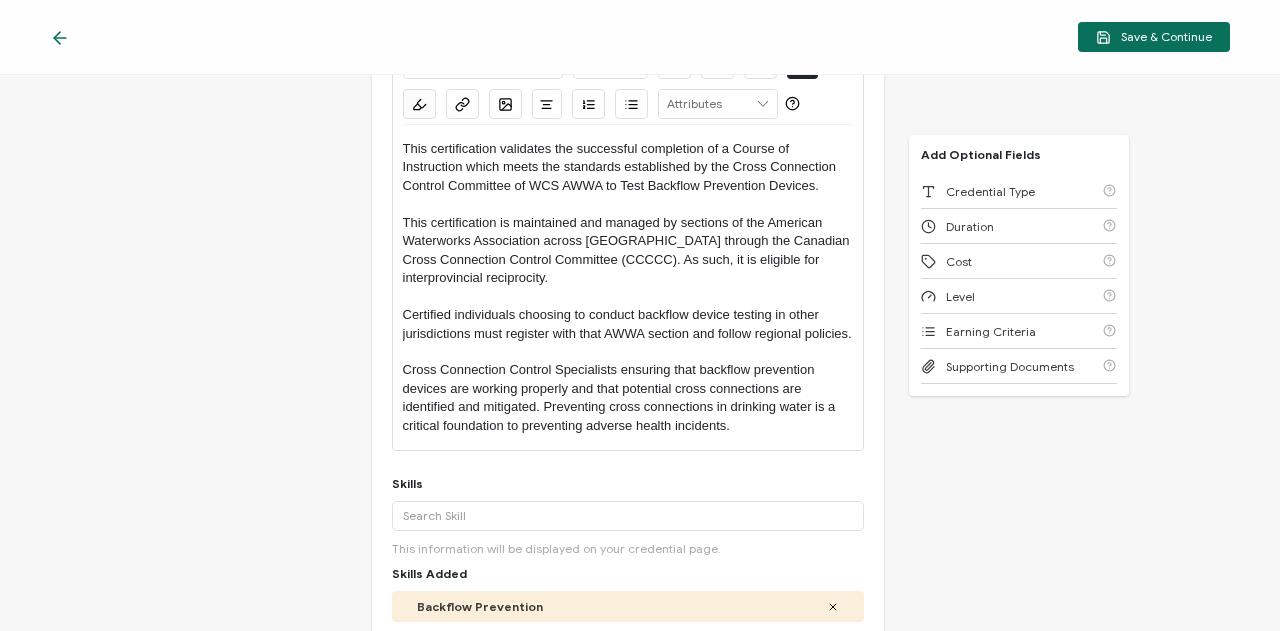 click on "Cross Connection Control Specialists ensuring that backflow prevention devices are working properly and that potential cross connections are identified and mitigated. Preventing cross connections in drinking water is a critical foundation to preventing adverse health incidents." at bounding box center [628, 398] 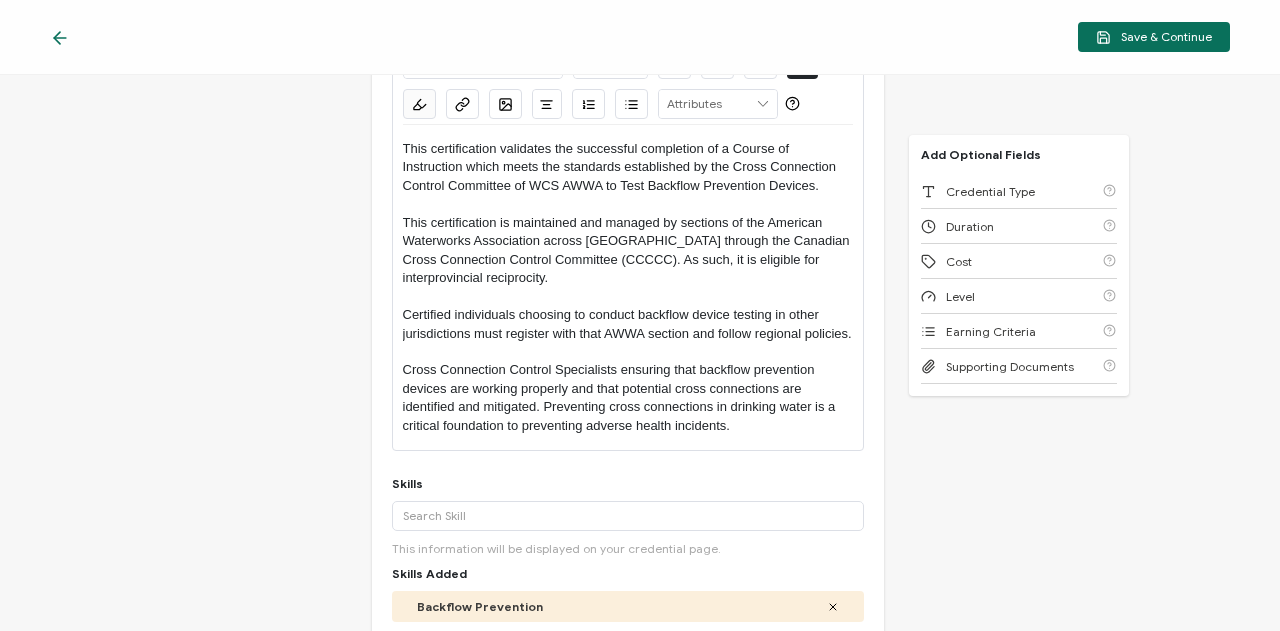 click on "Cross Connection Control Specialists ensuring that backflow prevention devices are working properly and that potential cross connections are identified and mitigated. Preventing cross connections in drinking water is a critical foundation to preventing adverse health incidents." at bounding box center [628, 398] 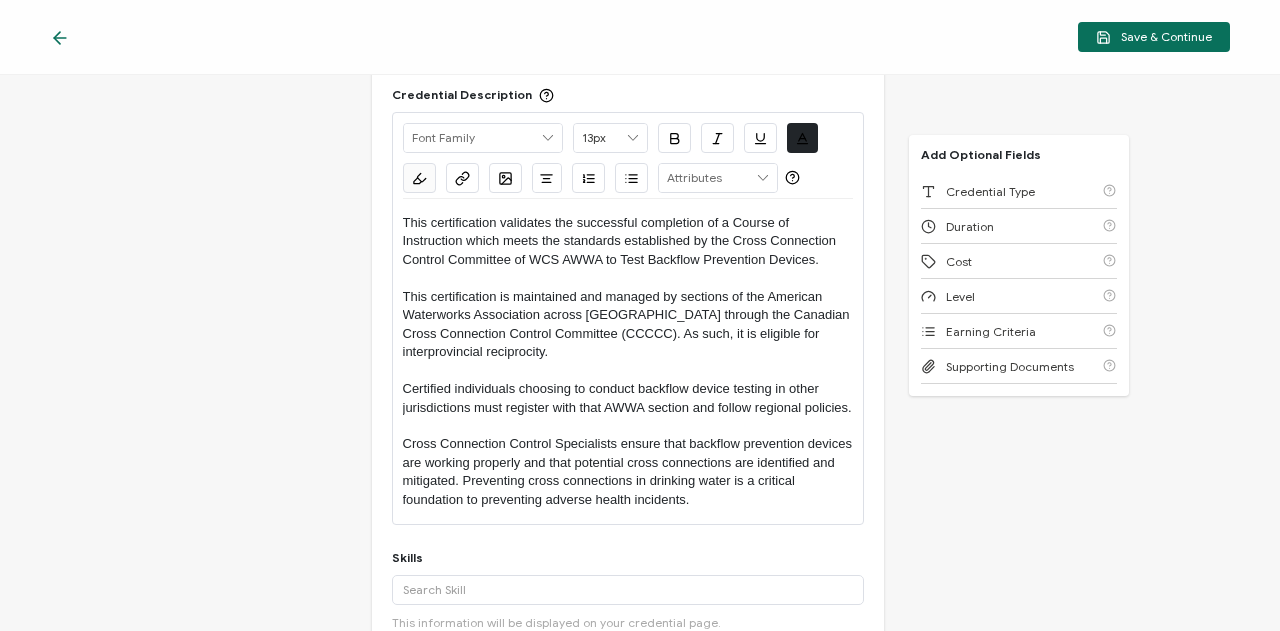 scroll, scrollTop: 124, scrollLeft: 0, axis: vertical 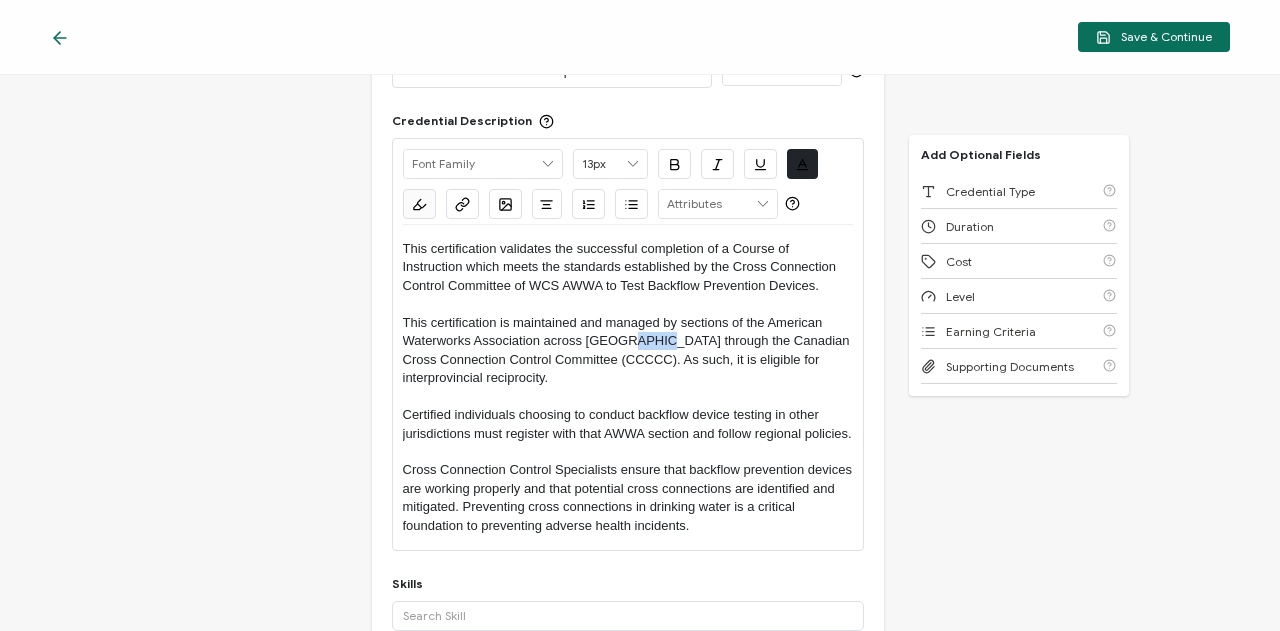drag, startPoint x: 626, startPoint y: 334, endPoint x: 656, endPoint y: 334, distance: 30 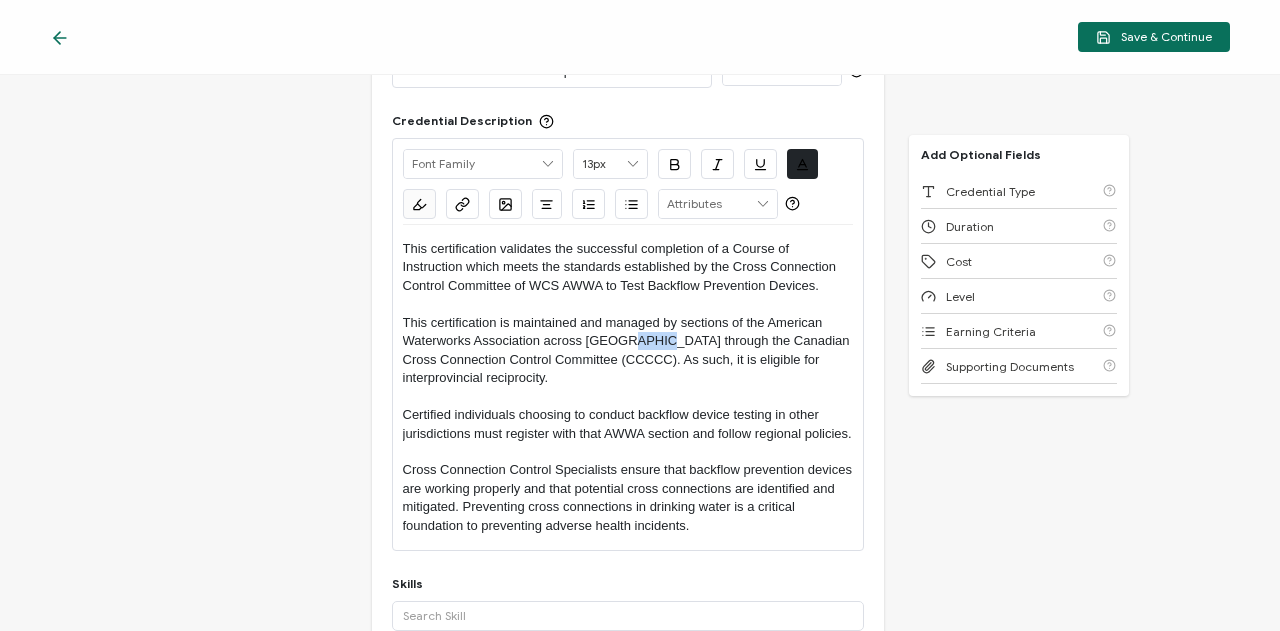 click on "This certification is maintained and managed by sections of the American Waterworks Association across [GEOGRAPHIC_DATA] through the Canadian Cross Connection Control Committee (CCCCC). As such, it is eligible for interprovincial reciprocity." at bounding box center (628, 351) 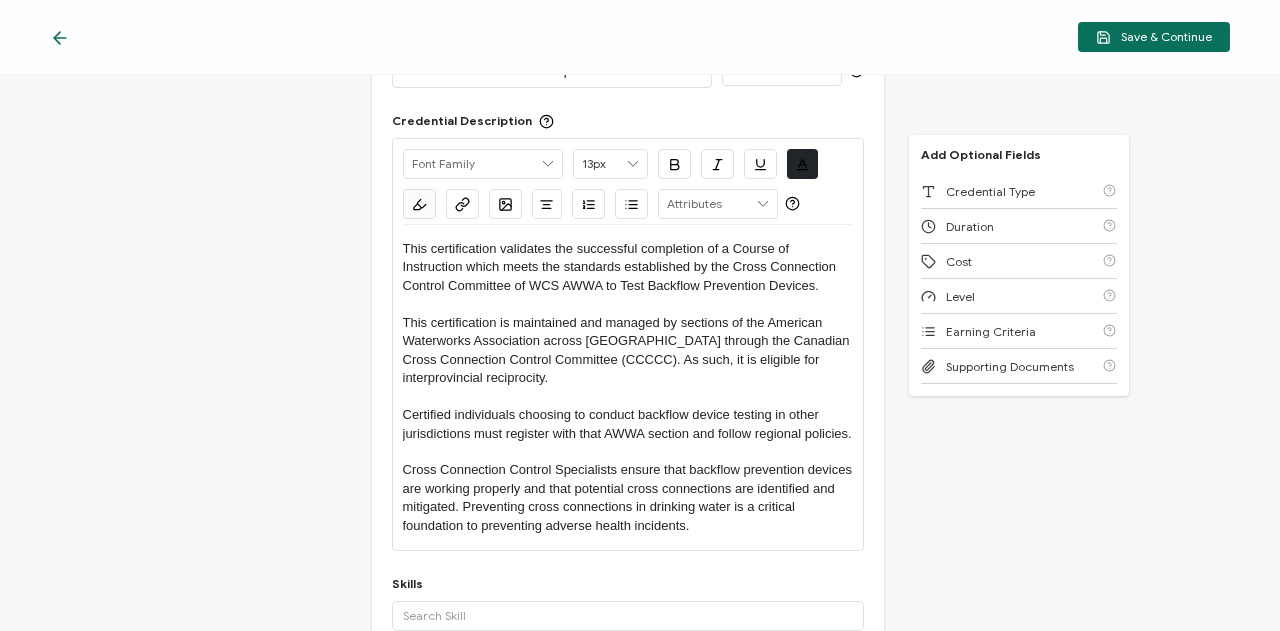 click on "This certification is maintained and managed by sections of the American Waterworks Association across [GEOGRAPHIC_DATA] through the Canadian Cross Connection Control Committee (CCCCC). As such, it is eligible for interprovincial reciprocity." at bounding box center [628, 351] 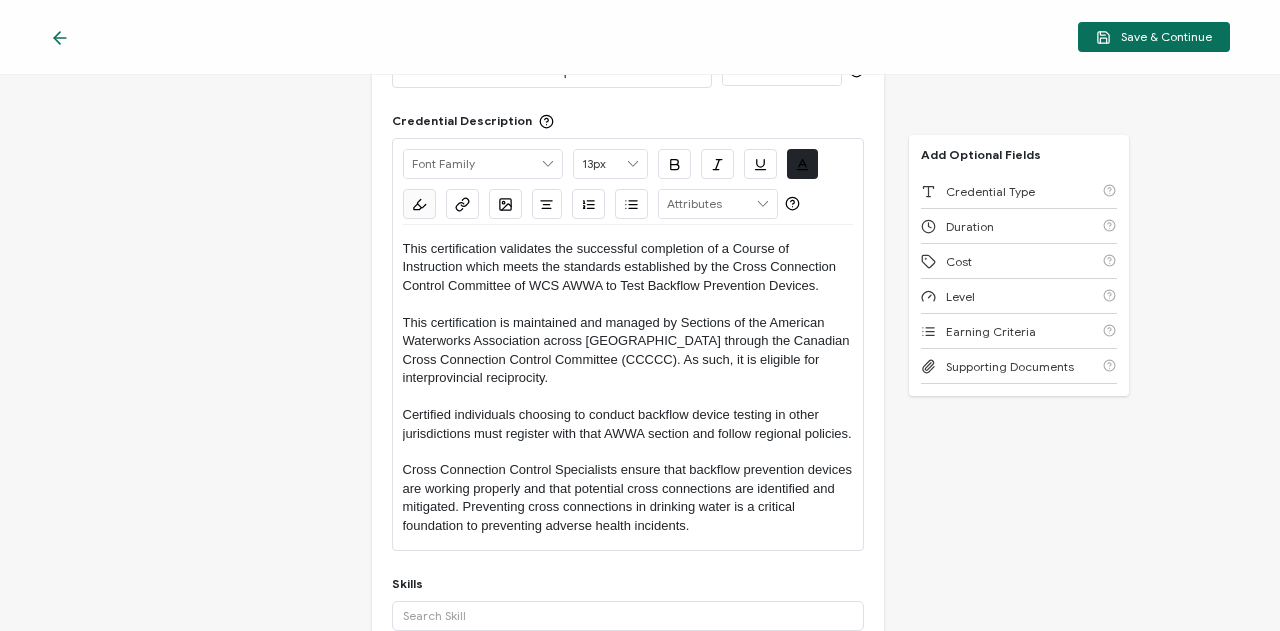 click on "This certification is maintained and managed by Sections of the American Waterworks Association across [GEOGRAPHIC_DATA] through the Canadian Cross Connection Control Committee (CCCCC). As such, it is eligible for interprovincial reciprocity." at bounding box center [628, 351] 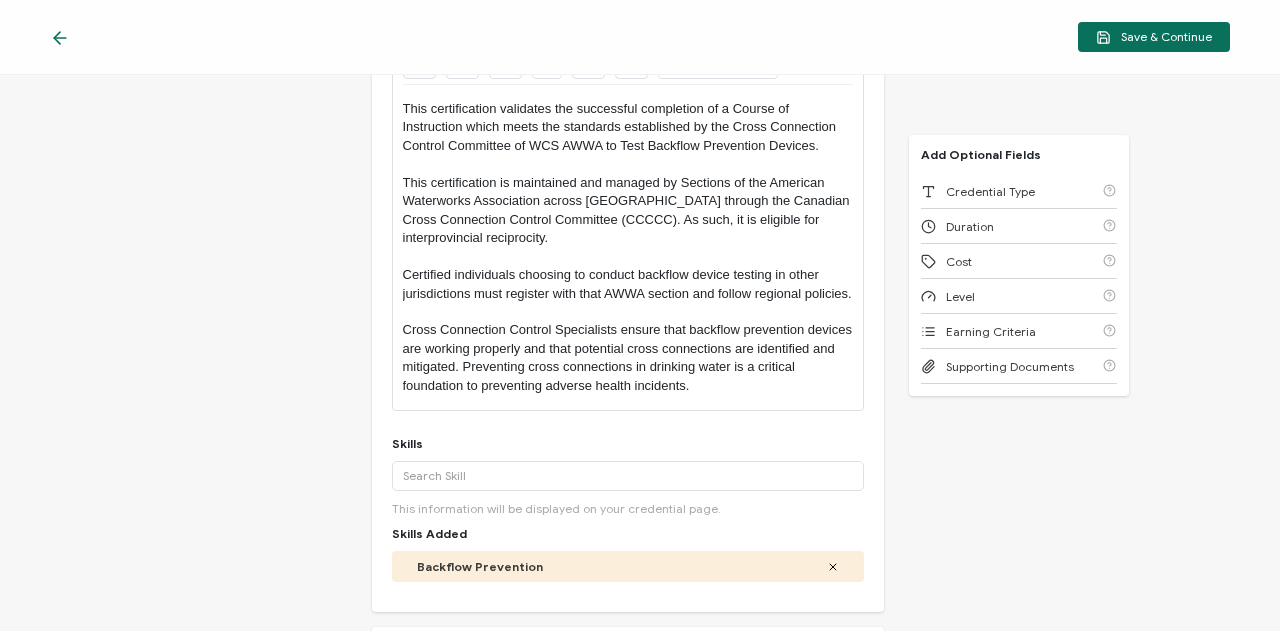 scroll, scrollTop: 124, scrollLeft: 0, axis: vertical 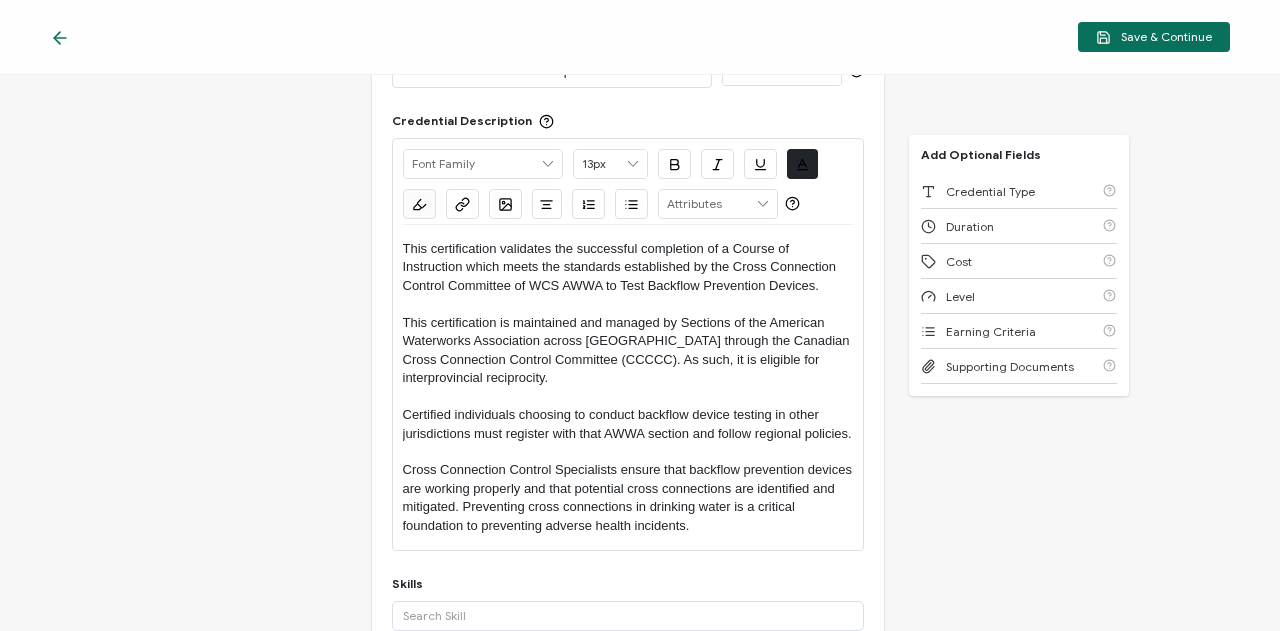 click on "This certification validates the successful completion of a Course of Instruction which meets the standards established by the Cross Connection Control Committee of WCS AWWA to Test Backflow Prevention Devices." at bounding box center (628, 267) 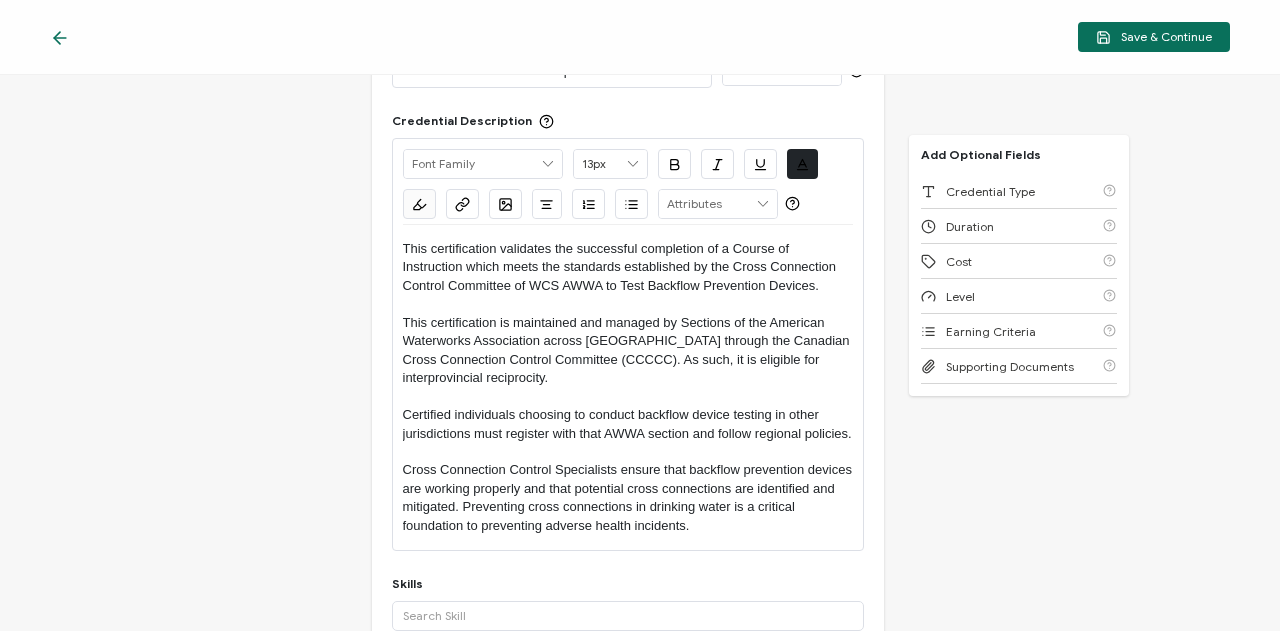 click at bounding box center (628, 397) 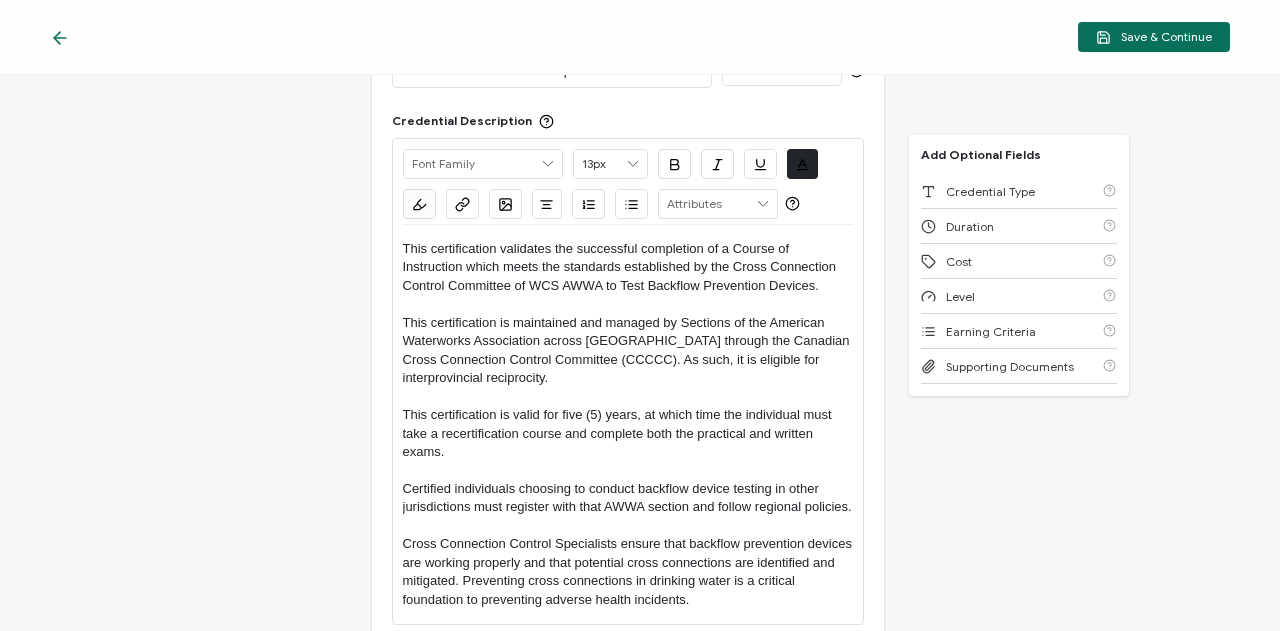 click on "This certification validates the successful completion of a Course of Instruction which meets the standards established by the Cross Connection Control Committee of WCS AWWA to Test Backflow Prevention Devices." at bounding box center (628, 267) 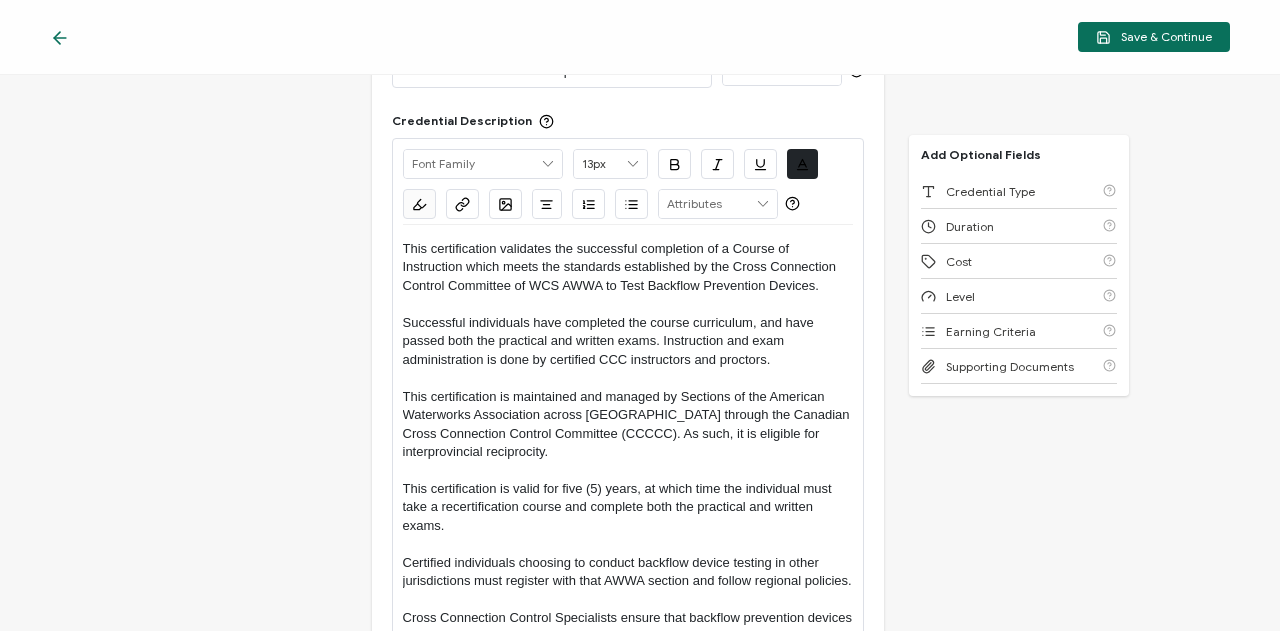 click on "This certification validates the successful completion of a Course of Instruction which meets the standards established by the Cross Connection Control Committee of WCS AWWA to Test Backflow Prevention Devices." at bounding box center [628, 267] 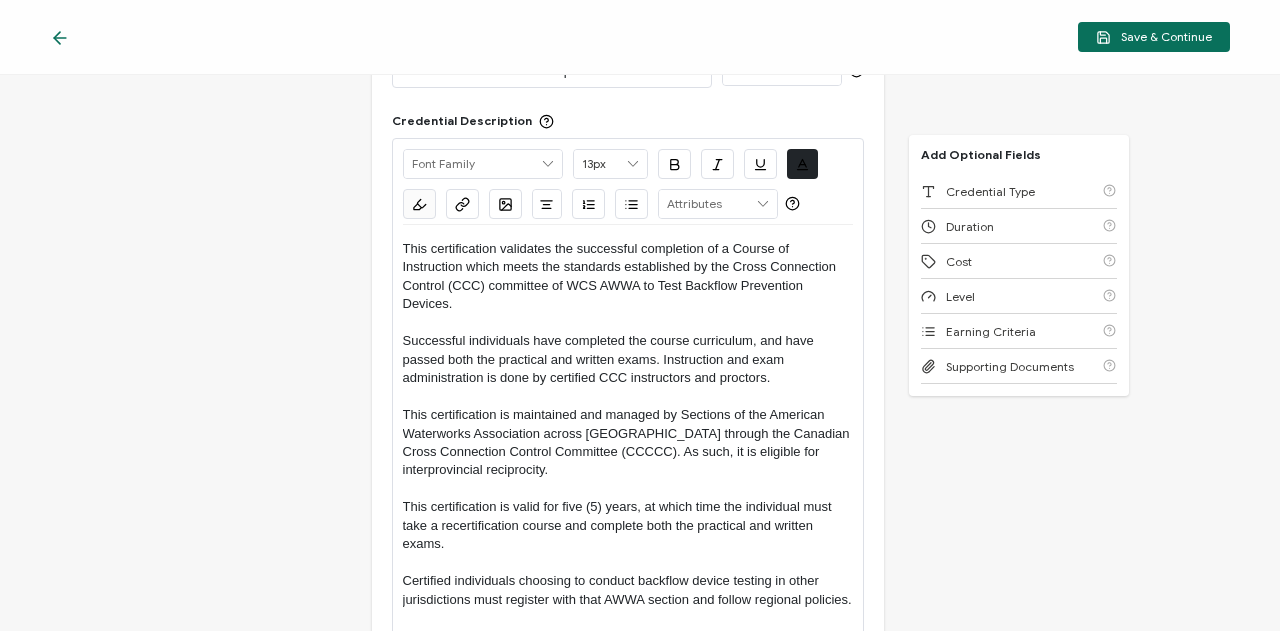 click on "This certification validates the successful completion of a Course of Instruction which meets the standards established by the Cross Connection Control (CCC) committee of WCS AWWA to Test Backflow Prevention Devices." at bounding box center (628, 277) 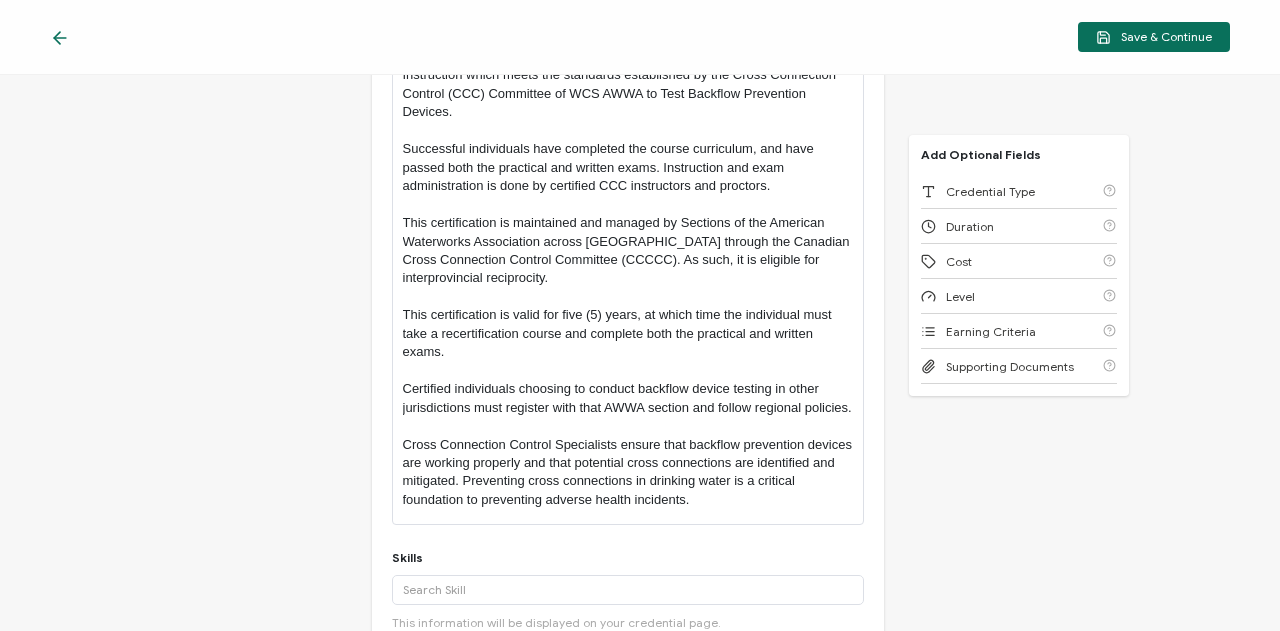 scroll, scrollTop: 324, scrollLeft: 0, axis: vertical 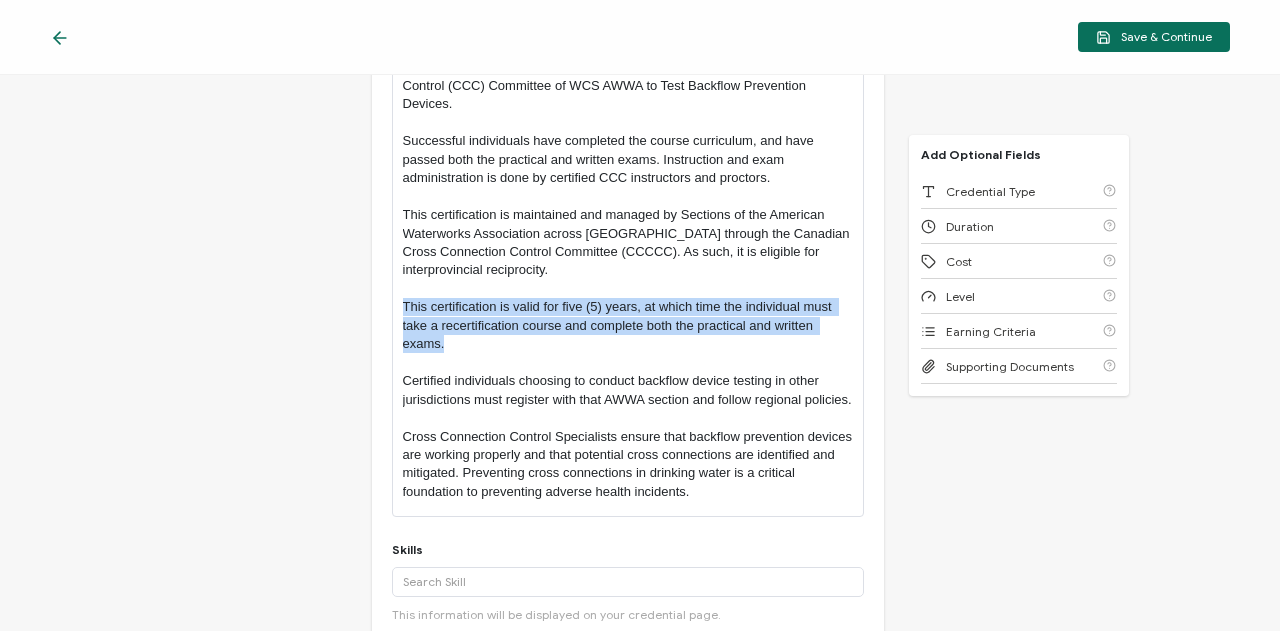 drag, startPoint x: 468, startPoint y: 344, endPoint x: 398, endPoint y: 307, distance: 79.17702 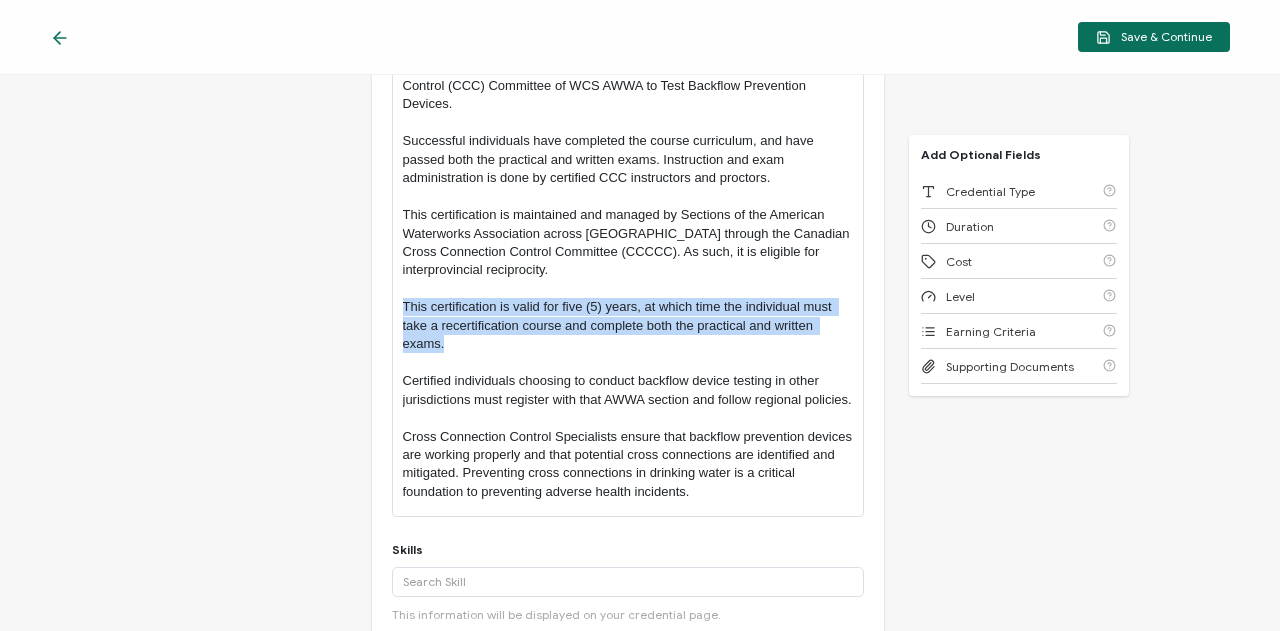 click on "Alright Sans [PERSON_NAME] Archivo Black Arial Arimo Blinker Caveat Charm Charmonman Cinzel EB Garamond [PERSON_NAME] Sans [PERSON_NAME] Great Vibes Grenze [PERSON_NAME] Grotesk Inconsolata Josefin Sans Kolektif House Kufam Lato Libre Caslon Text [PERSON_NAME] Lugrasimo Markazi Text Merienda [PERSON_NAME] [PERSON_NAME] [PERSON_NAME] Sans [PERSON_NAME] Serif Nunito Open Sans Open Sans Condensed Orbitron [PERSON_NAME] Display Poppins PT Sans PT Sans Narrow PT Serif Quicksand Raleway Red Hat Display Roboto Roboto Condensed Roboto Slab Rubik Slabo 27px Source Sans Pro Spartan Tajawal Titillium Web Ubuntu UnifrakturCook UnifrakturMaguntia Work Sans   13px 11px 12px 13px 14px 15px 16px 17px 18px 19px 20px 21px 22px 23px 24px 25px 26px 27px 28px 29px 30px 31px 32px 33px 34px 35px 36px 37px 38px 39px 40px 41px 42px 43px 44px 45px 46px 47px 48px 49px 50px 51px 52px 53px 54px 55px 56px 57px 58px 59px 60px 61px 62px 63px 64px 65px 66px 67px 68px 69px 70px 71px 72px           #212529
Clear
OK
#FBFBFB
Clear" at bounding box center (628, 227) 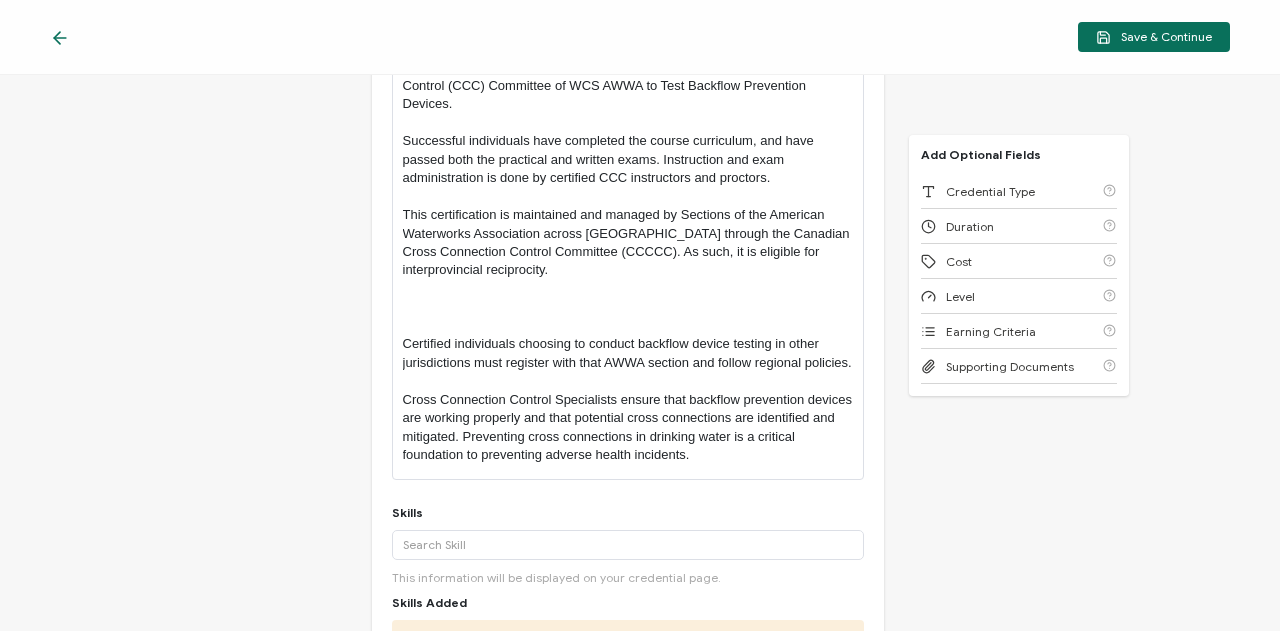 click on "Successful individuals have completed the course curriculum, and have passed both the practical and written exams. Instruction and exam administration is done by certified CCC instructors and proctors." at bounding box center [628, 159] 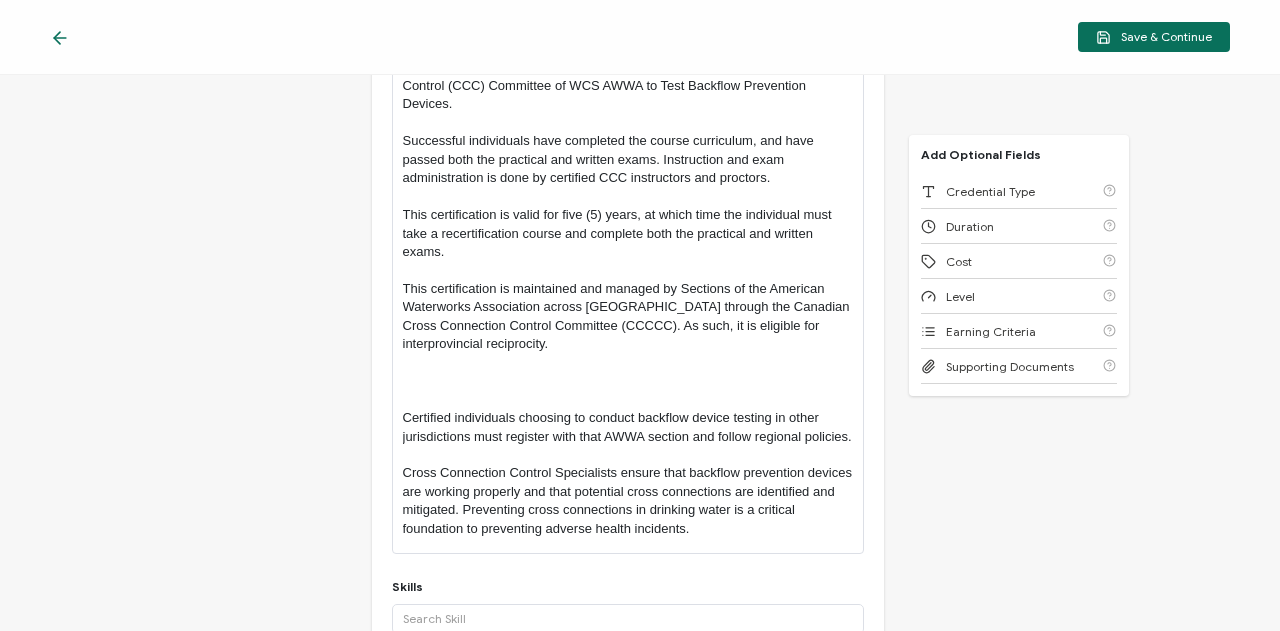 scroll, scrollTop: 0, scrollLeft: 0, axis: both 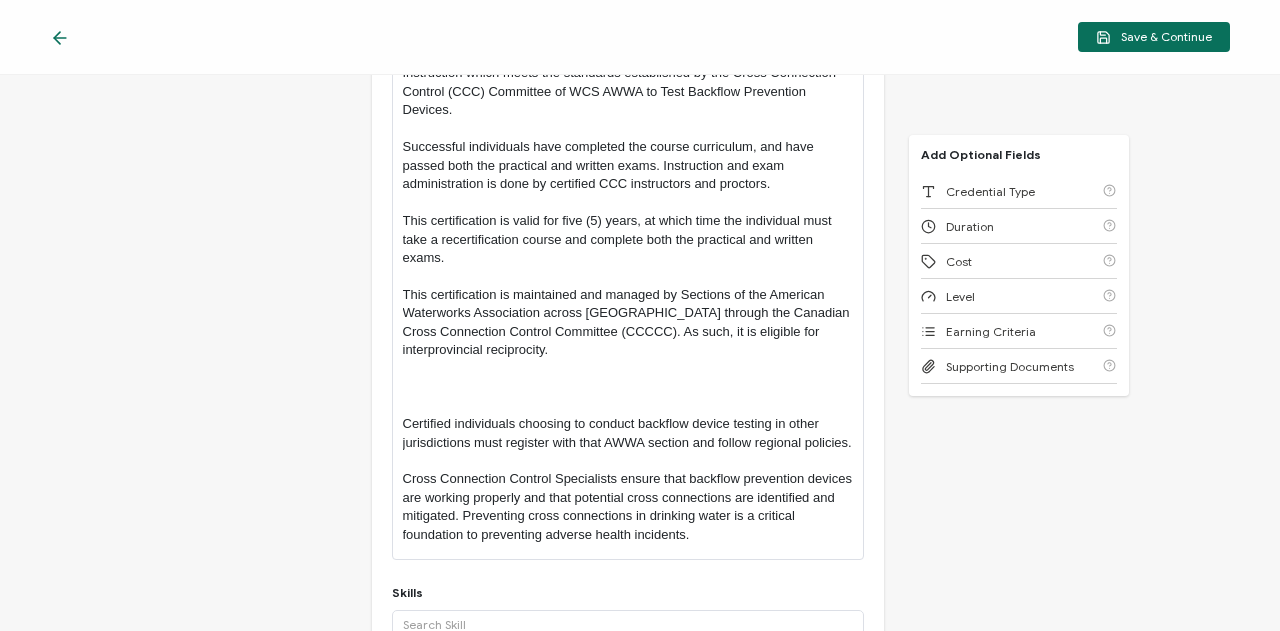 click at bounding box center (628, 387) 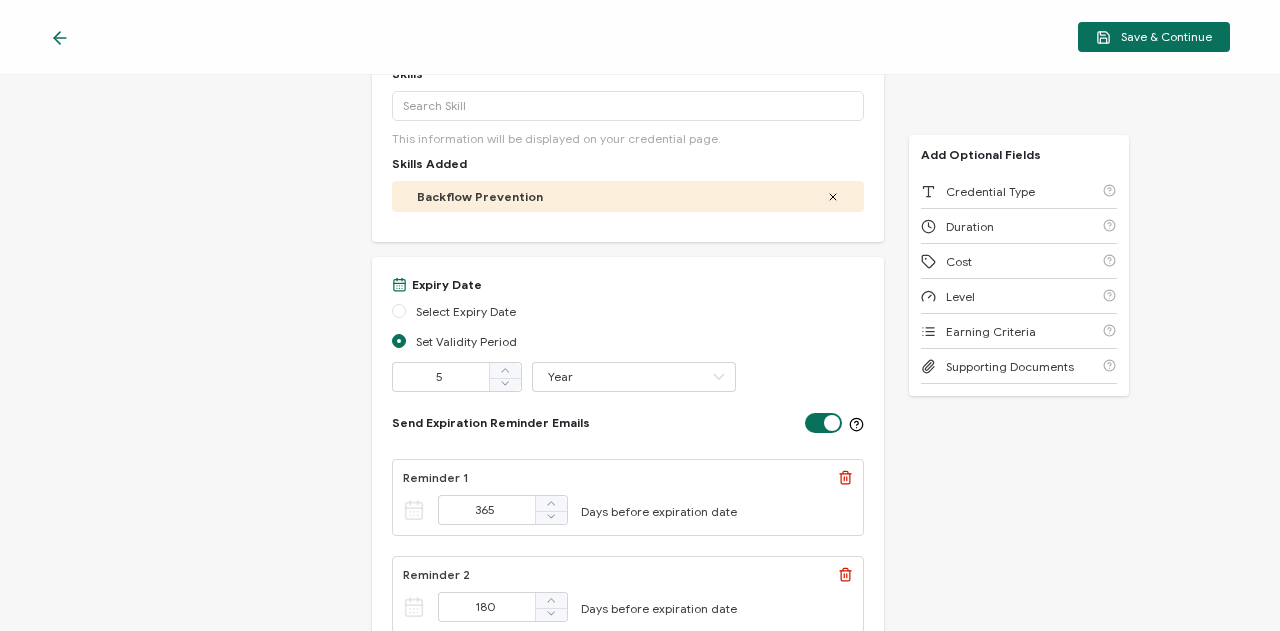 scroll, scrollTop: 1281, scrollLeft: 0, axis: vertical 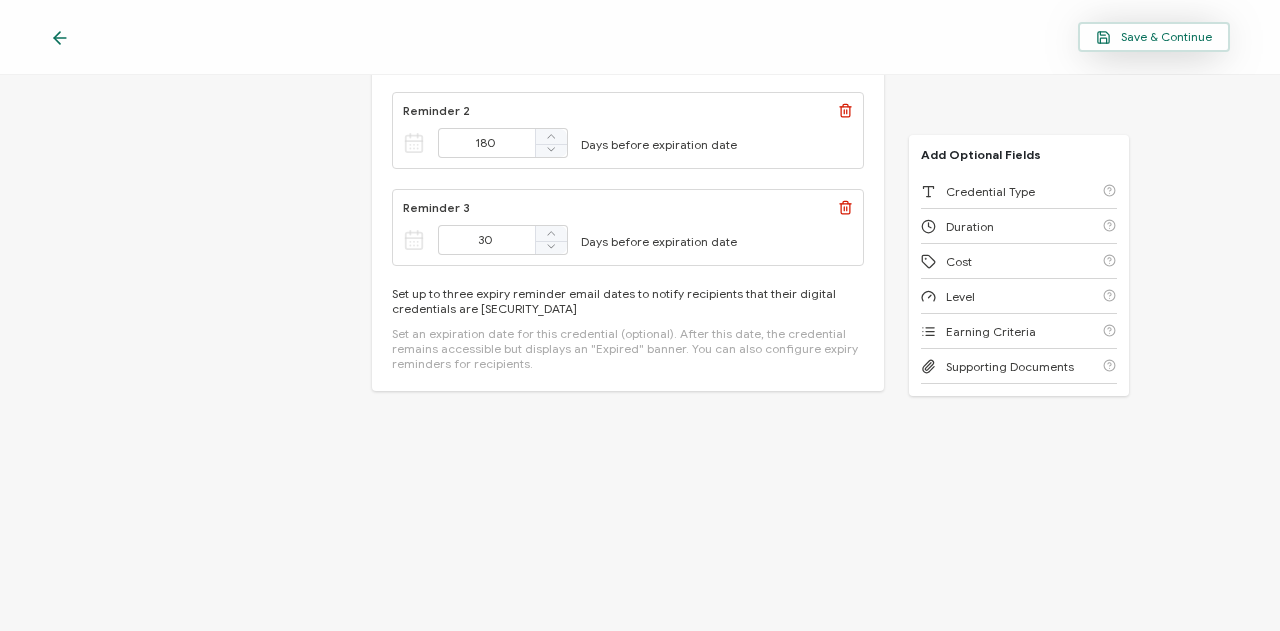 click on "Save & Continue" at bounding box center [1154, 37] 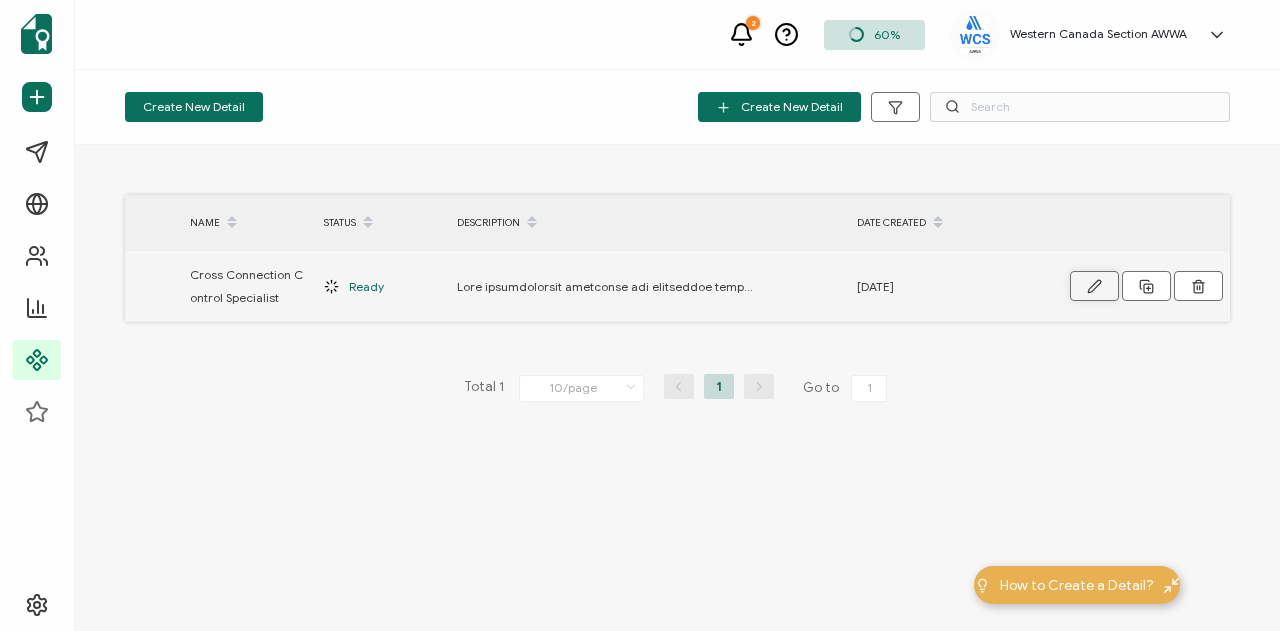click 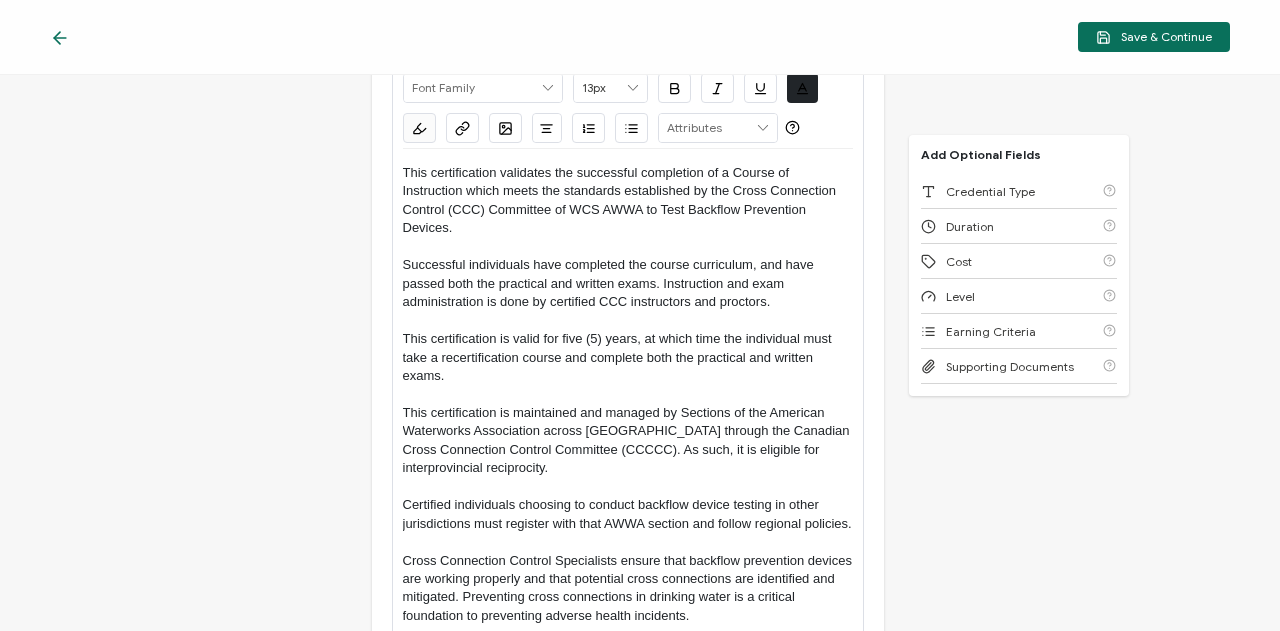 scroll, scrollTop: 400, scrollLeft: 0, axis: vertical 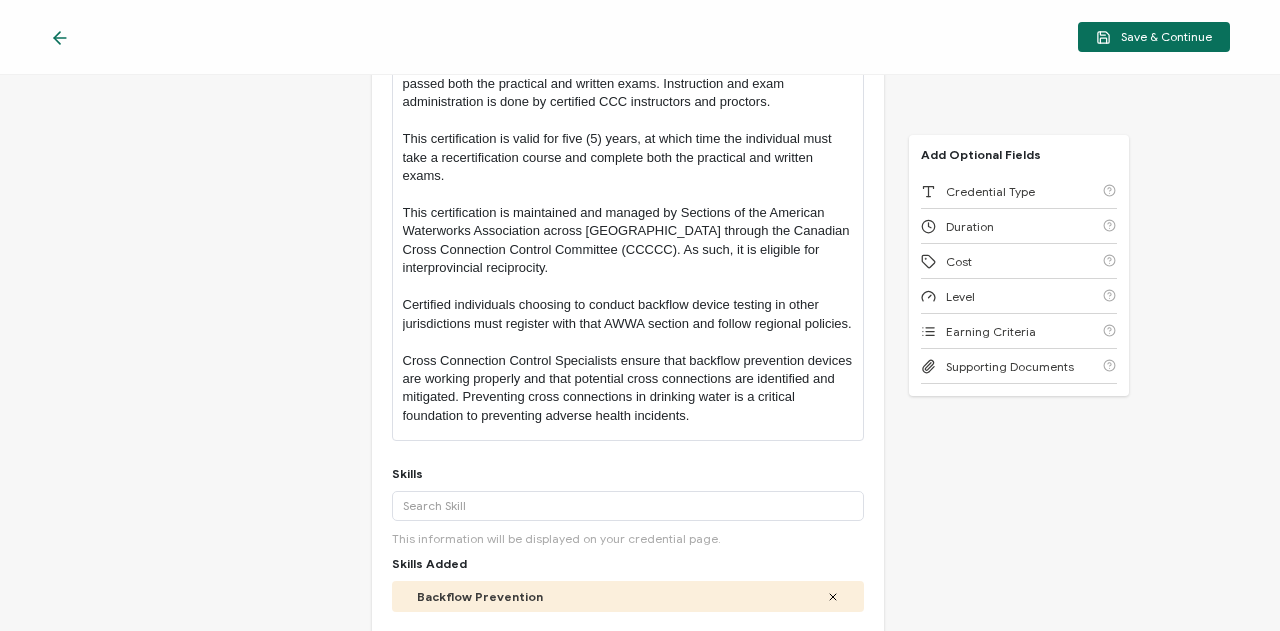 click on "This certification is maintained and managed by Sections of the American Waterworks Association across [GEOGRAPHIC_DATA] through the Canadian Cross Connection Control Committee (CCCCC). As such, it is eligible for interprovincial reciprocity." at bounding box center (628, 241) 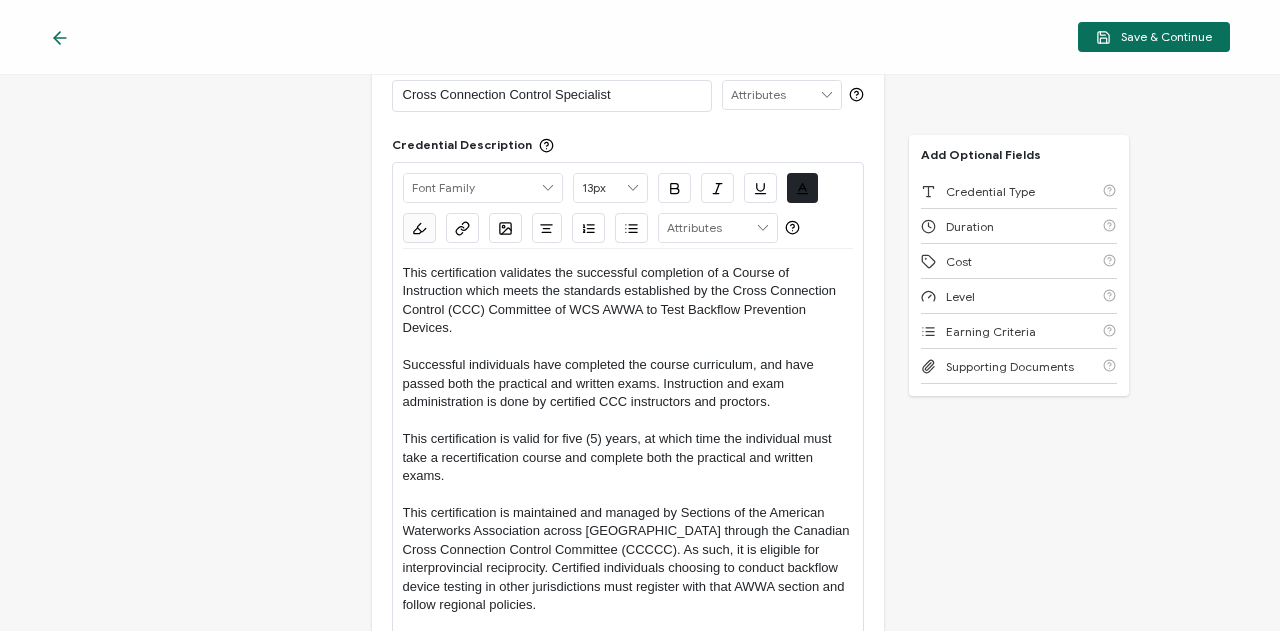 scroll, scrollTop: 300, scrollLeft: 0, axis: vertical 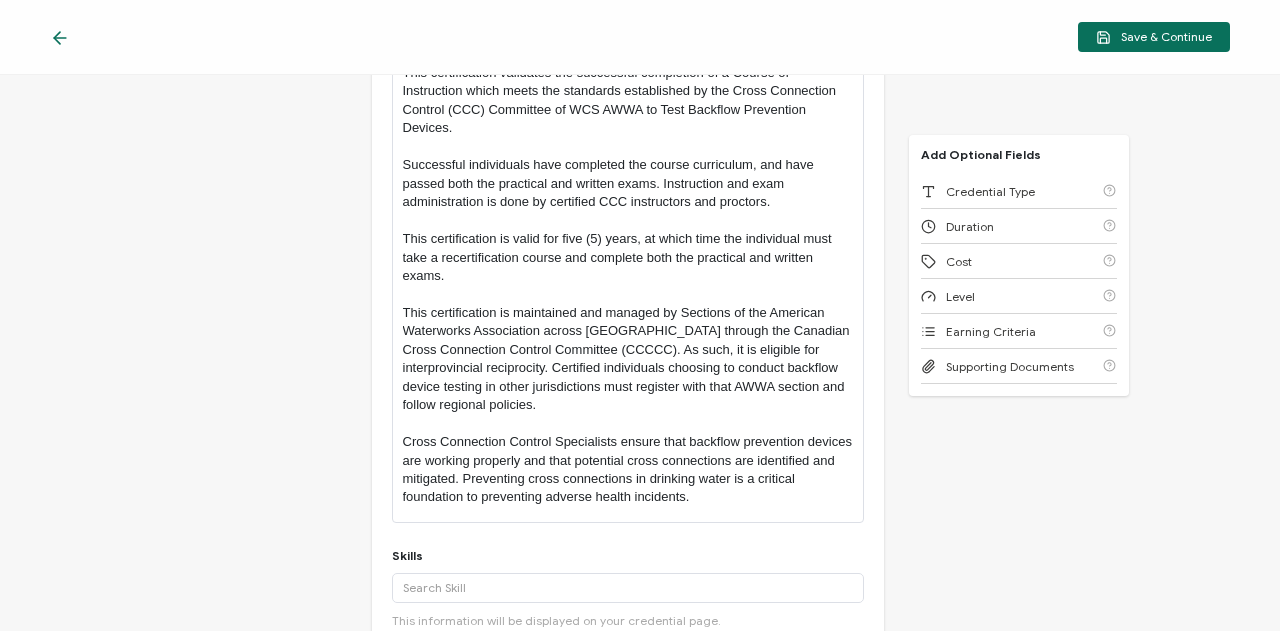 click on "Cross Connection Control Specialists ensure that backflow prevention devices are working properly and that potential cross connections are identified and mitigated. Preventing cross connections in drinking water is a critical foundation to preventing adverse health incidents." at bounding box center (628, 470) 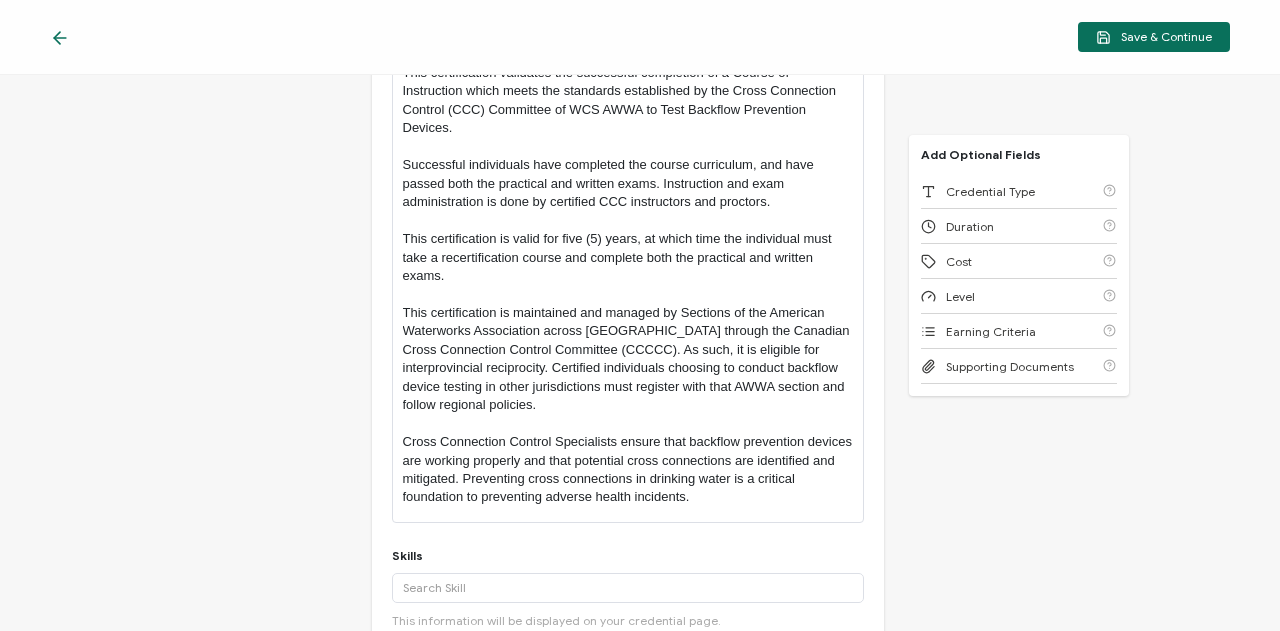 type 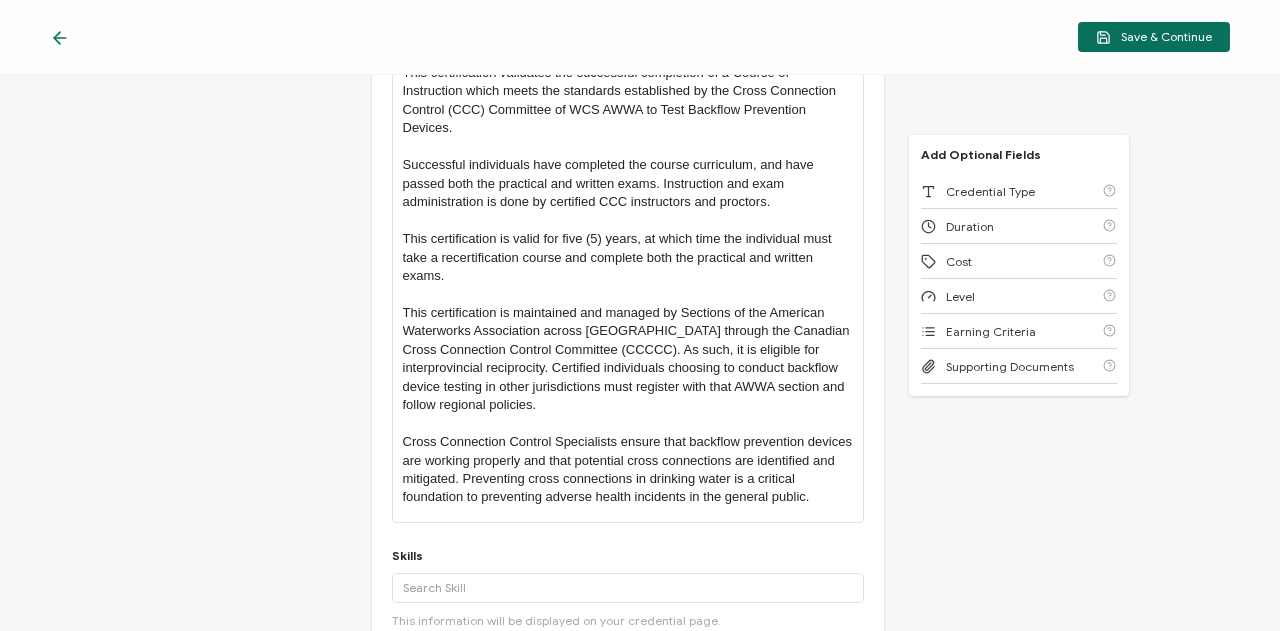 click on "Credential Title
Cross Connection Control Specialist   ISSUER
Issuer Name
Credential Description
Alright Sans [PERSON_NAME] Archivo Black Arial Arimo Blinker Caveat Charm Charmonman Cinzel EB Garamond [PERSON_NAME] Sans [PERSON_NAME] Great Vibes Grenze [PERSON_NAME] Grotesk Inconsolata Josefin Sans Kolektif House Kufam Lato Libre Caslon Text [PERSON_NAME] Lugrasimo Markazi Text Merienda [PERSON_NAME] [PERSON_NAME] [PERSON_NAME] Sans [PERSON_NAME] Serif Nunito Open Sans Open Sans Condensed Orbitron [PERSON_NAME] Display Poppins PT Sans PT Sans Narrow PT Serif Quicksand Raleway Red Hat Display Roboto Roboto Condensed Roboto Slab Rubik Slabo 27px Source Sans Pro Spartan Tajawal Titillium Web Ubuntu UnifrakturCook UnifrakturMaguntia Work Sans   13px 11px 12px 13px 14px 15px 16px 17px 18px 19px 20px 21px 22px 23px 24px 25px 26px 27px 28px 29px 30px 31px 32px 33px 34px 35px 36px 37px 38px" at bounding box center (640, 353) 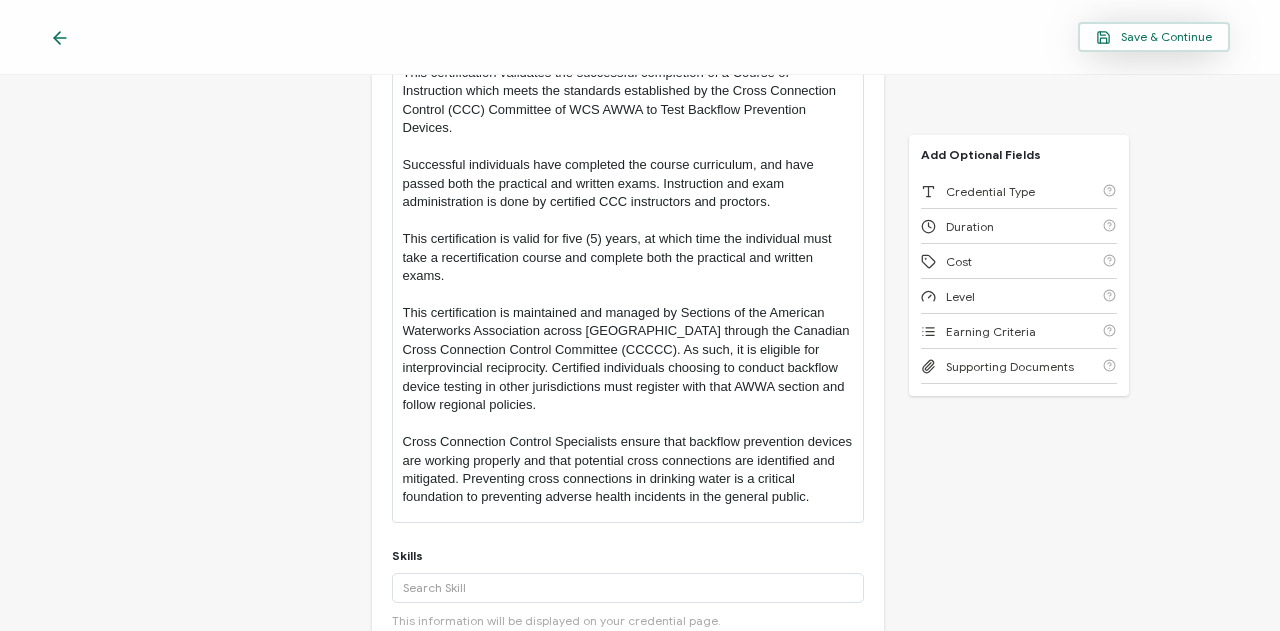 click on "Save & Continue" at bounding box center [1154, 37] 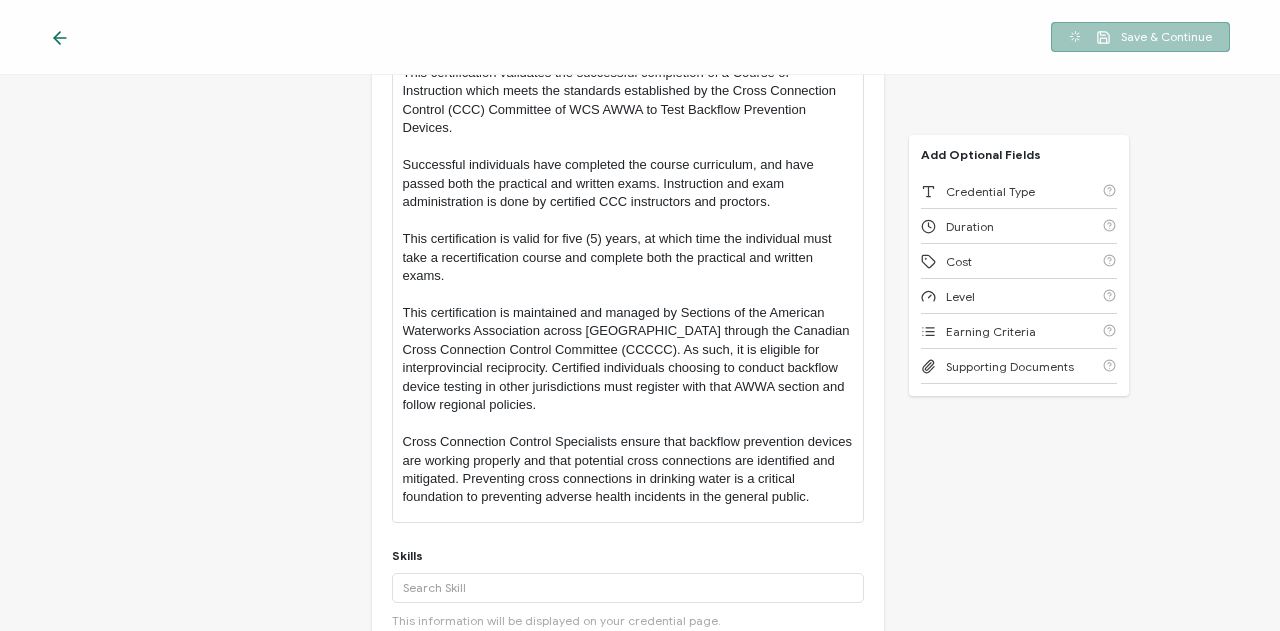 scroll, scrollTop: 0, scrollLeft: 0, axis: both 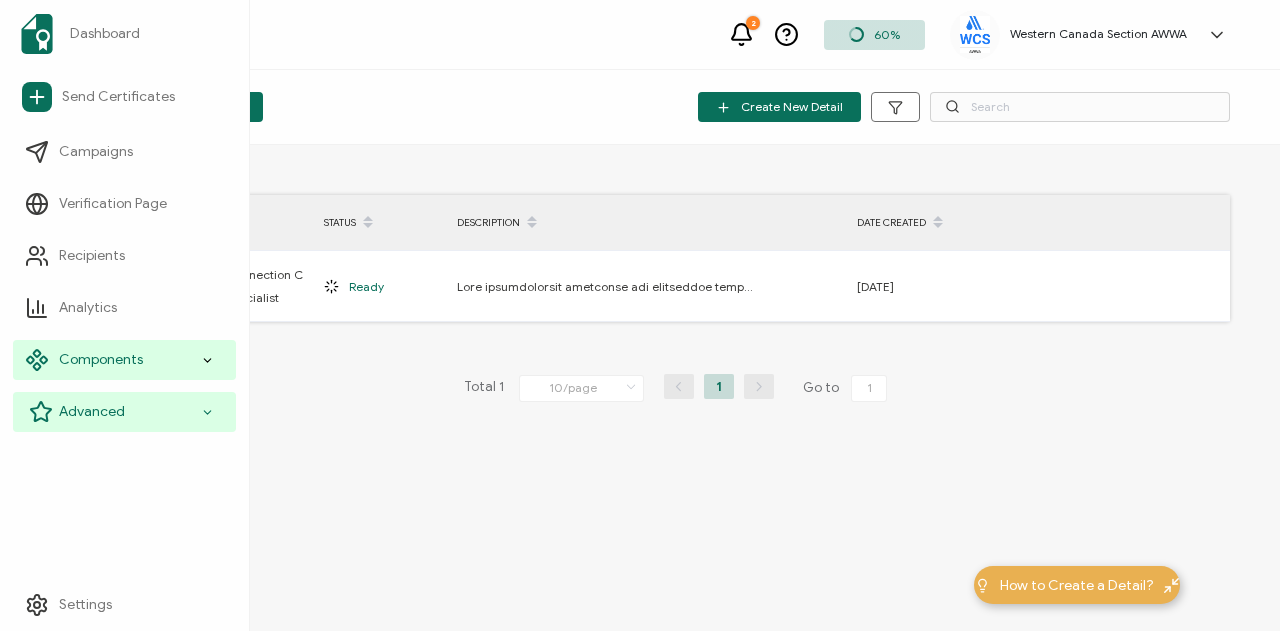 click on "Advanced" at bounding box center [92, 412] 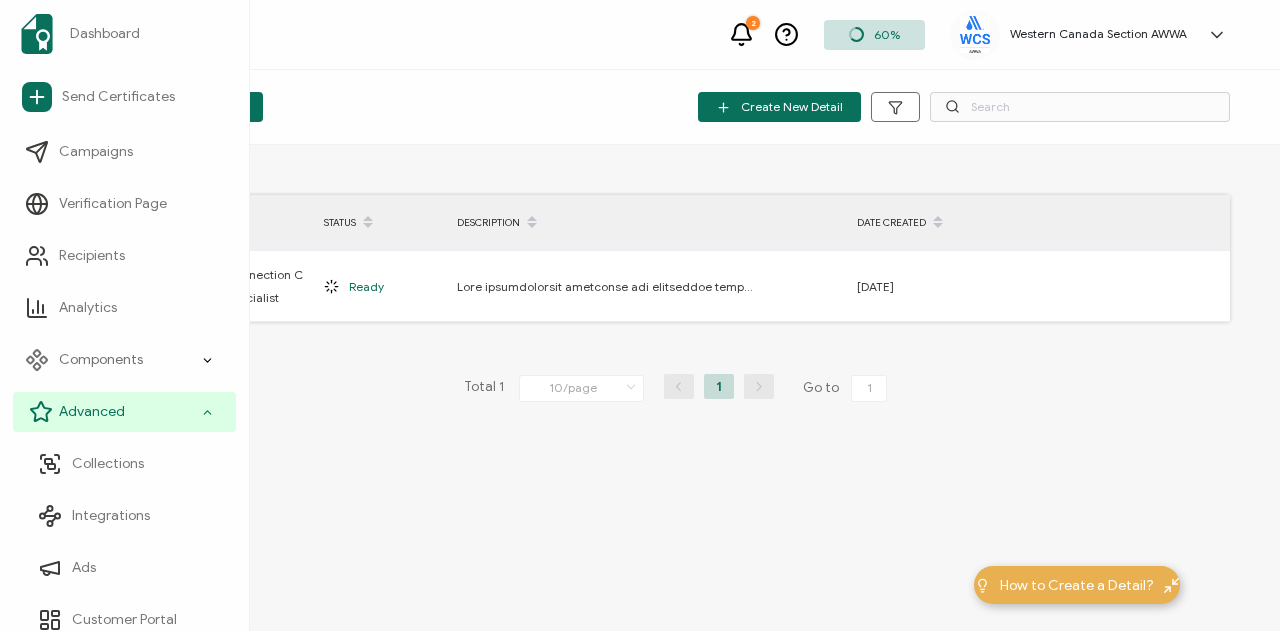 scroll, scrollTop: 66, scrollLeft: 0, axis: vertical 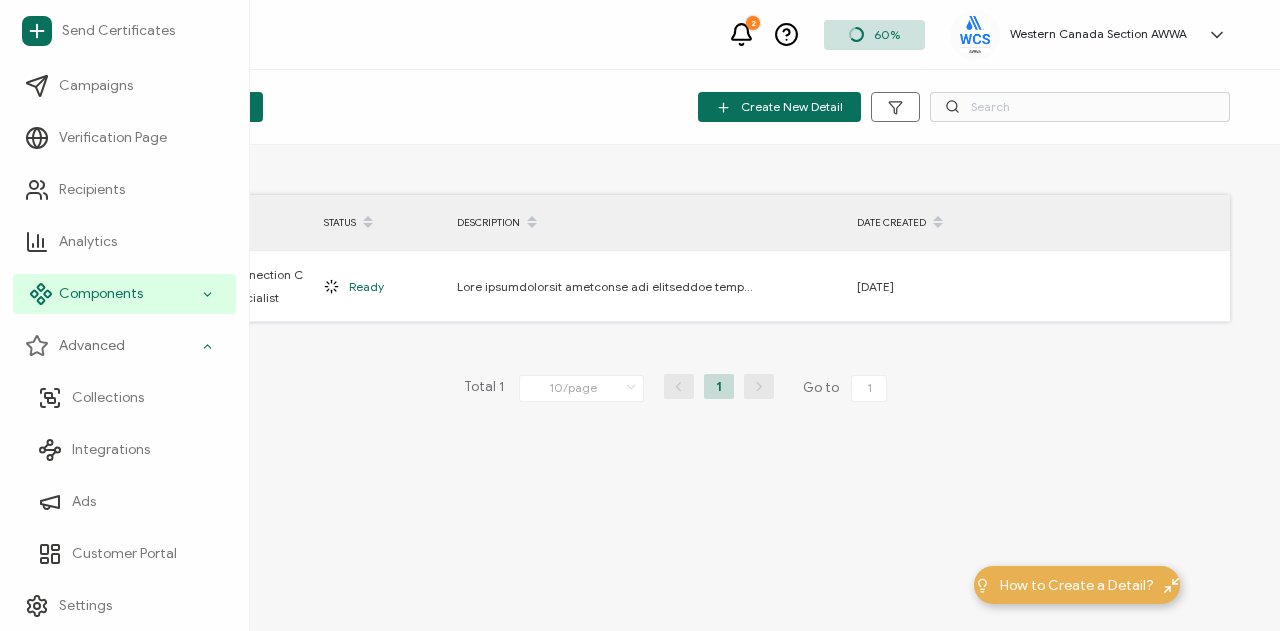 click on "Components" at bounding box center (101, 294) 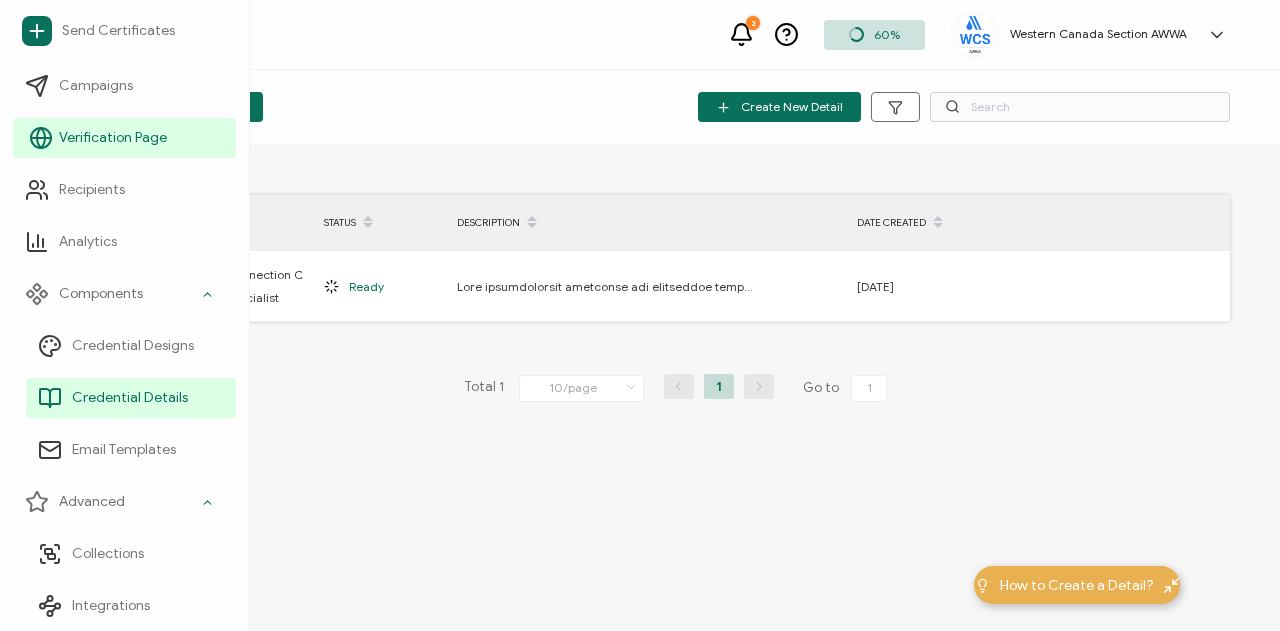 click on "Verification Page" at bounding box center (113, 138) 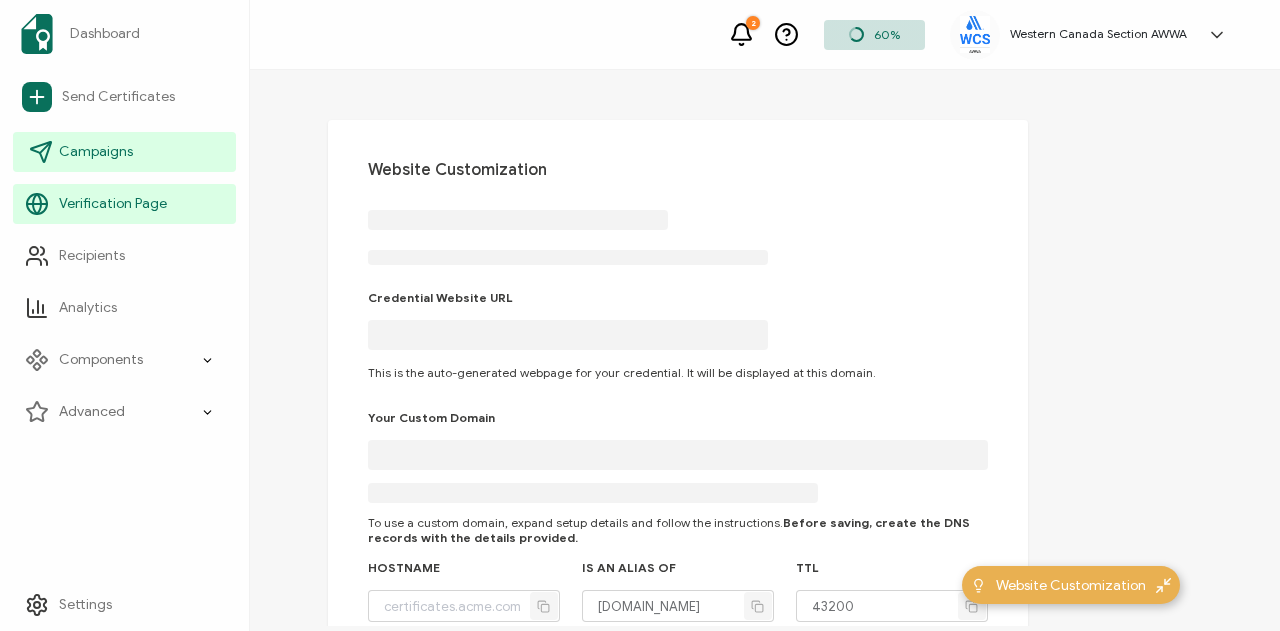 scroll, scrollTop: 0, scrollLeft: 0, axis: both 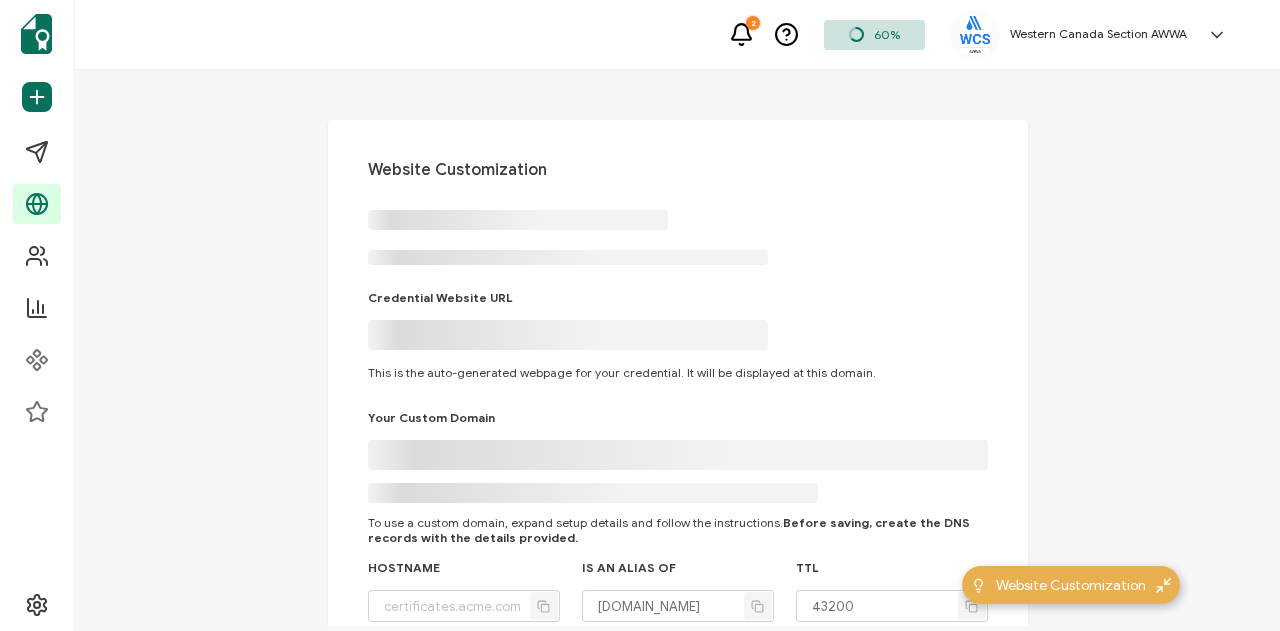 type on "[DOMAIN_NAME]" 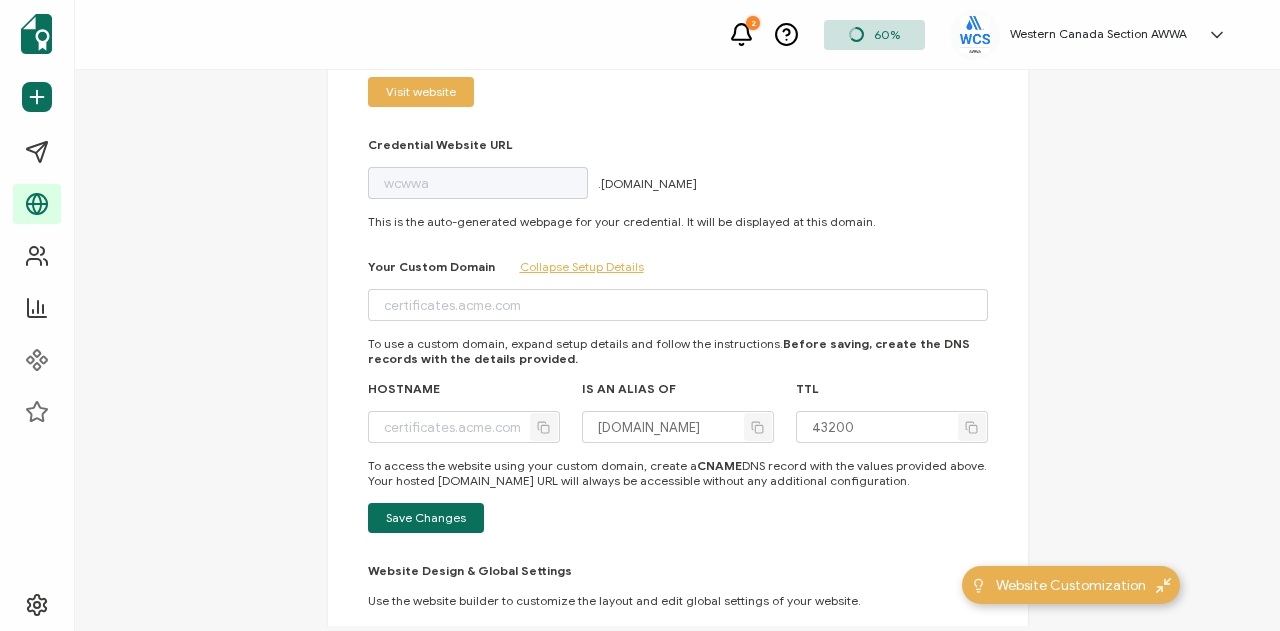scroll, scrollTop: 200, scrollLeft: 0, axis: vertical 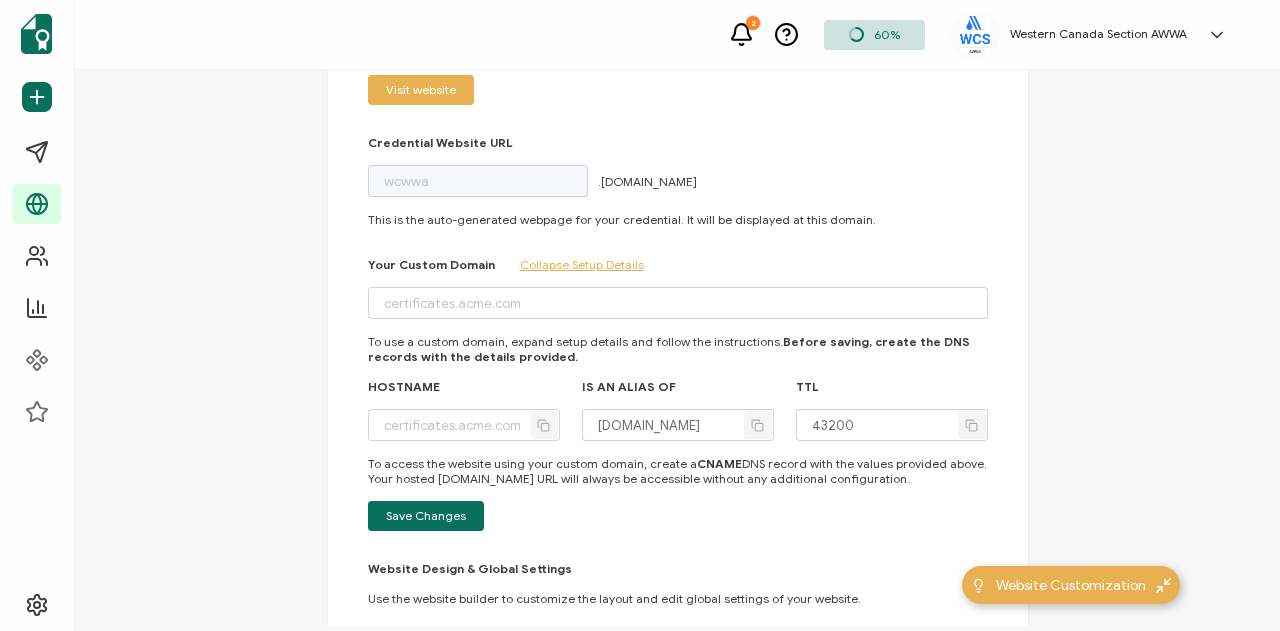click on "Collapse Setup Details" at bounding box center (582, 264) 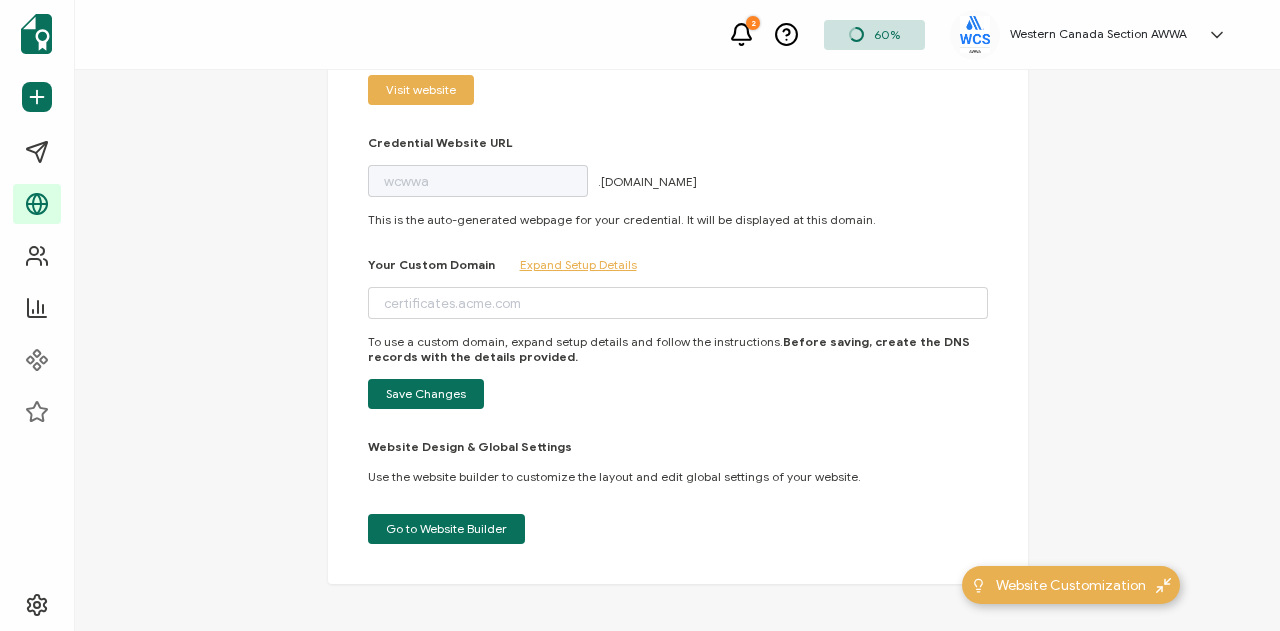 click on "Expand Setup Details" at bounding box center (578, 264) 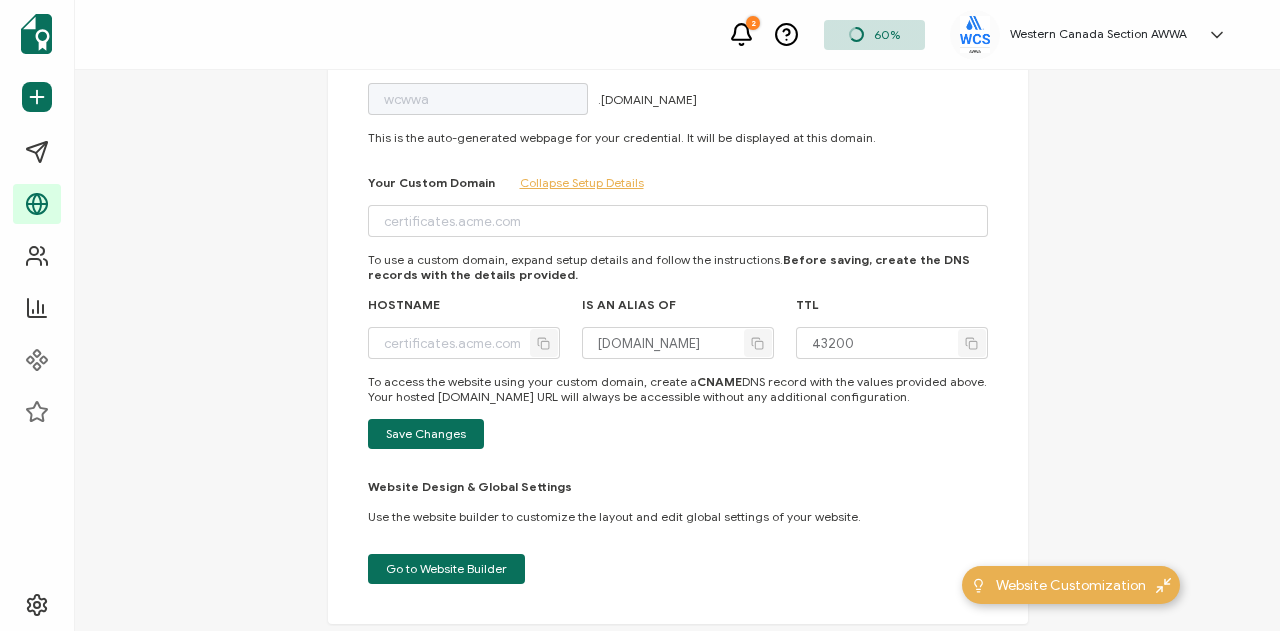 scroll, scrollTop: 329, scrollLeft: 0, axis: vertical 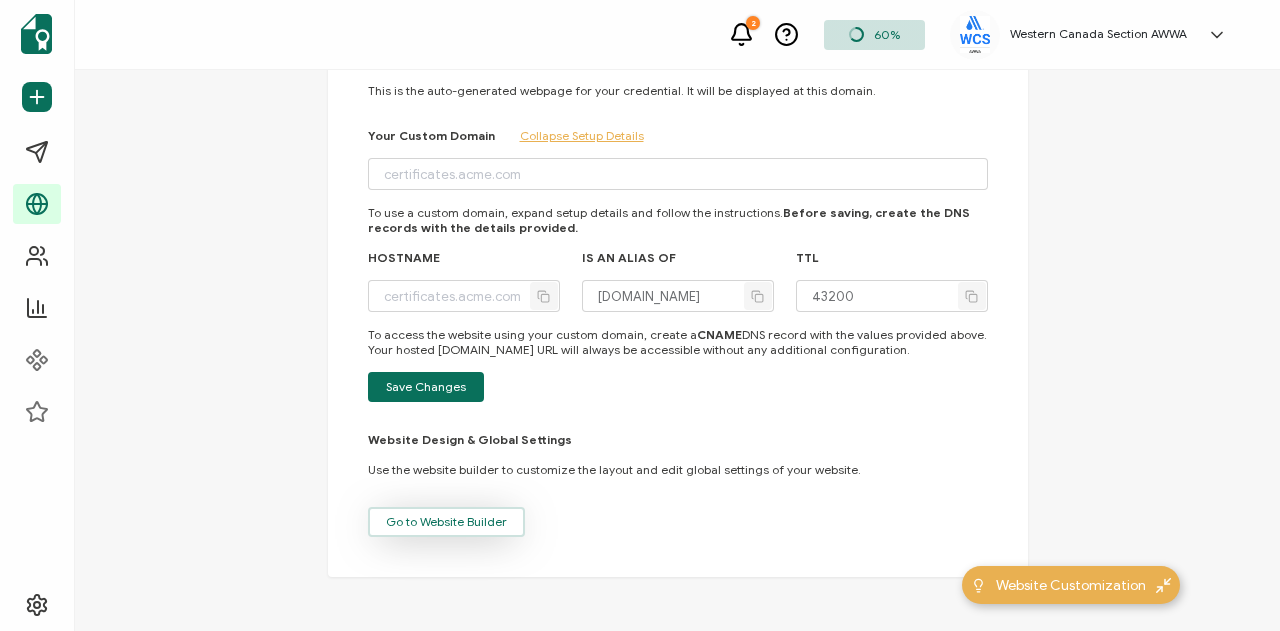 click on "Go to Website Builder" at bounding box center [446, 522] 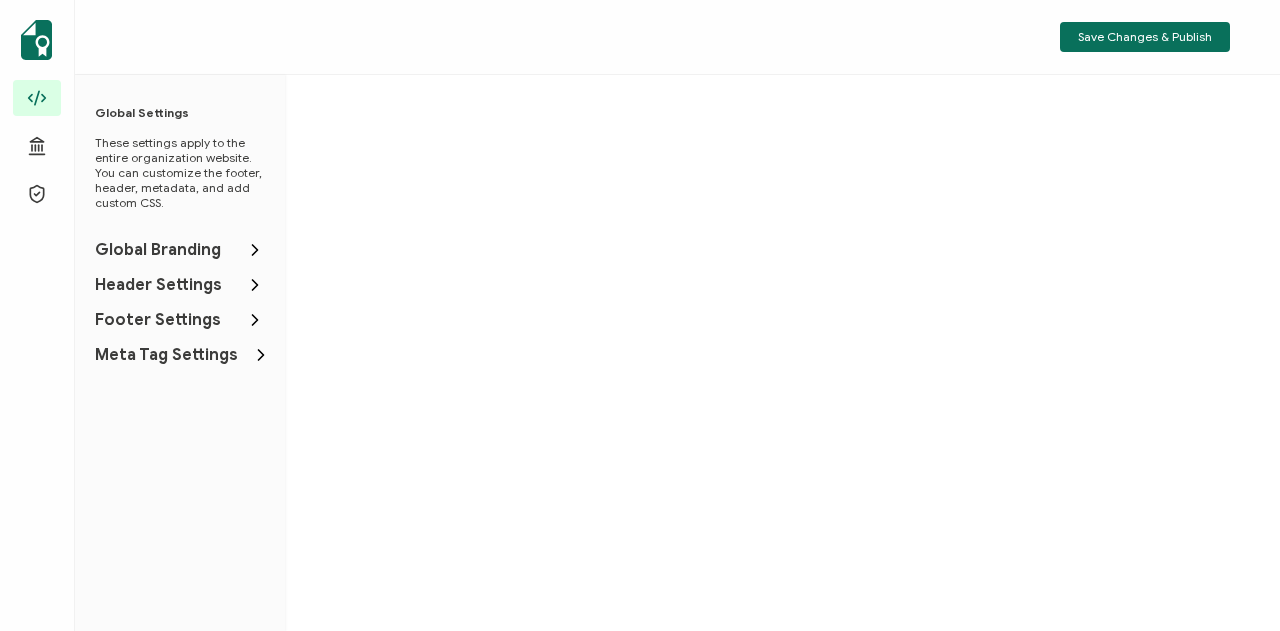 click on "Global Branding" at bounding box center (158, 250) 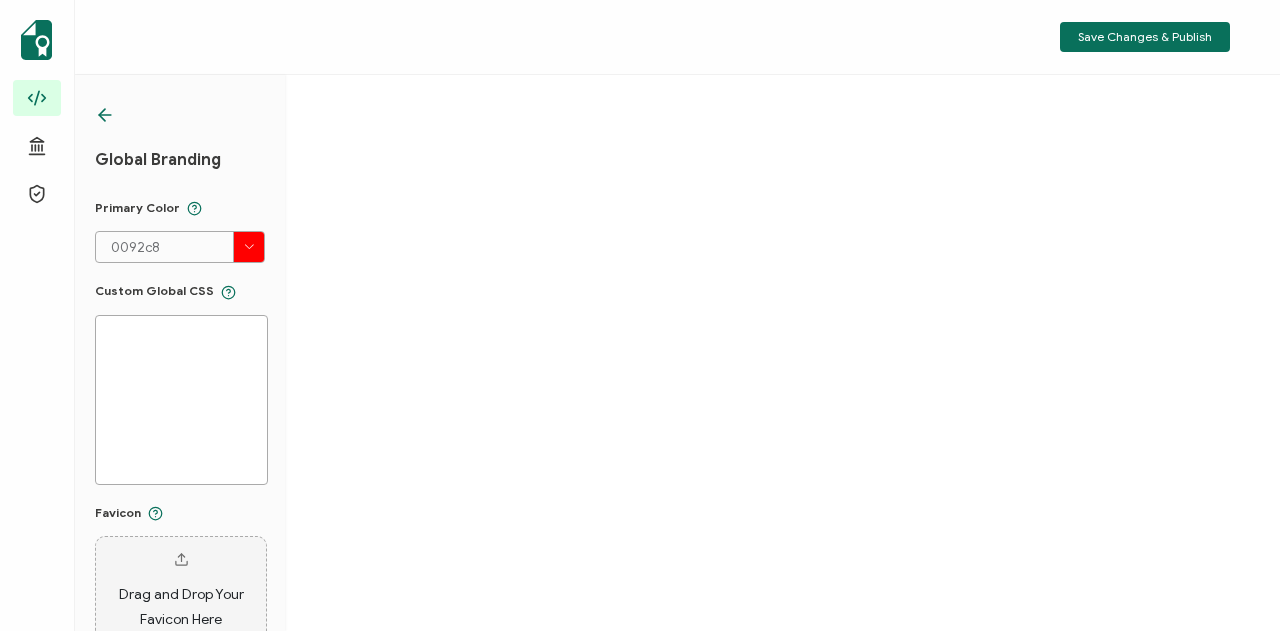 click at bounding box center [181, 400] 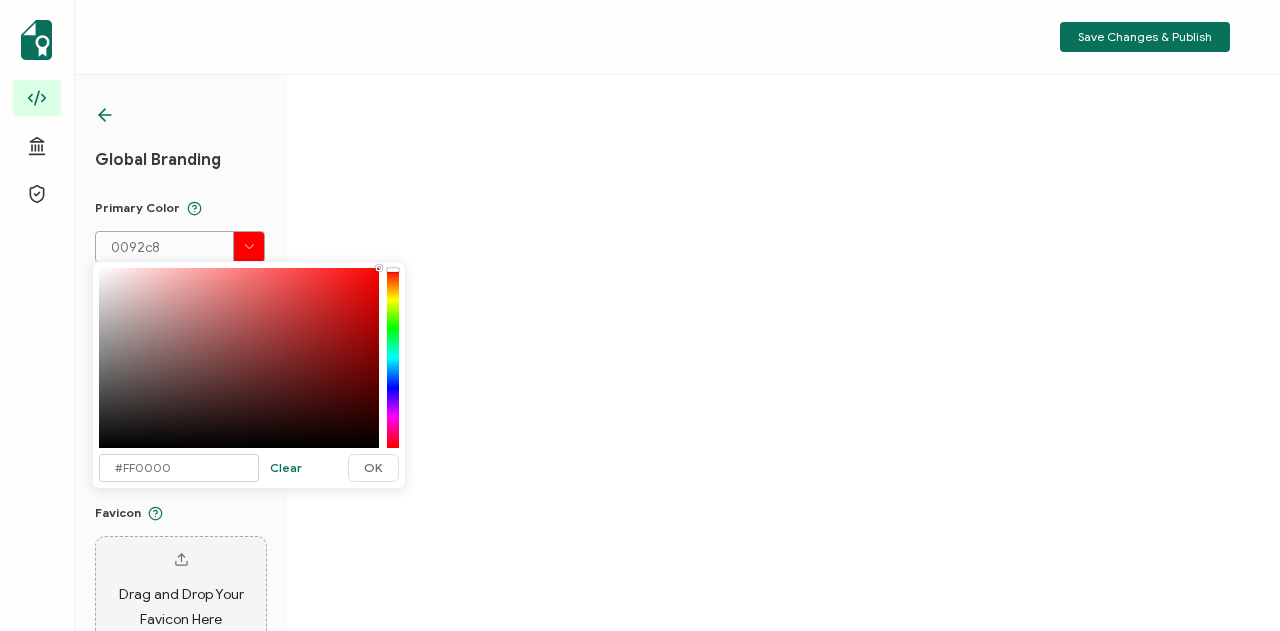 click at bounding box center [393, 358] 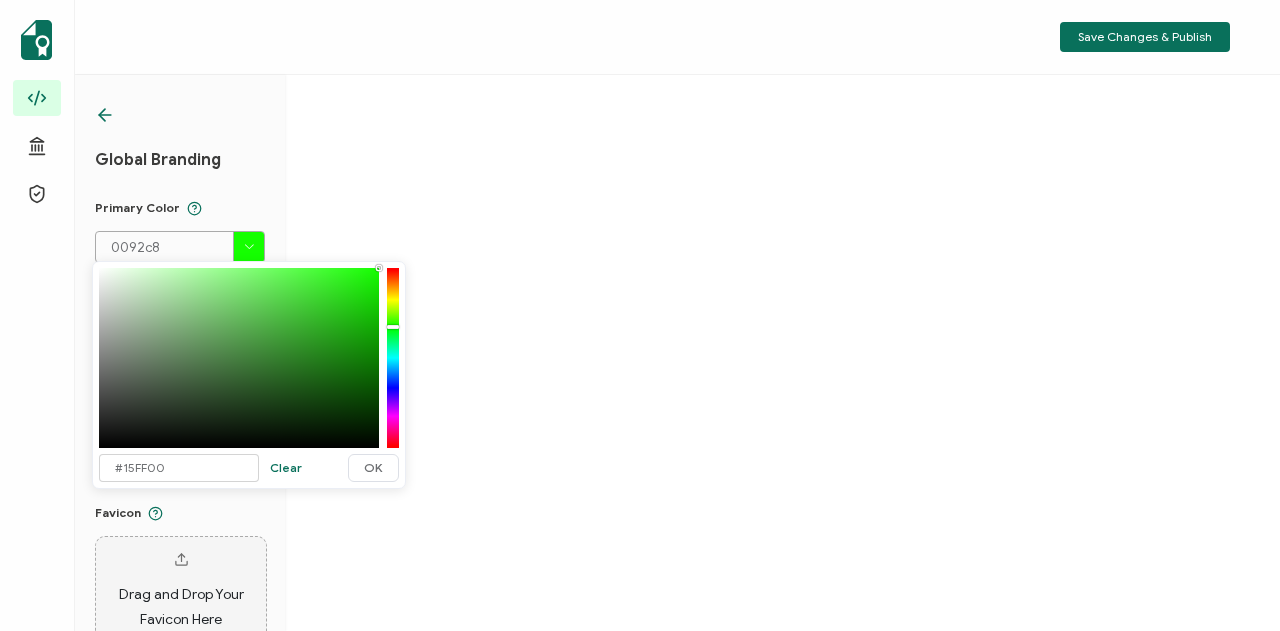 click at bounding box center (239, 358) 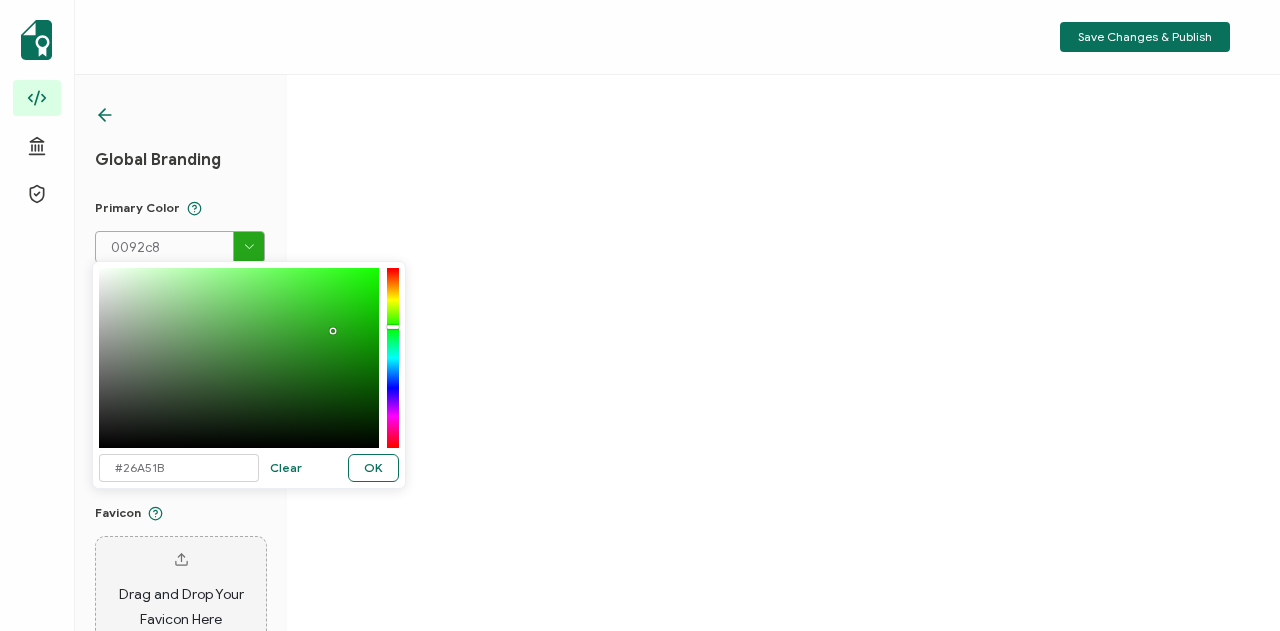 click on "OK" at bounding box center (373, 468) 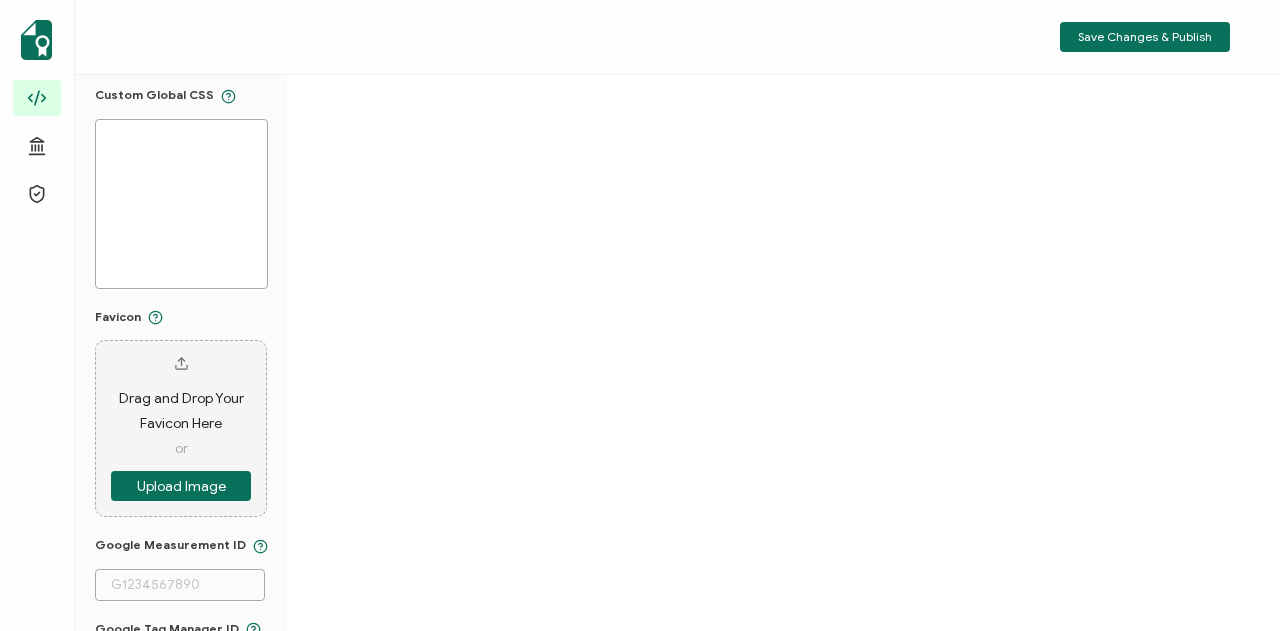 scroll, scrollTop: 200, scrollLeft: 0, axis: vertical 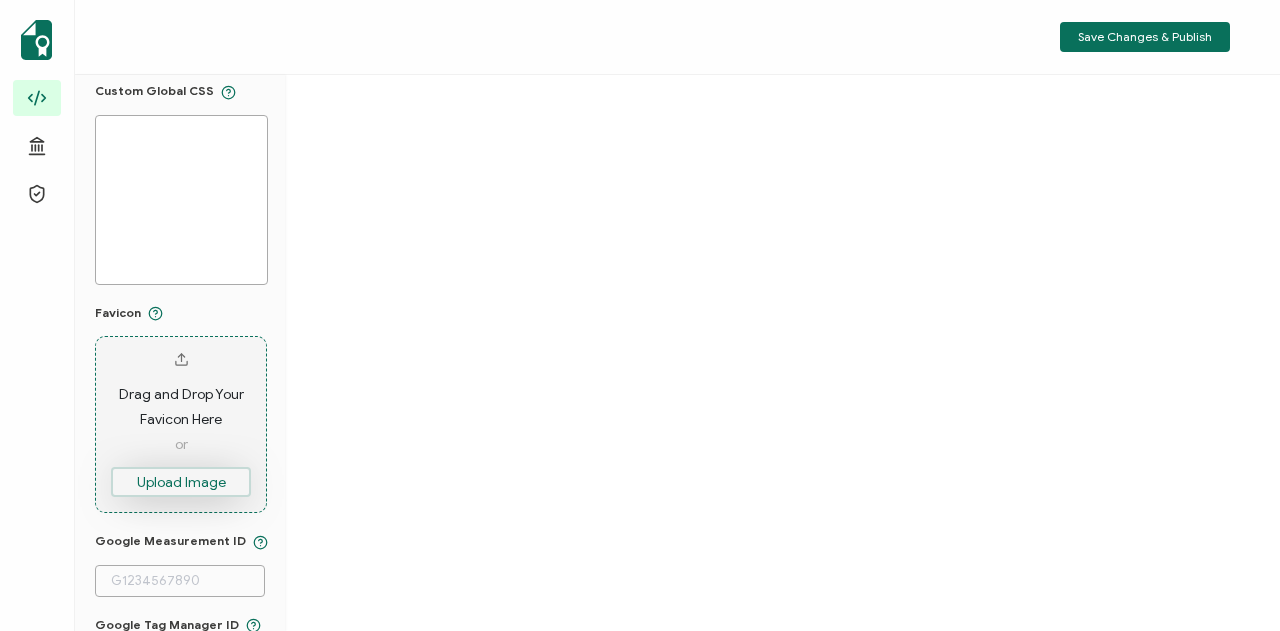 click on "Upload Image" at bounding box center [181, 482] 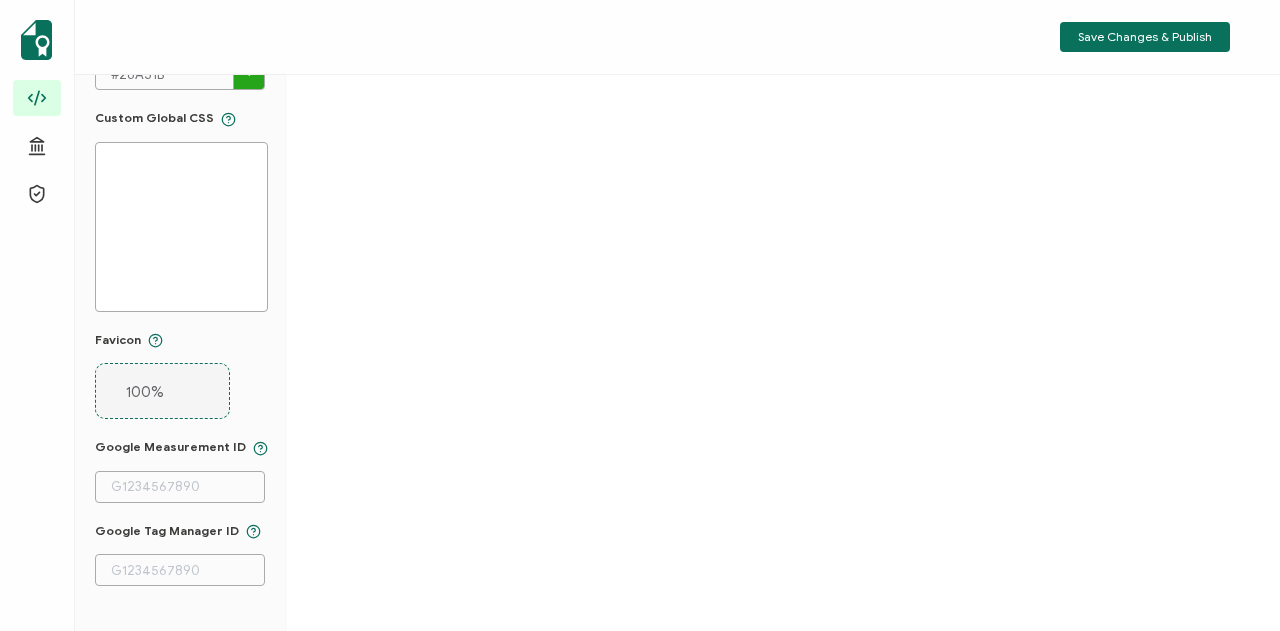 scroll, scrollTop: 170, scrollLeft: 0, axis: vertical 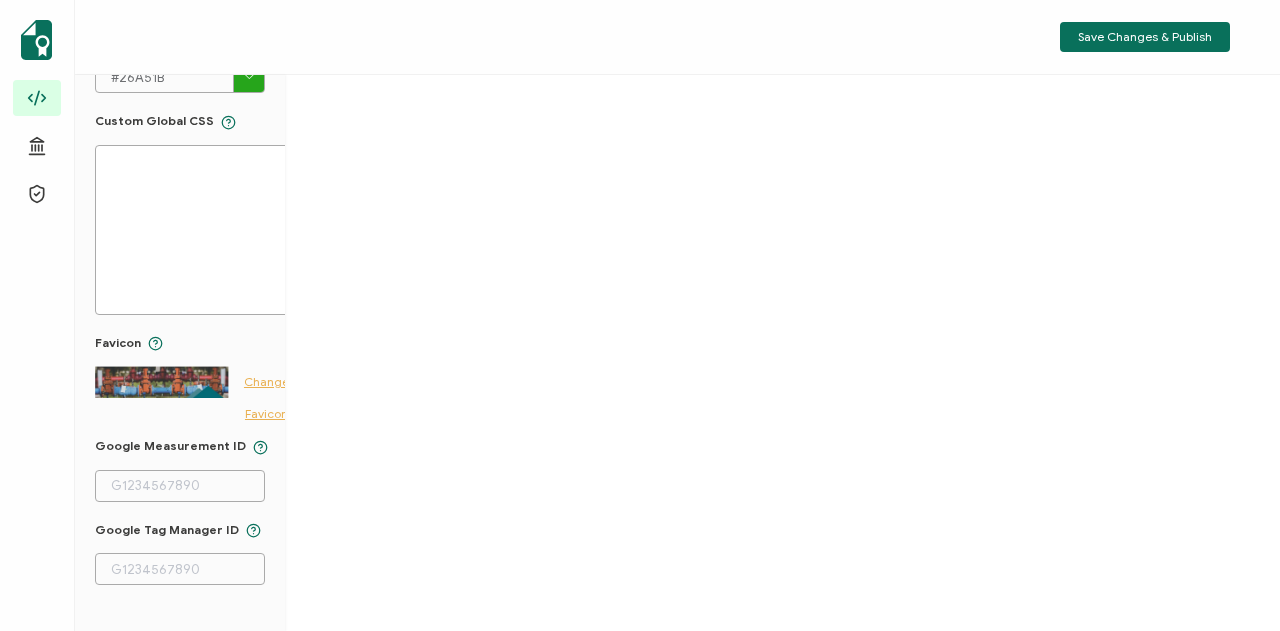 click on "Change Favicon" at bounding box center [266, 382] 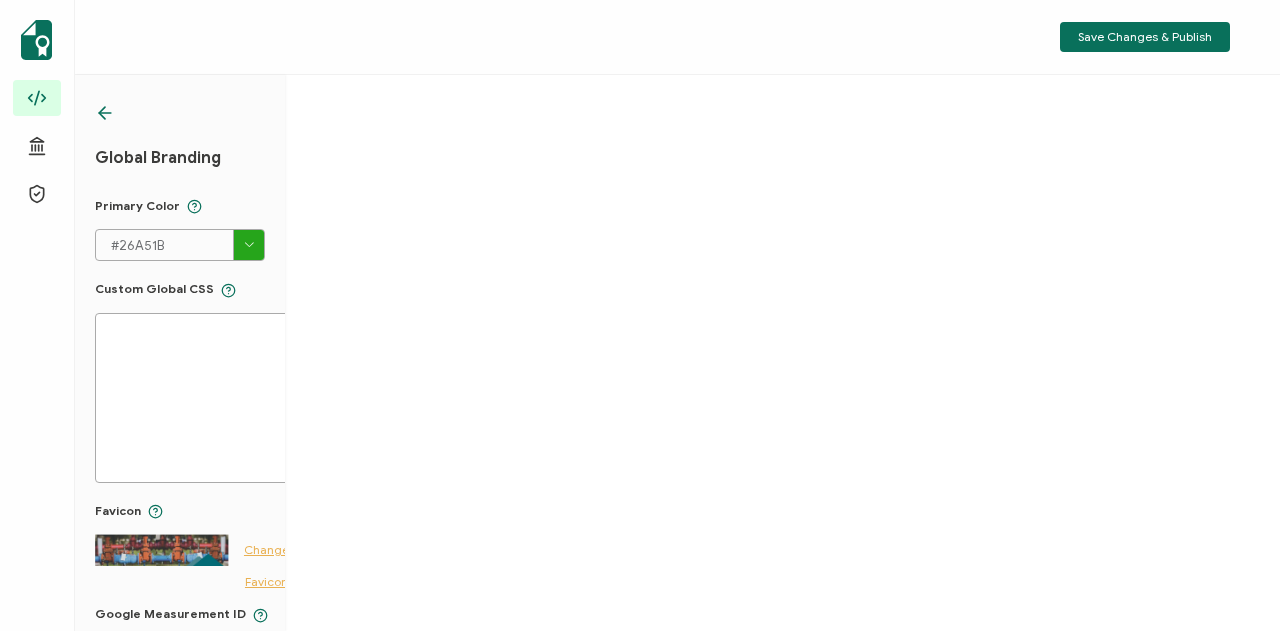 scroll, scrollTop: 0, scrollLeft: 0, axis: both 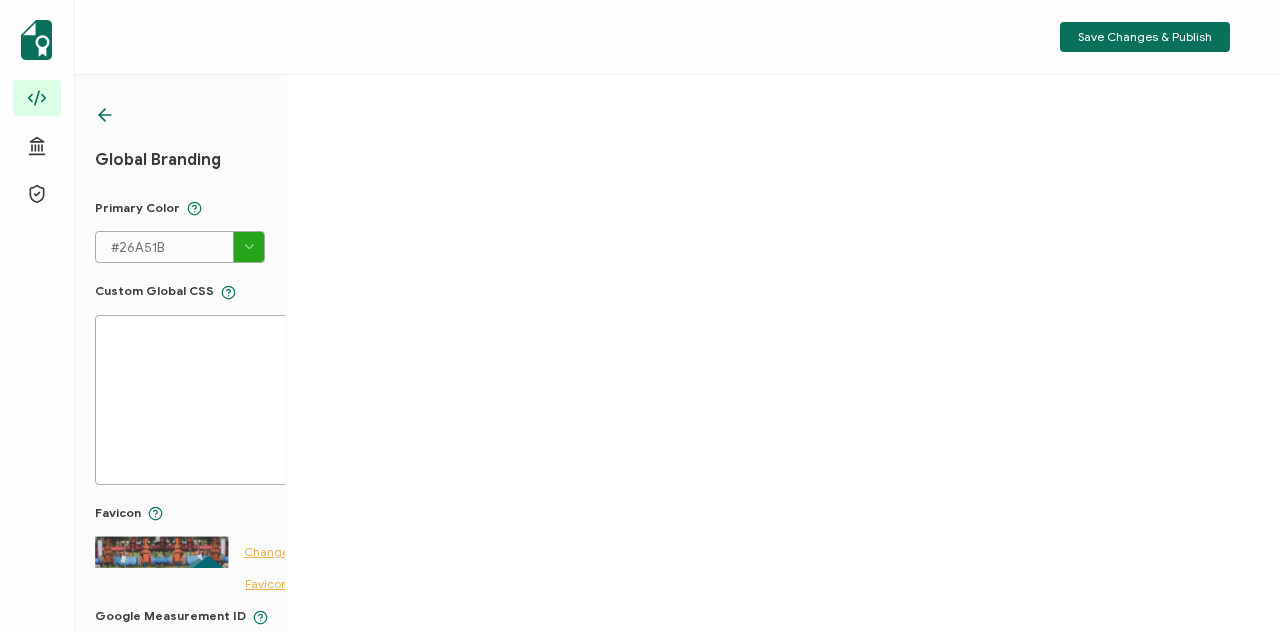 click 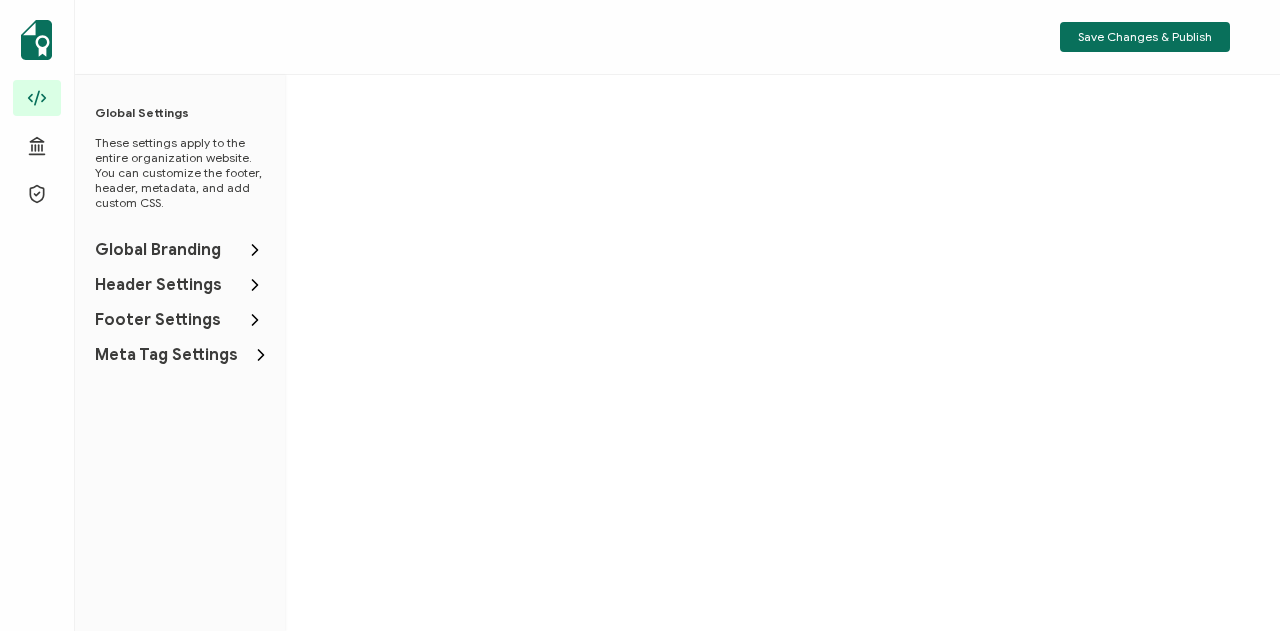 click 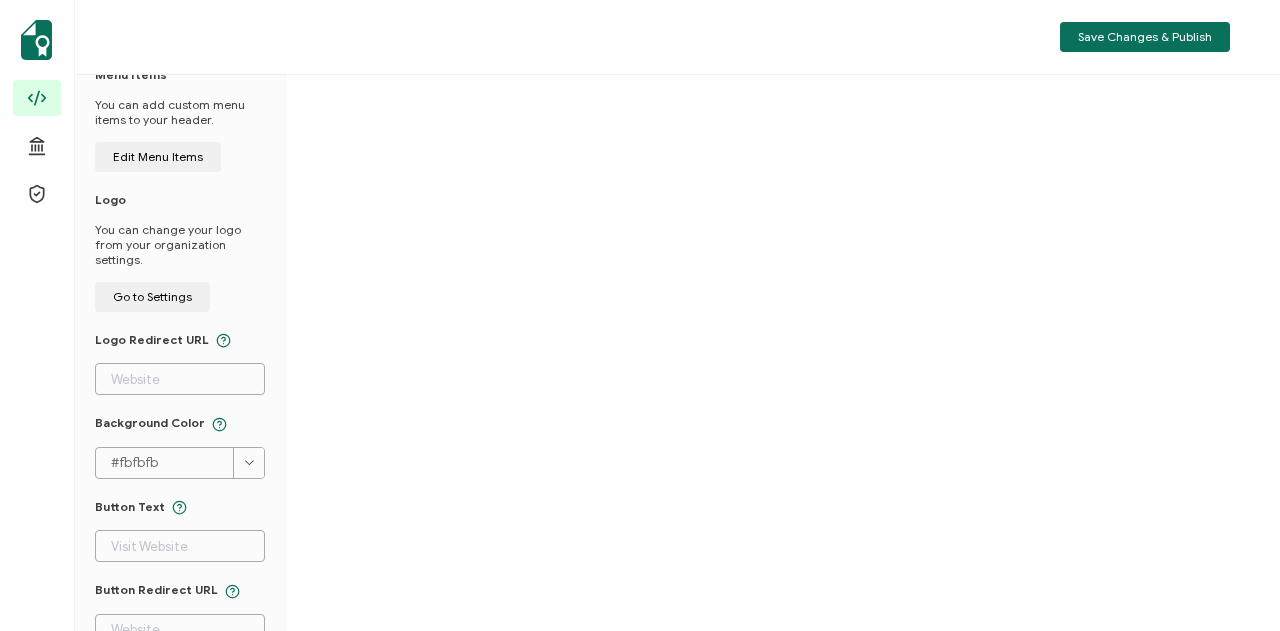 scroll, scrollTop: 44, scrollLeft: 0, axis: vertical 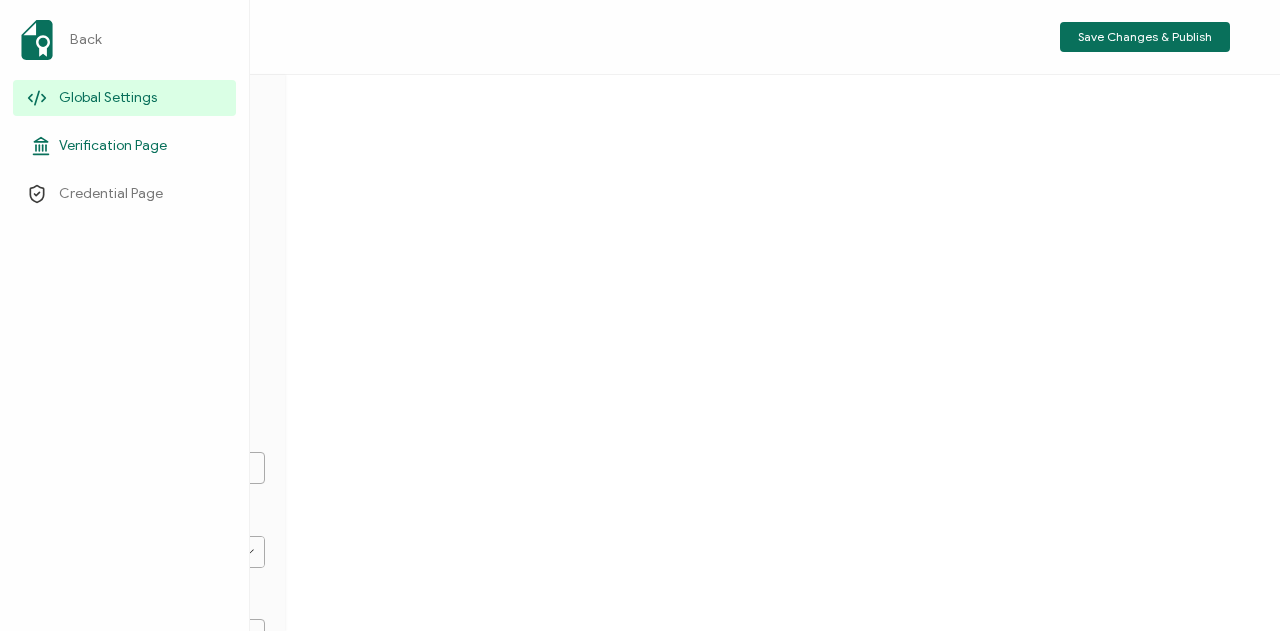 click on "Verification Page" at bounding box center [124, 146] 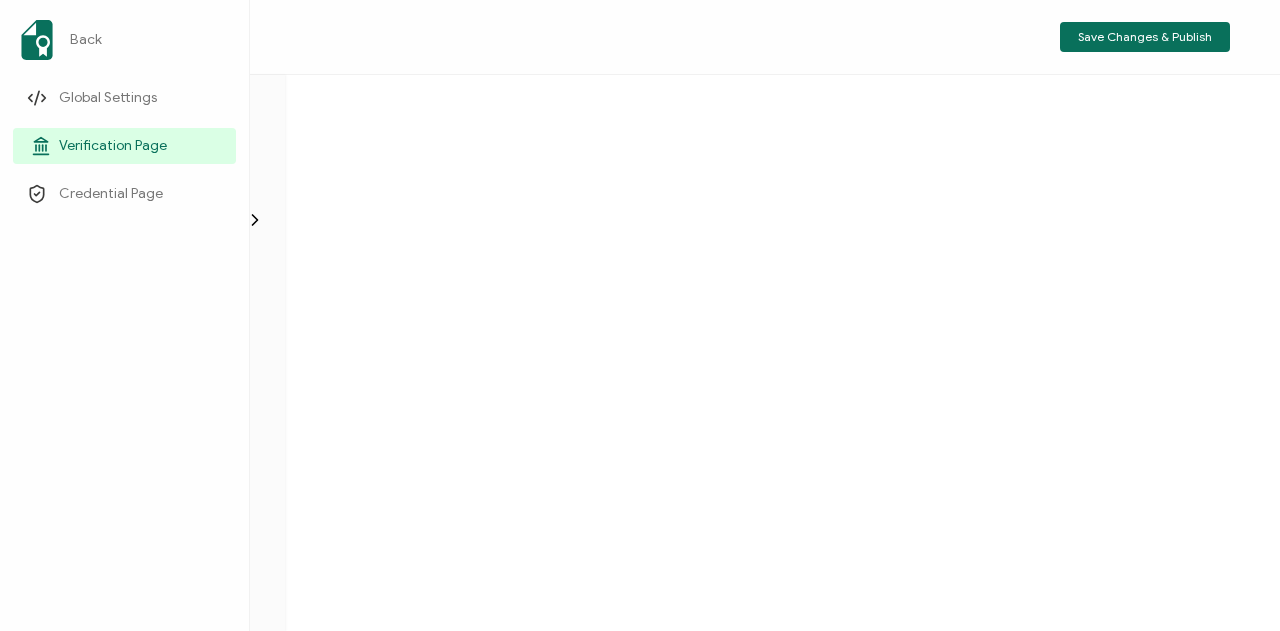 scroll, scrollTop: 0, scrollLeft: 0, axis: both 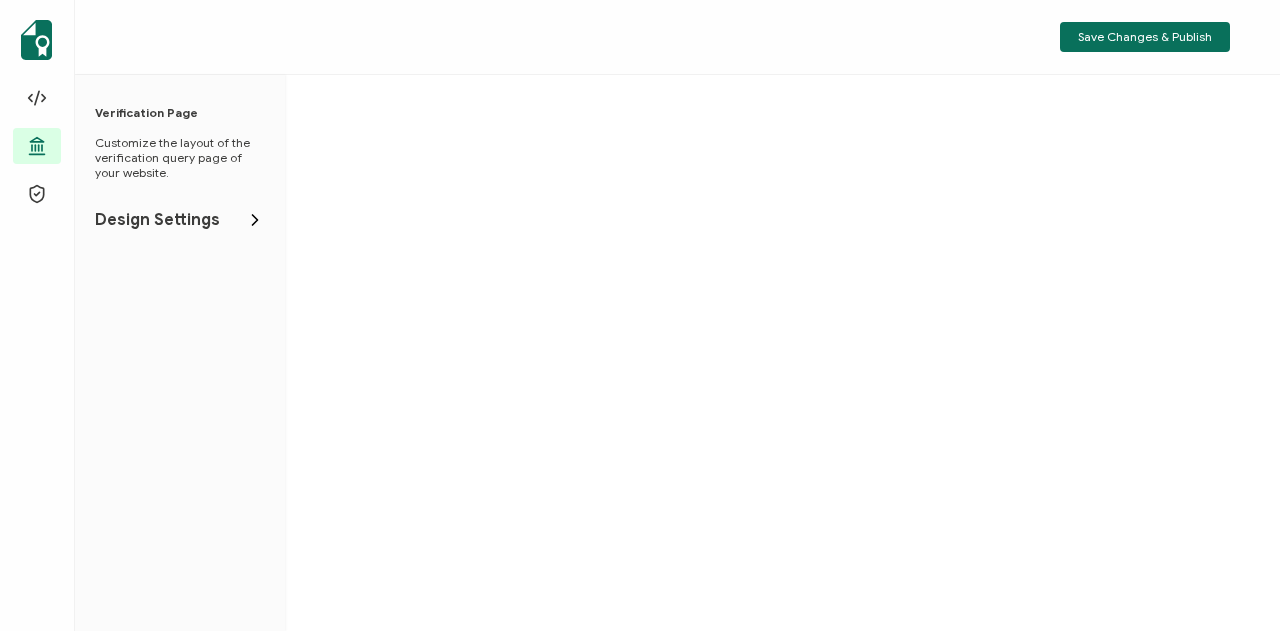 click 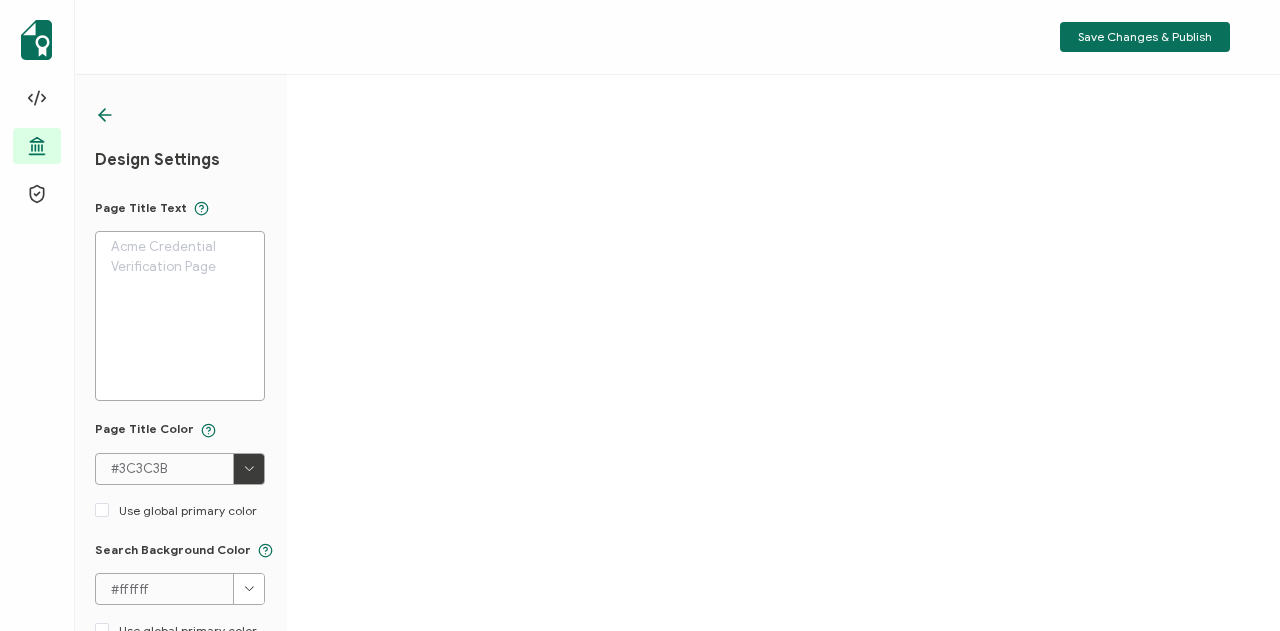 click at bounding box center (180, 316) 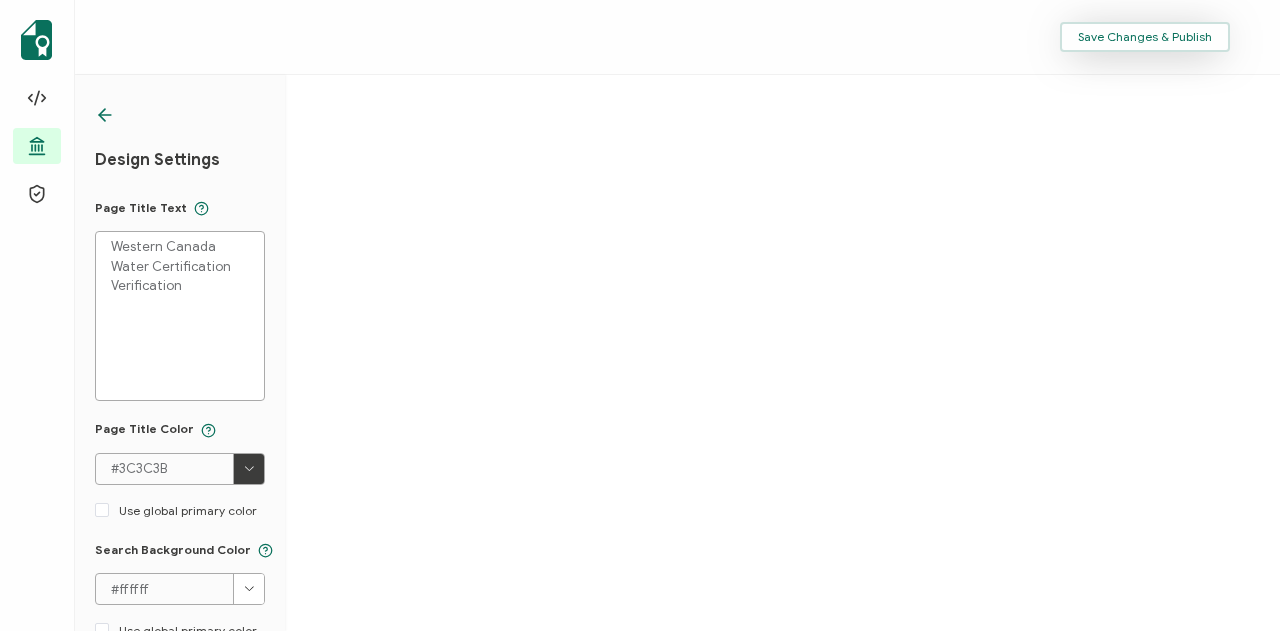 click on "Save Changes & Publish" at bounding box center (1145, 37) 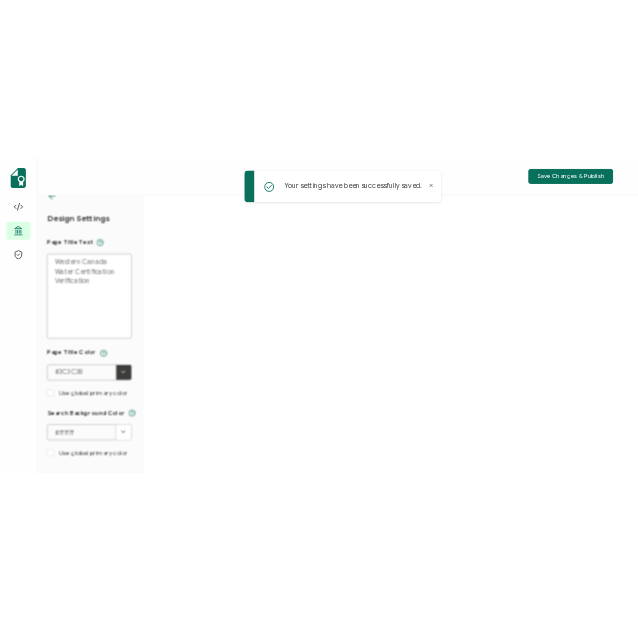 scroll, scrollTop: 57, scrollLeft: 0, axis: vertical 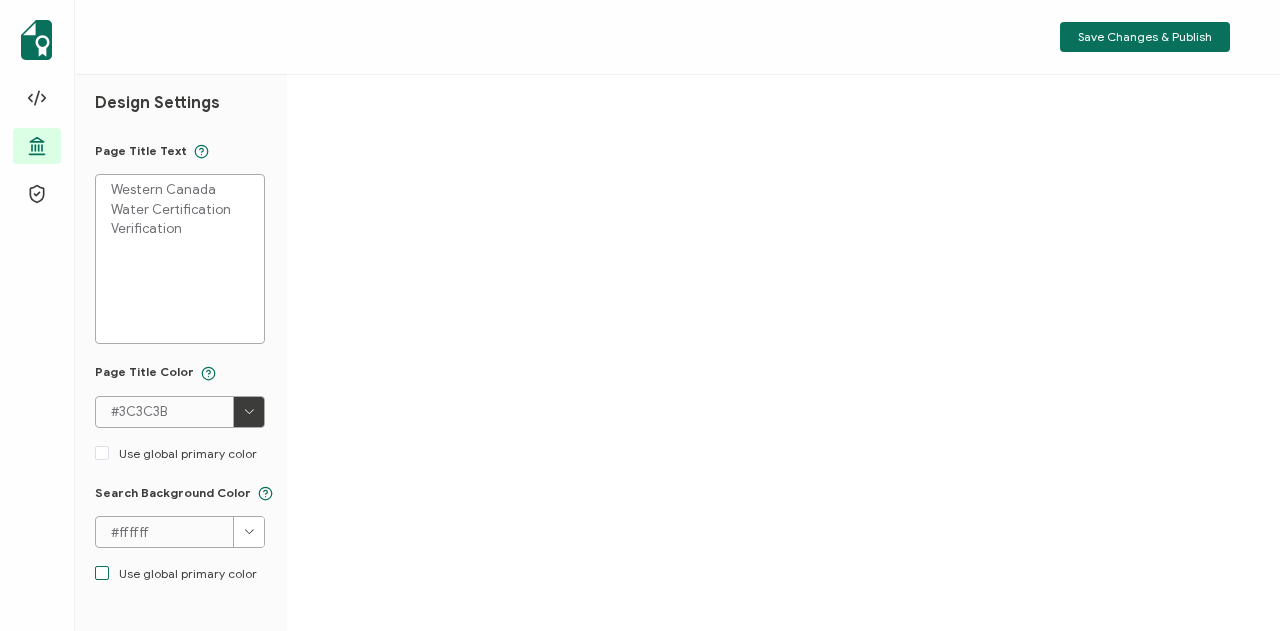 click at bounding box center (102, 573) 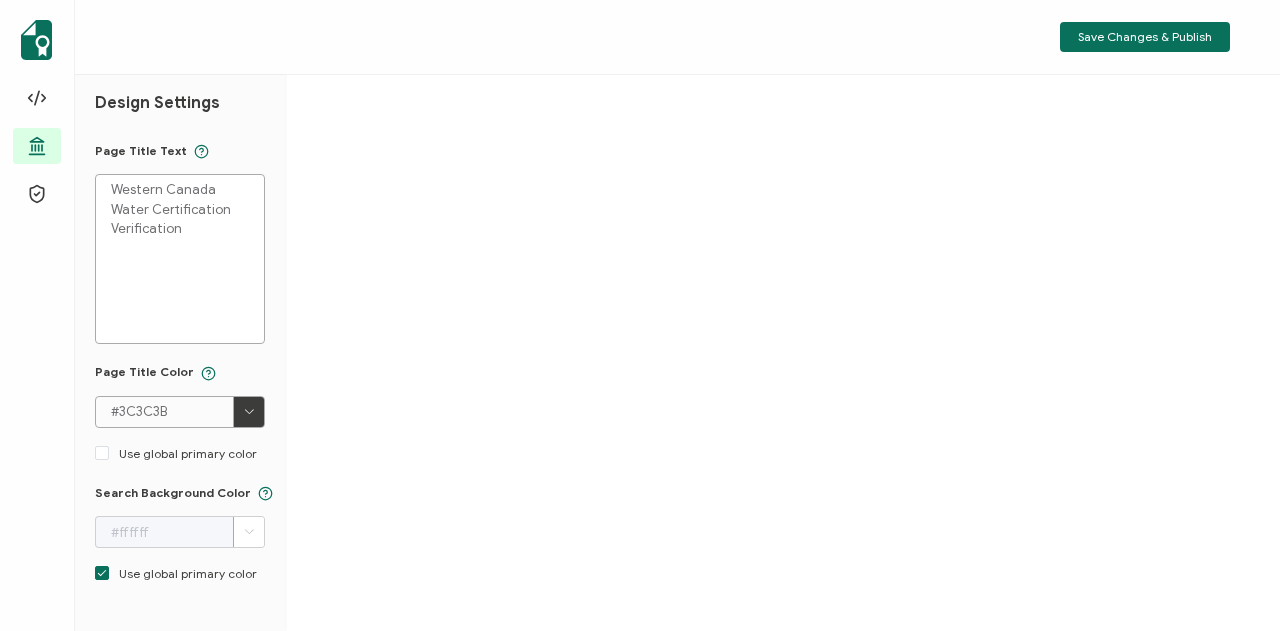 click at bounding box center [102, 573] 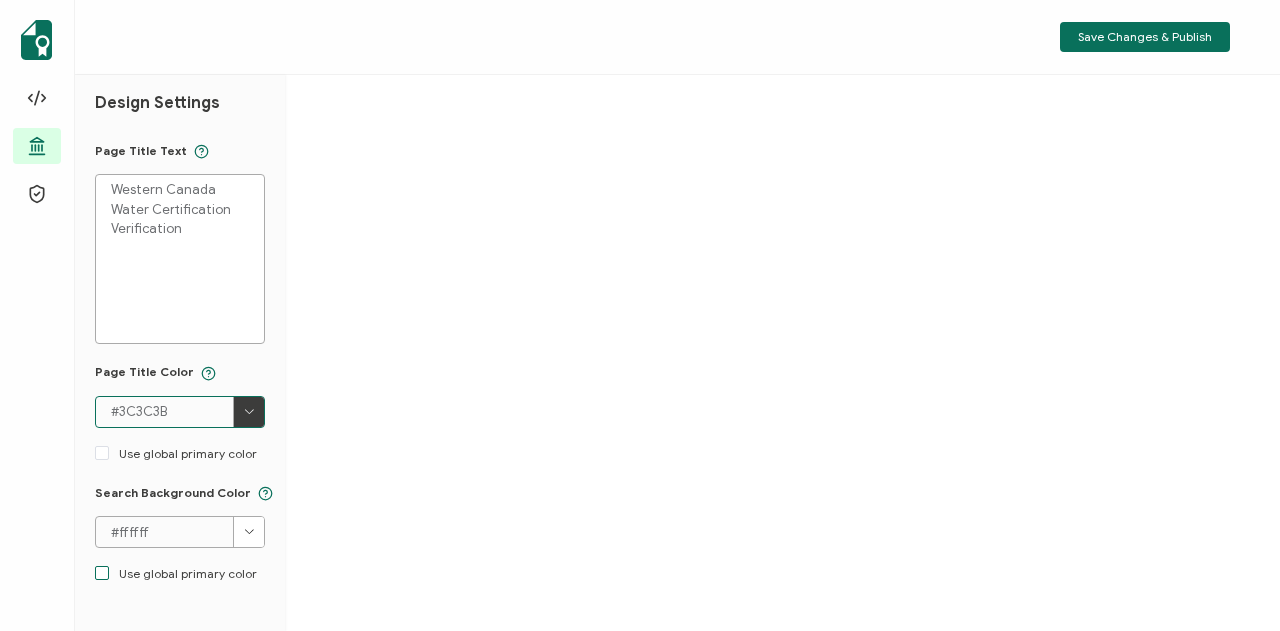 click on "#3C3C3B" at bounding box center (180, 412) 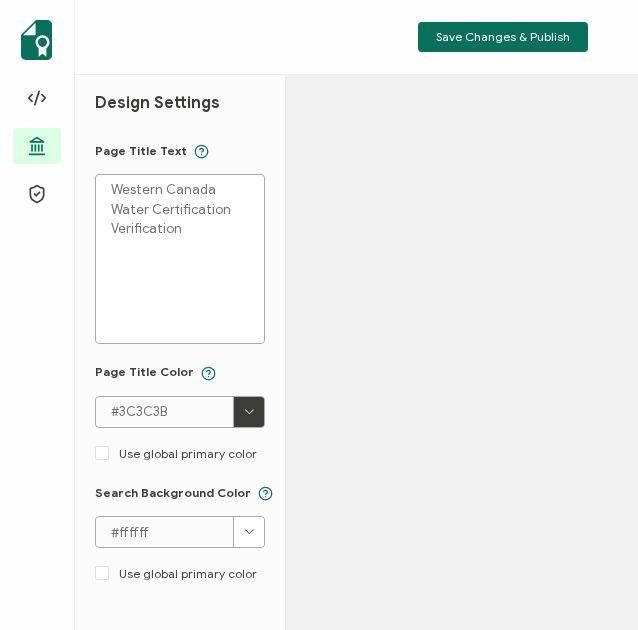drag, startPoint x: 144, startPoint y: 205, endPoint x: 82, endPoint y: 177, distance: 68.0294 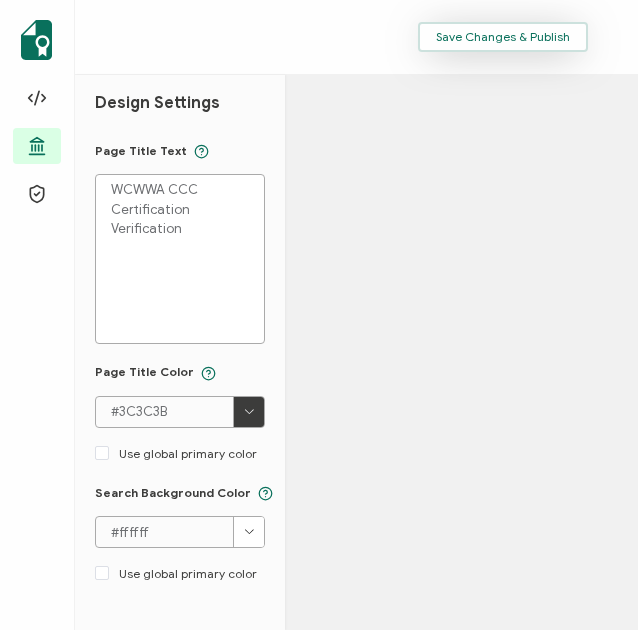 type on "WCWWA CCC Certification Verification" 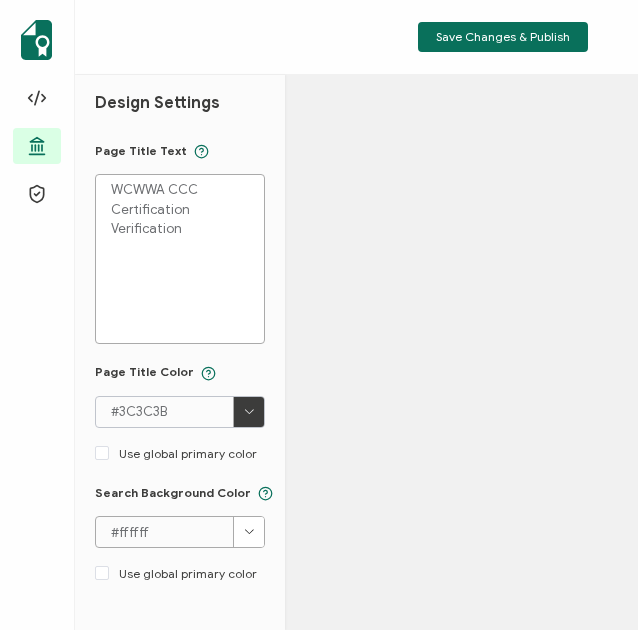 scroll, scrollTop: 58, scrollLeft: 0, axis: vertical 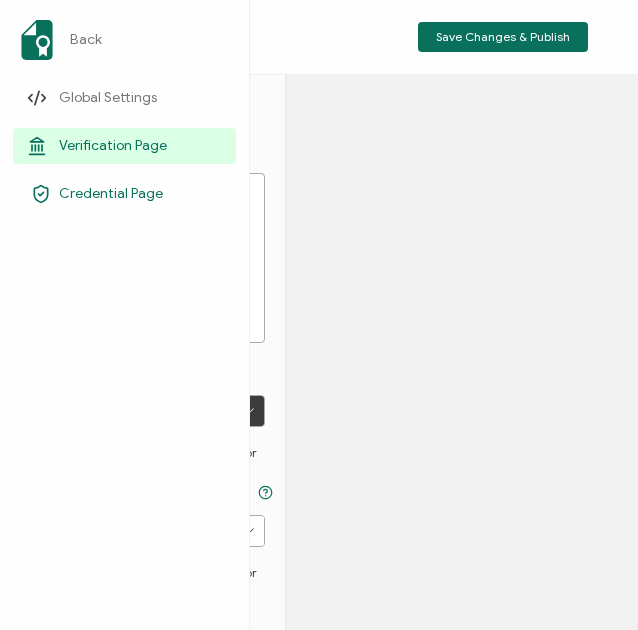 click on "Credential Page" at bounding box center [111, 194] 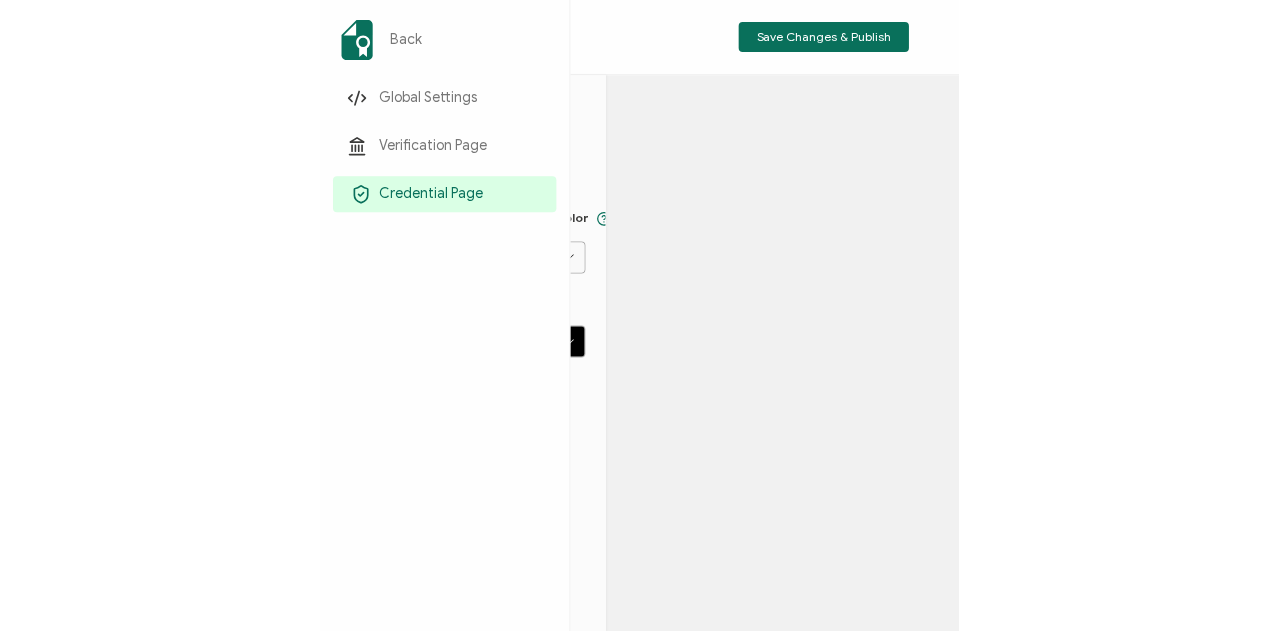 scroll, scrollTop: 0, scrollLeft: 0, axis: both 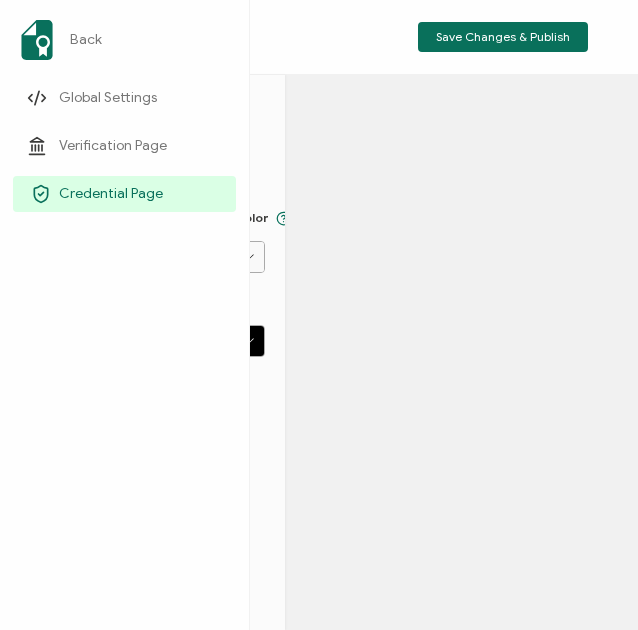 click on "Credential Page" at bounding box center [111, 194] 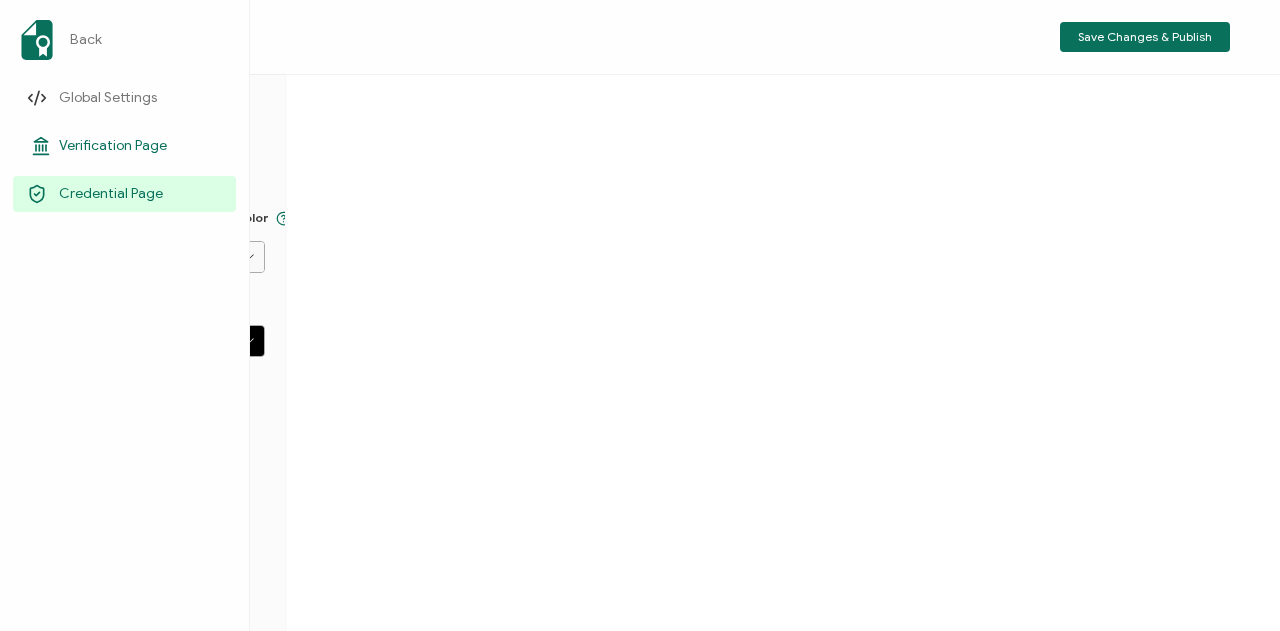 click on "Verification Page" at bounding box center (113, 146) 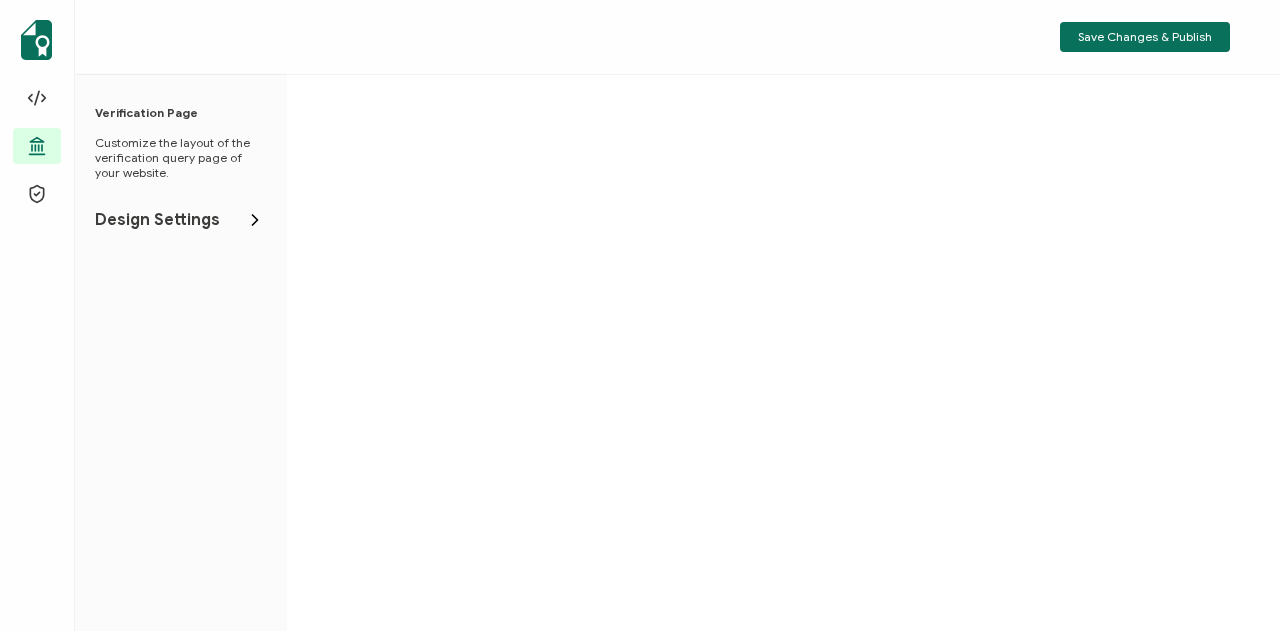 click on "Design Settings" at bounding box center (157, 220) 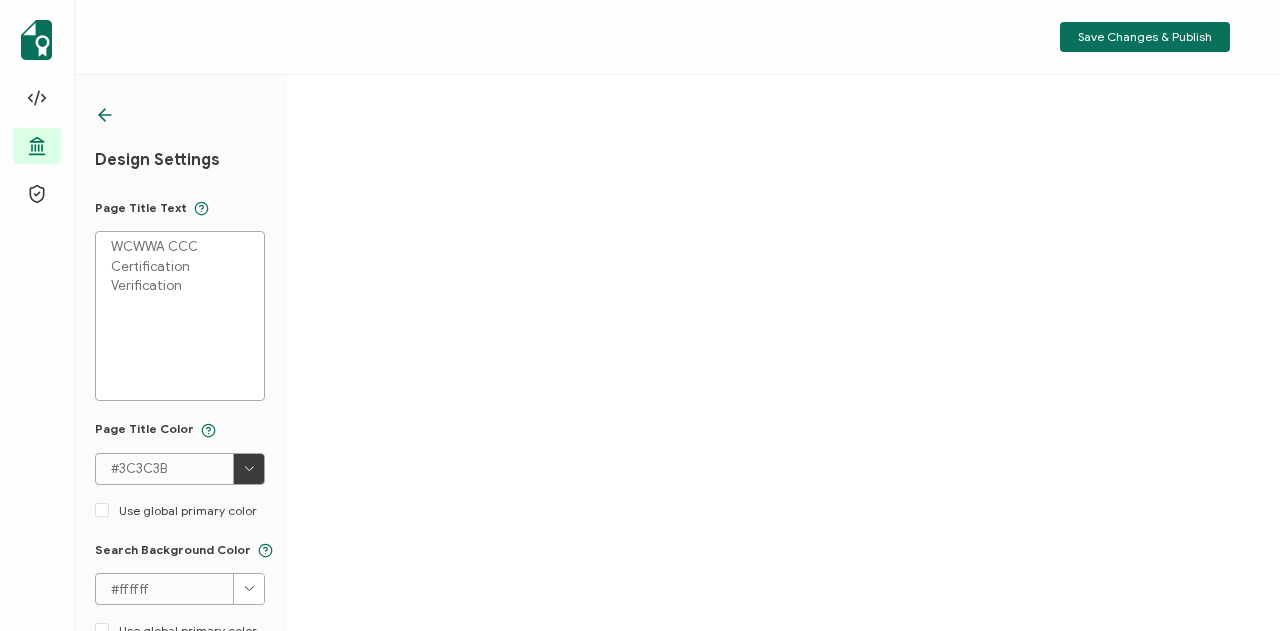 scroll, scrollTop: 57, scrollLeft: 0, axis: vertical 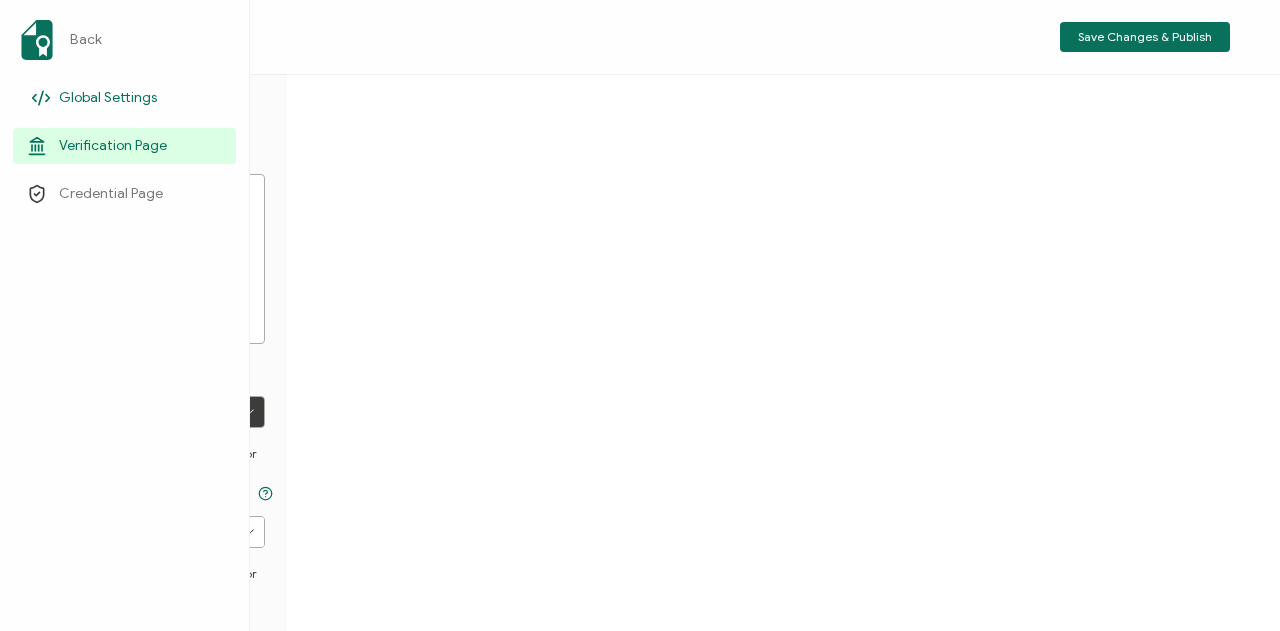 click on "Global Settings" at bounding box center [108, 98] 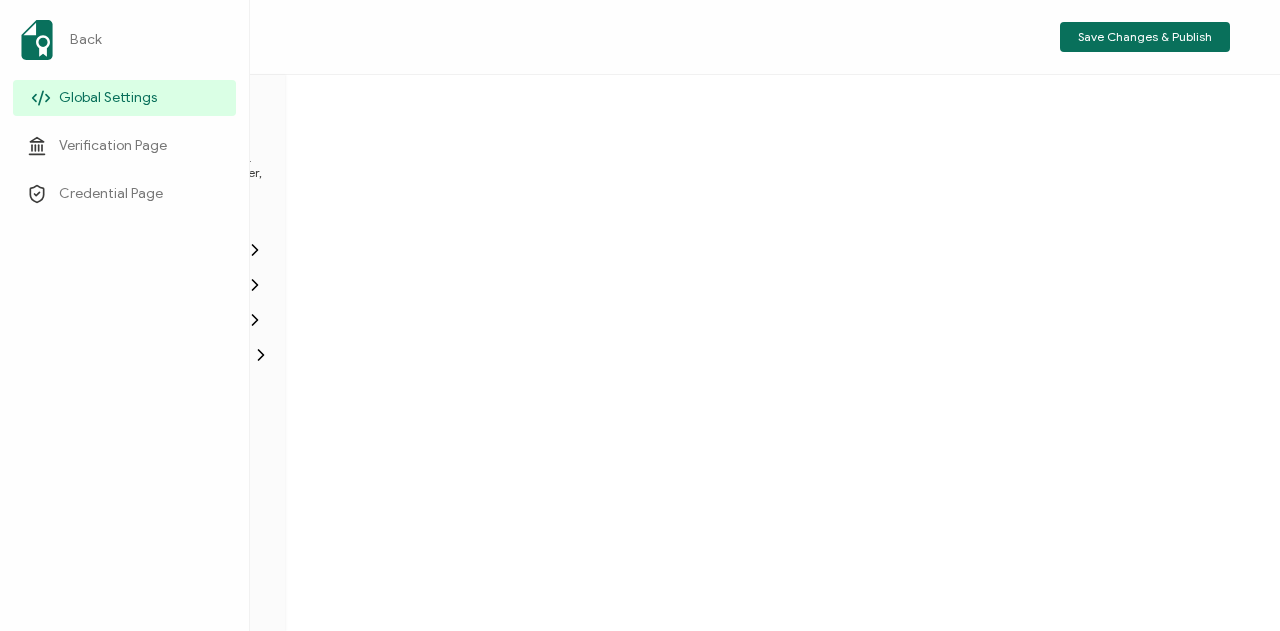 scroll, scrollTop: 0, scrollLeft: 0, axis: both 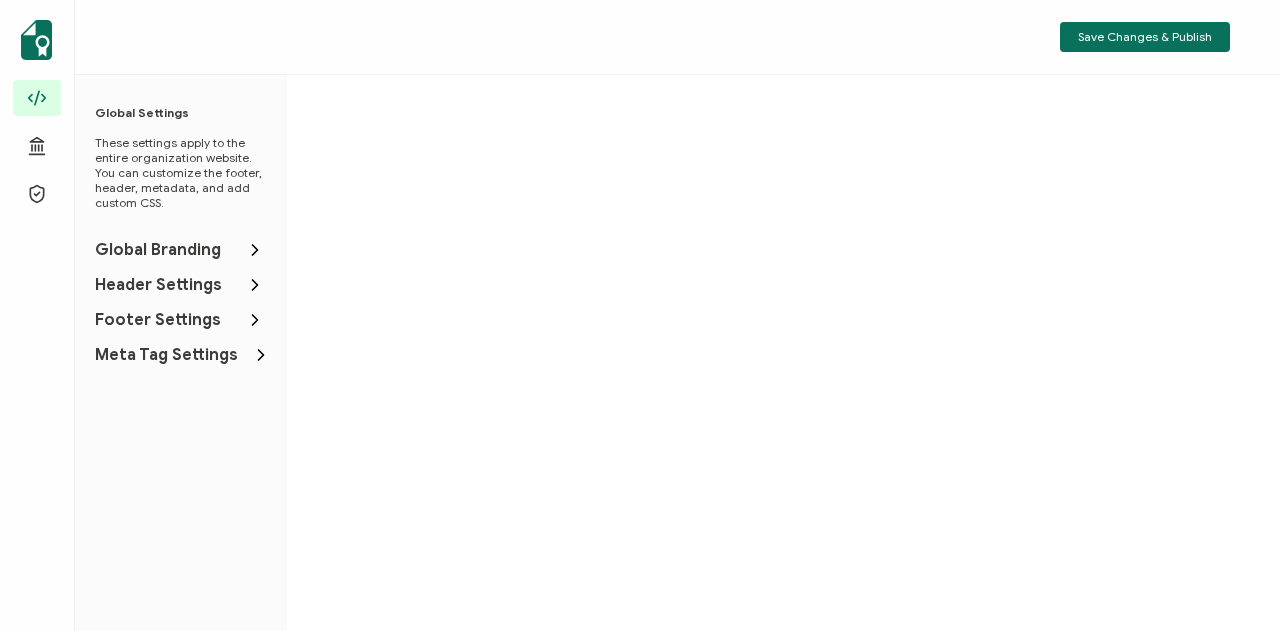 click on "Global Branding" at bounding box center (158, 250) 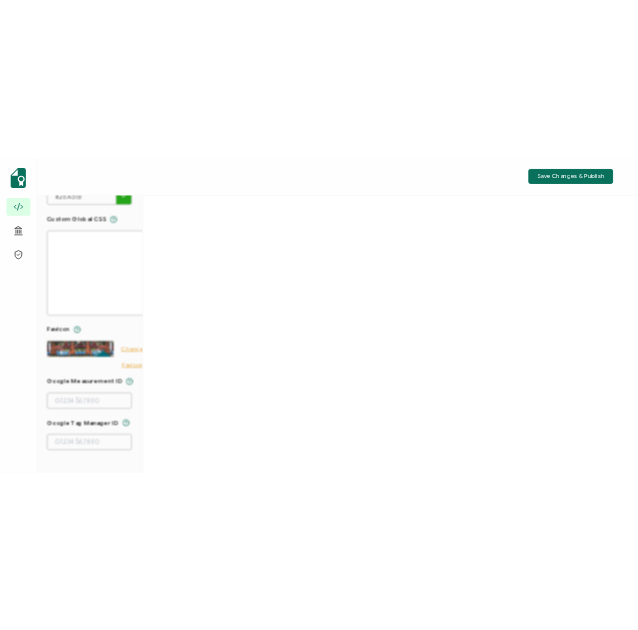 scroll, scrollTop: 170, scrollLeft: 0, axis: vertical 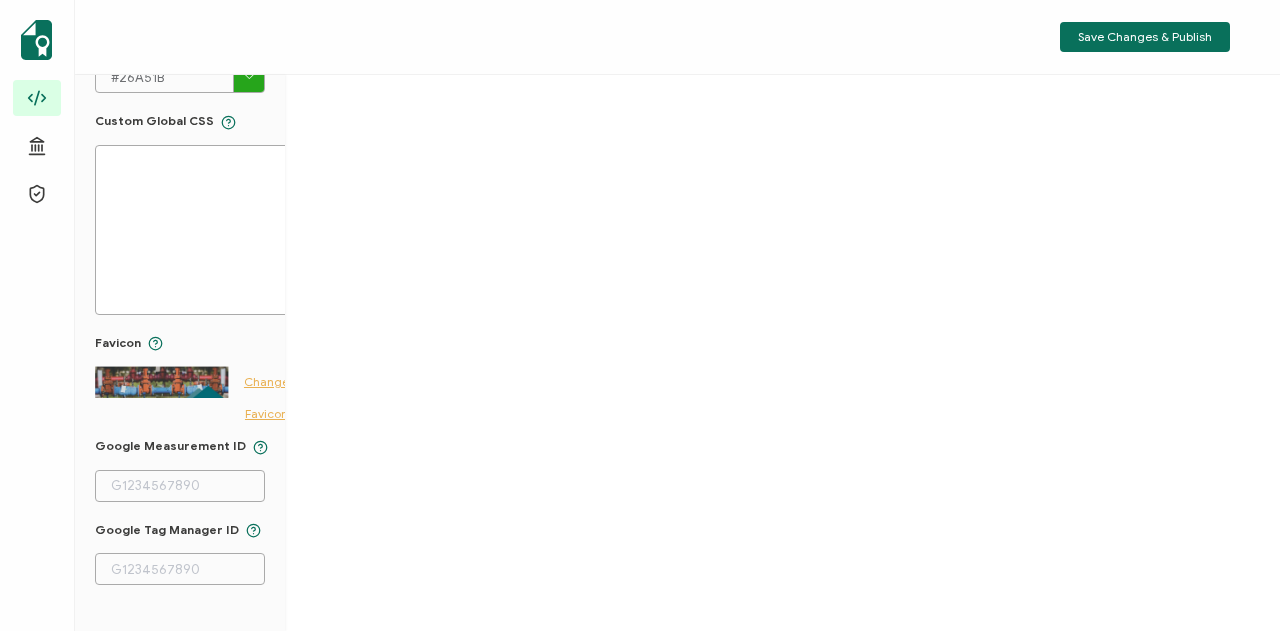 click on "Change Favicon" at bounding box center (266, 382) 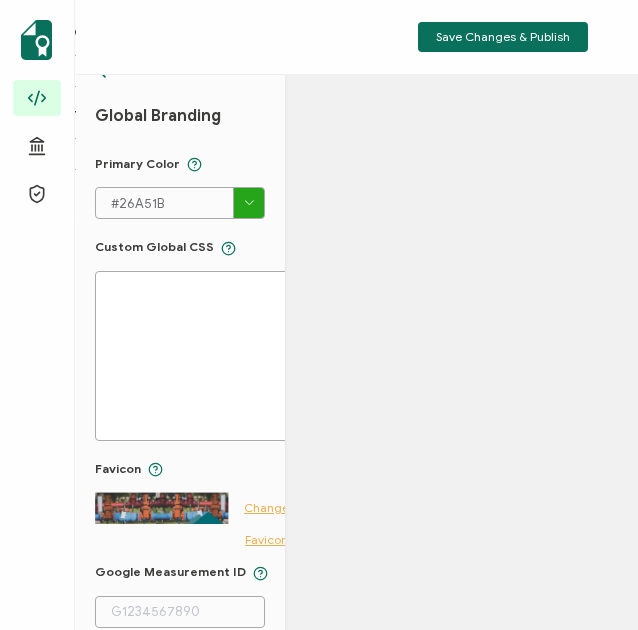 scroll, scrollTop: 0, scrollLeft: 0, axis: both 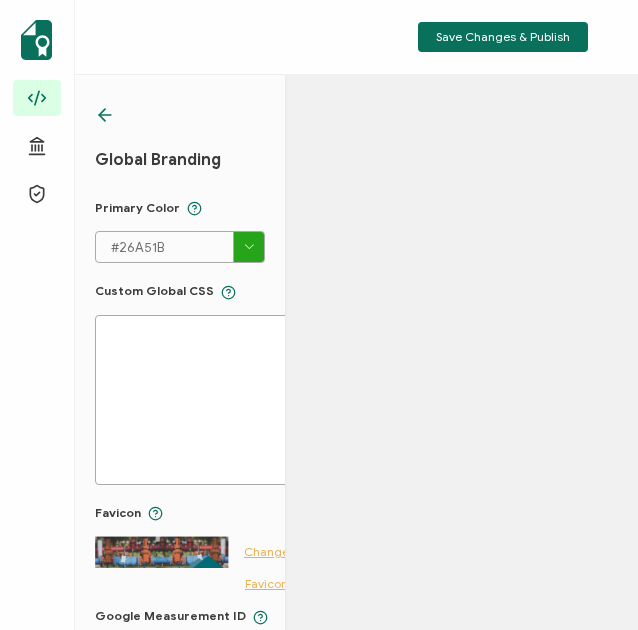 click 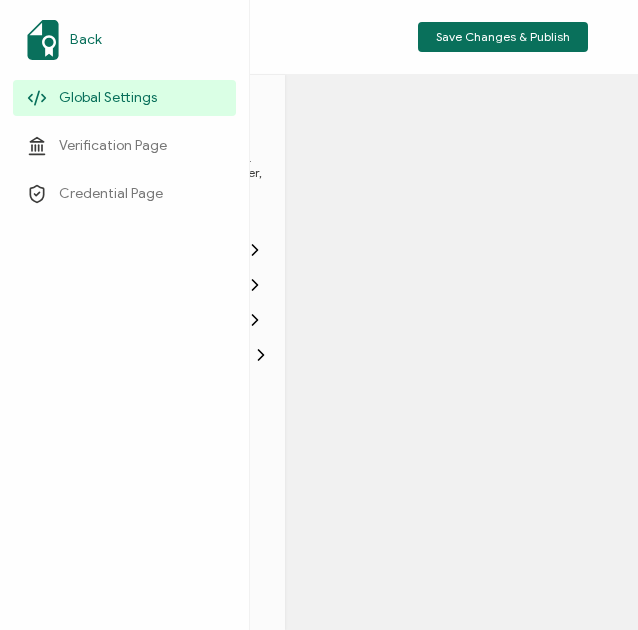 click on "Back" at bounding box center (86, 40) 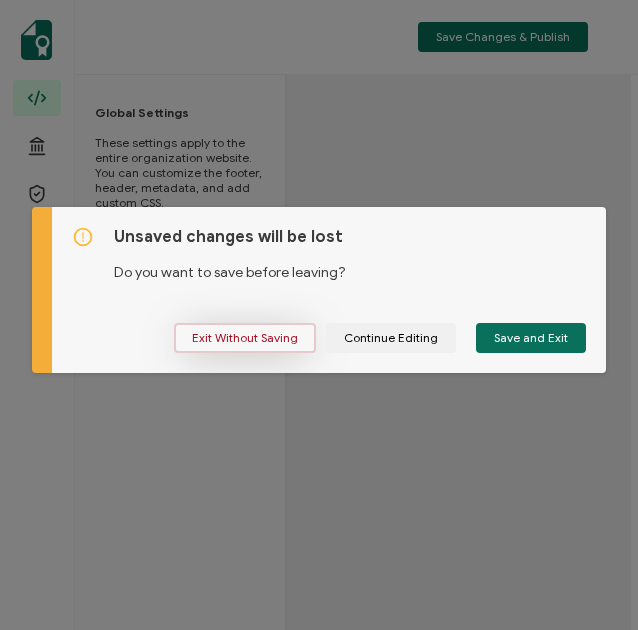 click on "Exit Without Saving" at bounding box center [245, 338] 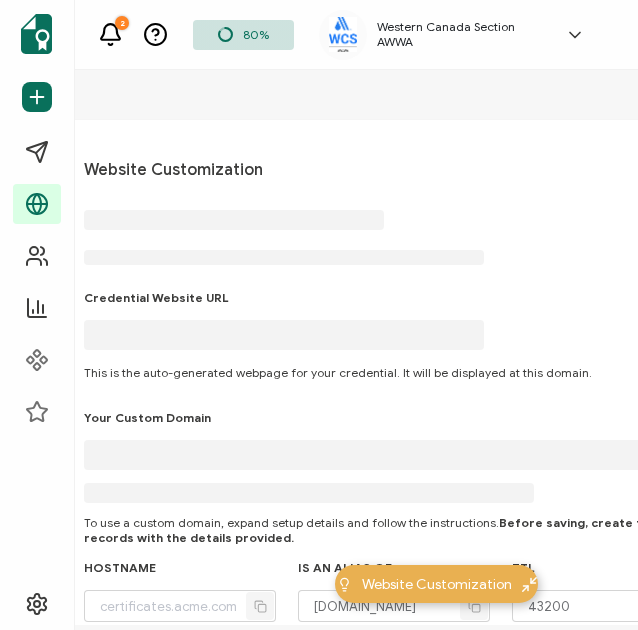 type on "[DOMAIN_NAME]" 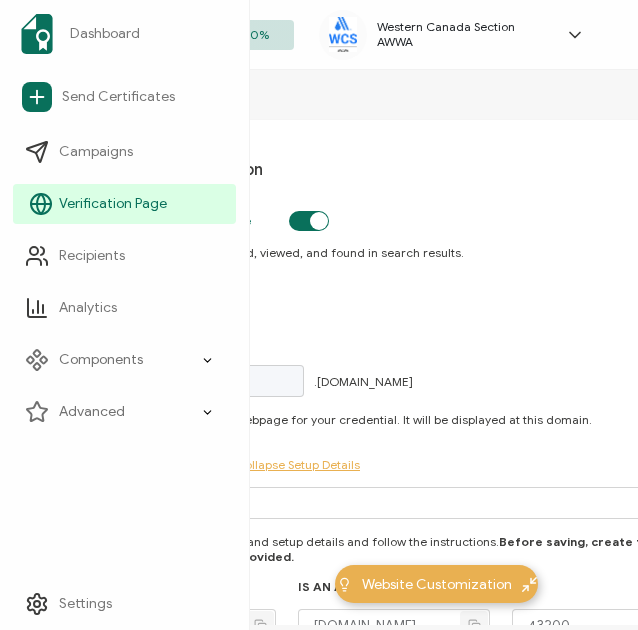 click on "Verification Page" at bounding box center [113, 204] 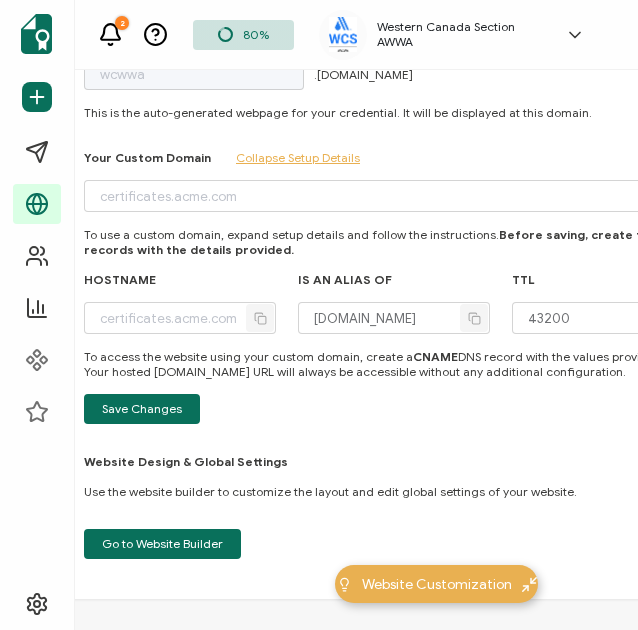 scroll, scrollTop: 330, scrollLeft: 0, axis: vertical 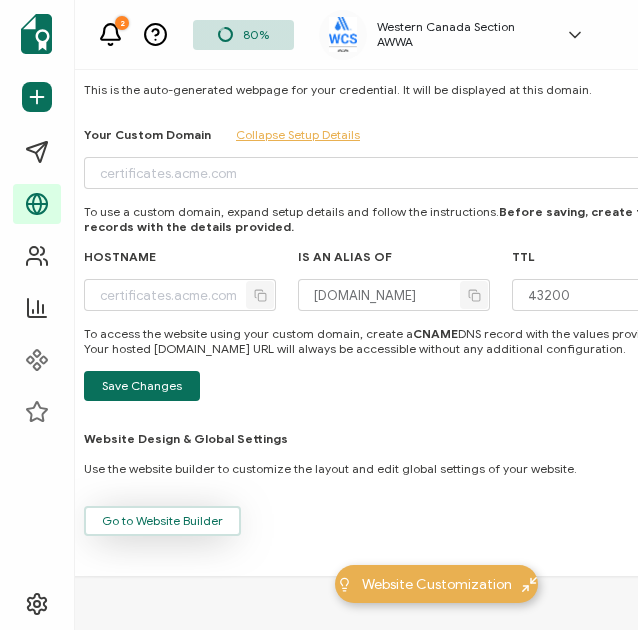 click on "Go to Website Builder" at bounding box center [162, 521] 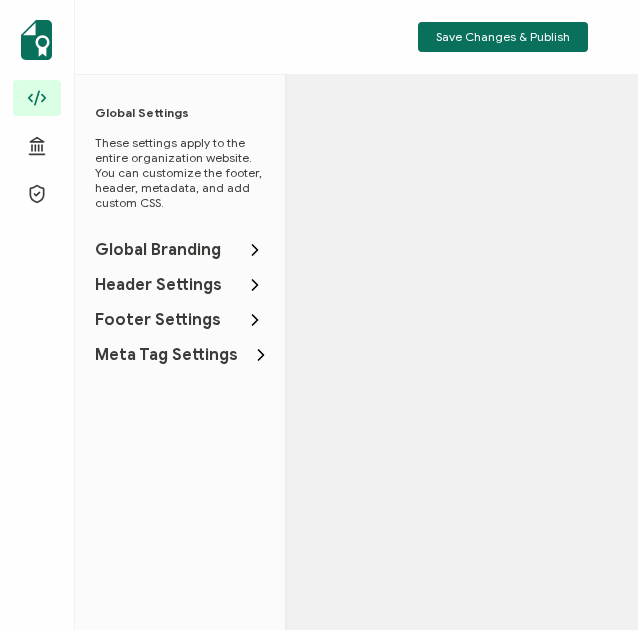 click on "Global Branding" at bounding box center [158, 250] 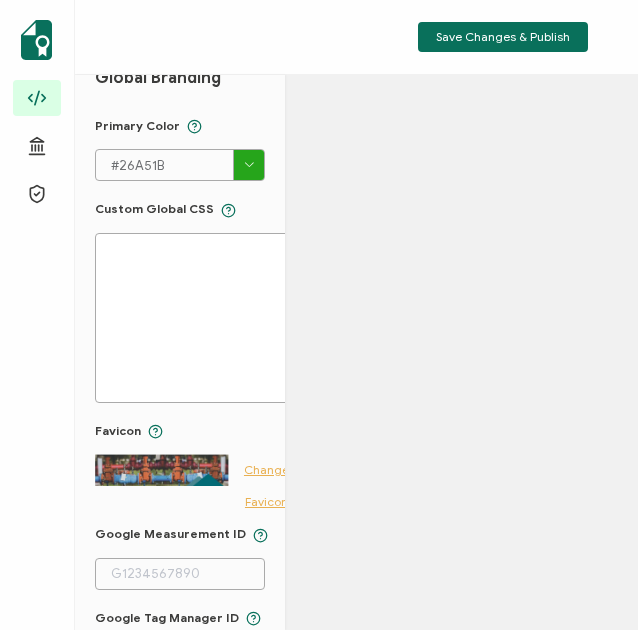 scroll, scrollTop: 171, scrollLeft: 0, axis: vertical 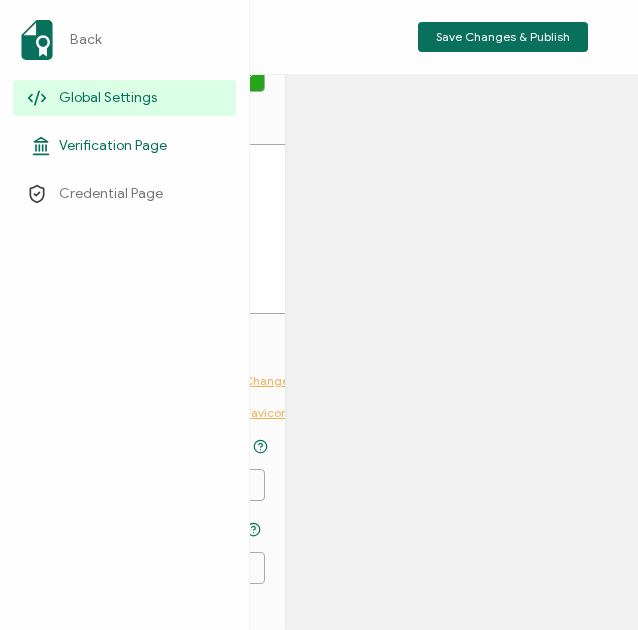 click on "Verification Page" at bounding box center (124, 146) 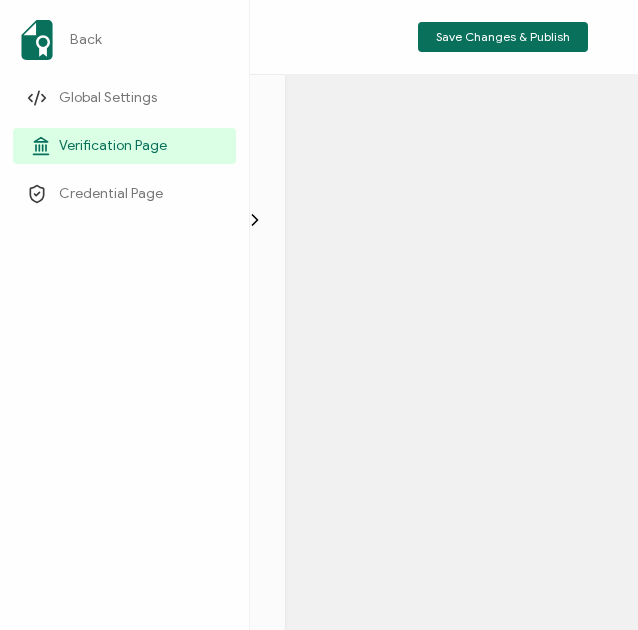 scroll, scrollTop: 0, scrollLeft: 0, axis: both 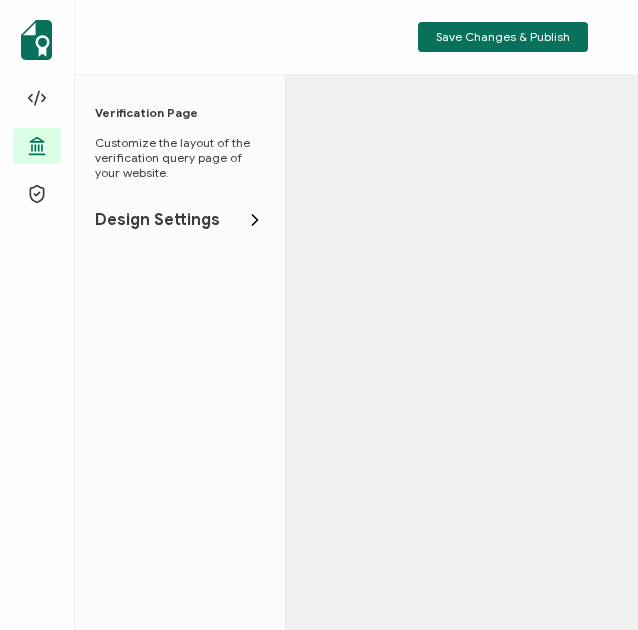 click on "Design Settings" at bounding box center (157, 220) 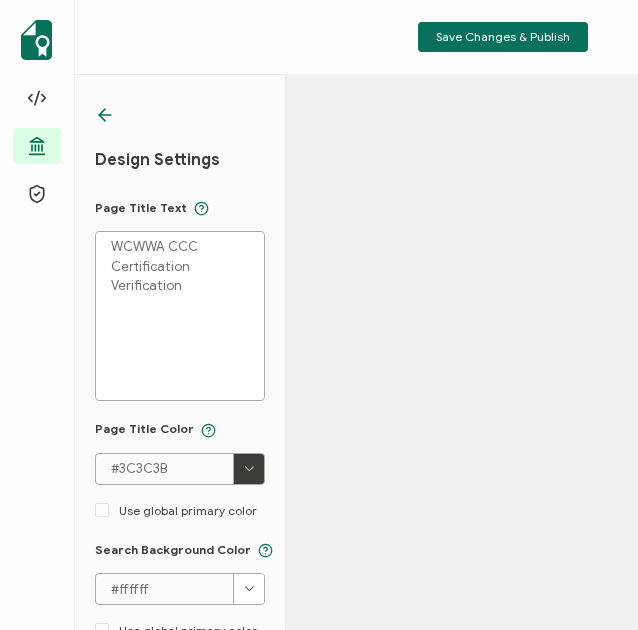 click on "WCWWA CCC Certification Verification" at bounding box center [180, 316] 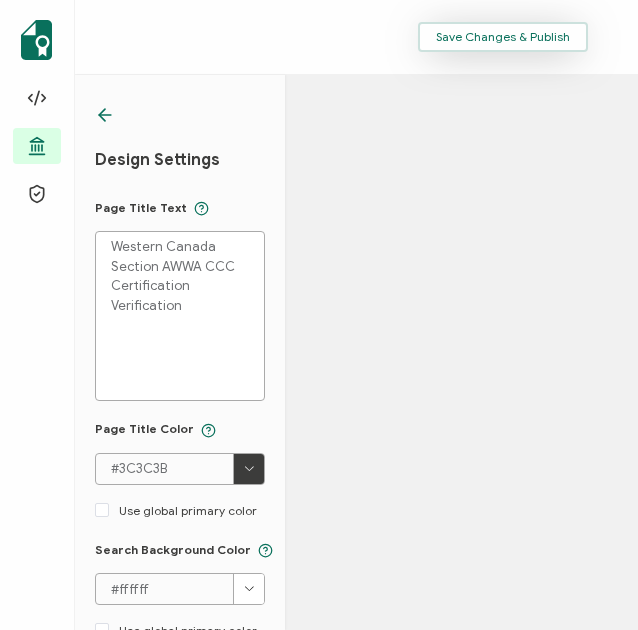 type on "Western Canada Section AWWA CCC Certification Verification" 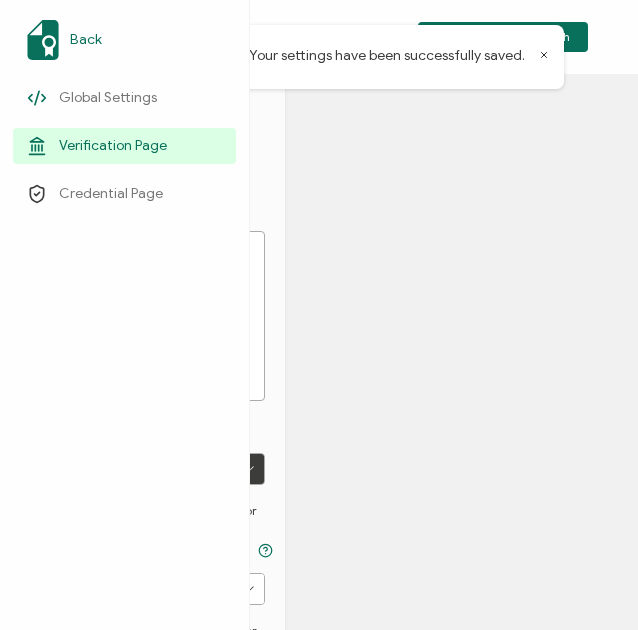 click on "Back" at bounding box center (86, 40) 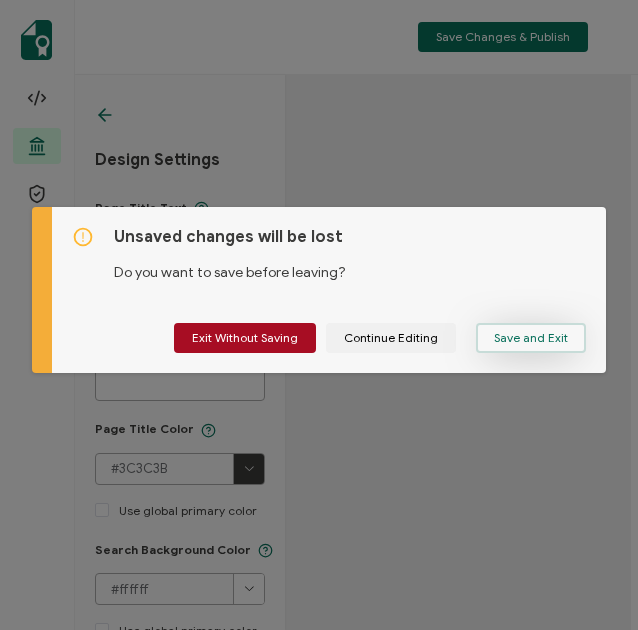 click on "Save and Exit" at bounding box center [531, 338] 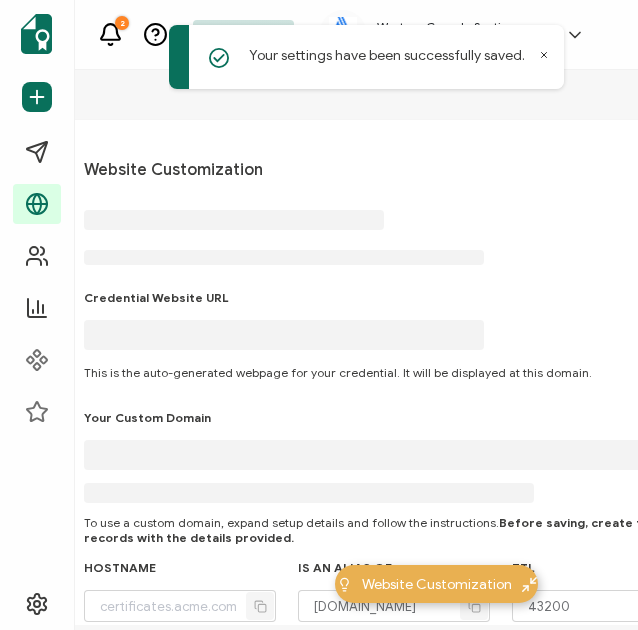 type on "[DOMAIN_NAME]" 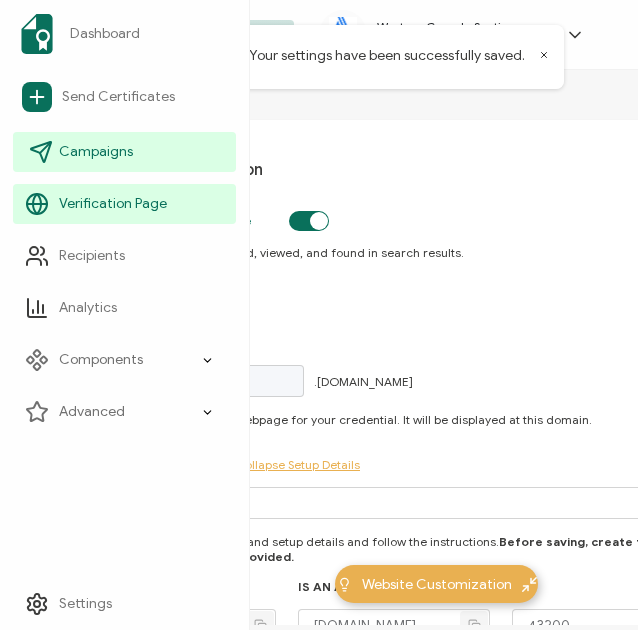 click on "Campaigns" at bounding box center (96, 152) 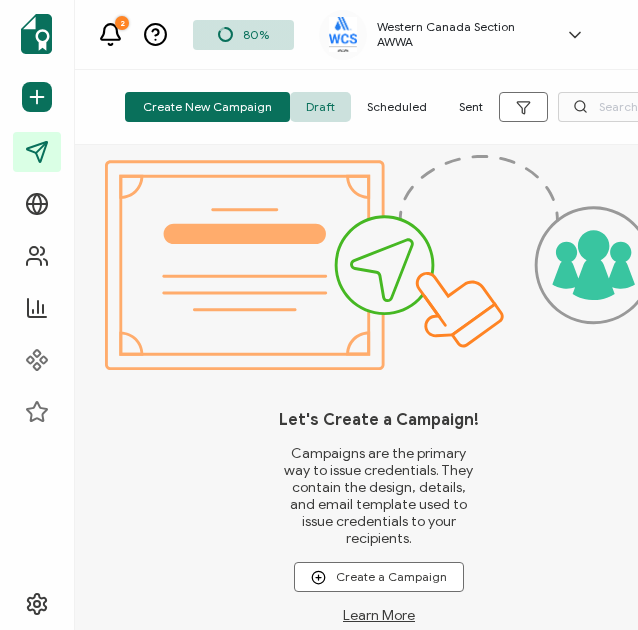click on "Sent" at bounding box center (471, 107) 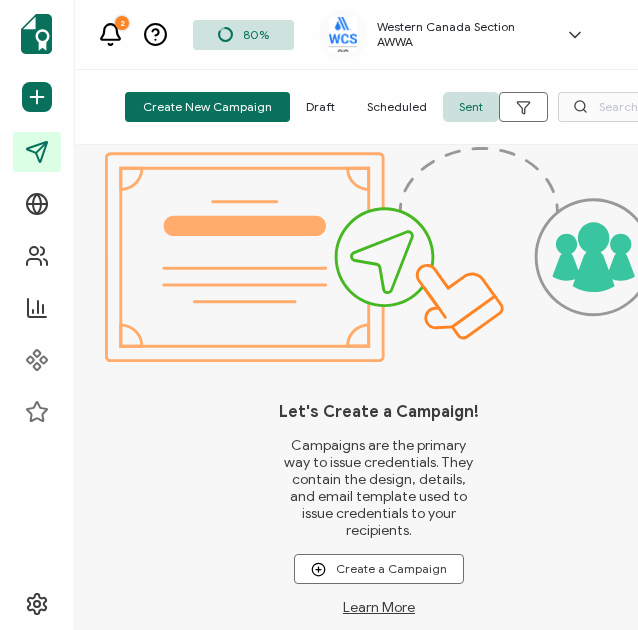 scroll, scrollTop: 0, scrollLeft: 0, axis: both 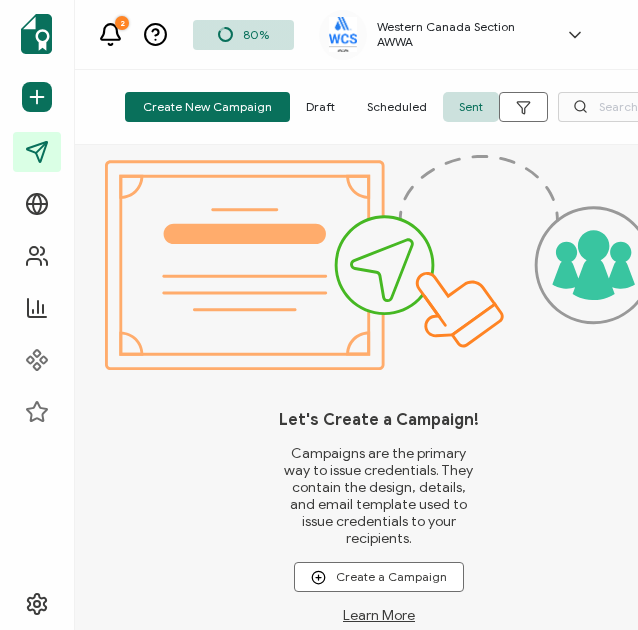 click on "Scheduled" at bounding box center (397, 107) 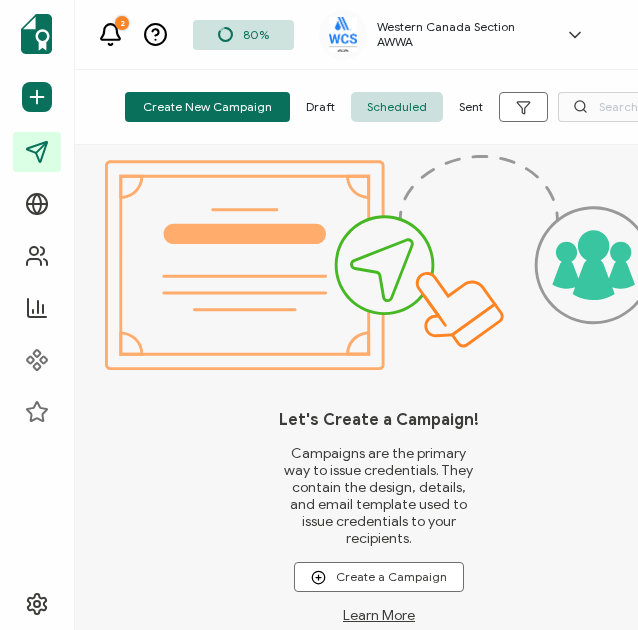 click on "Draft" at bounding box center [320, 107] 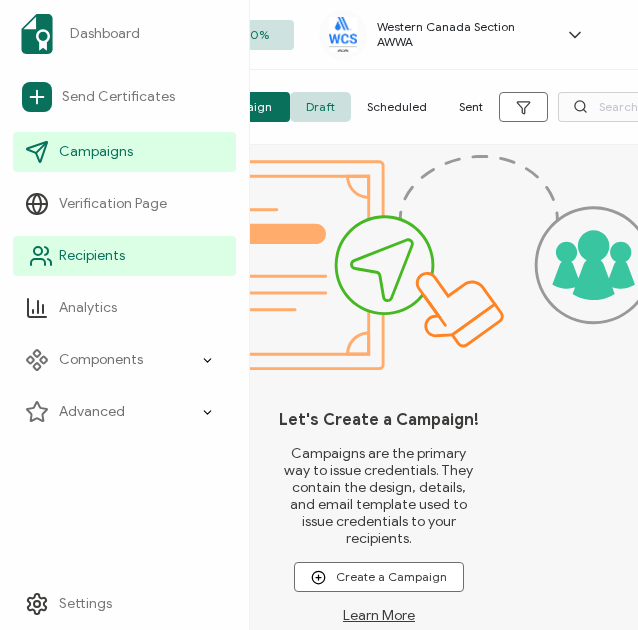 click on "Recipients" at bounding box center [92, 256] 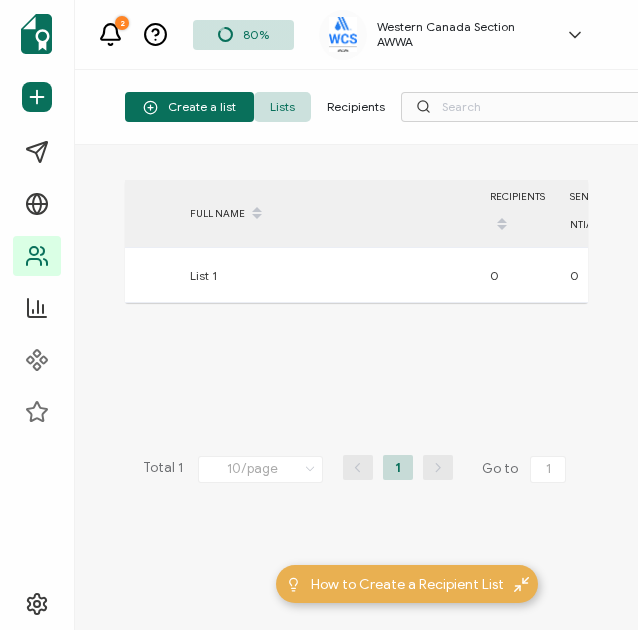 click on "Recipients" at bounding box center (356, 107) 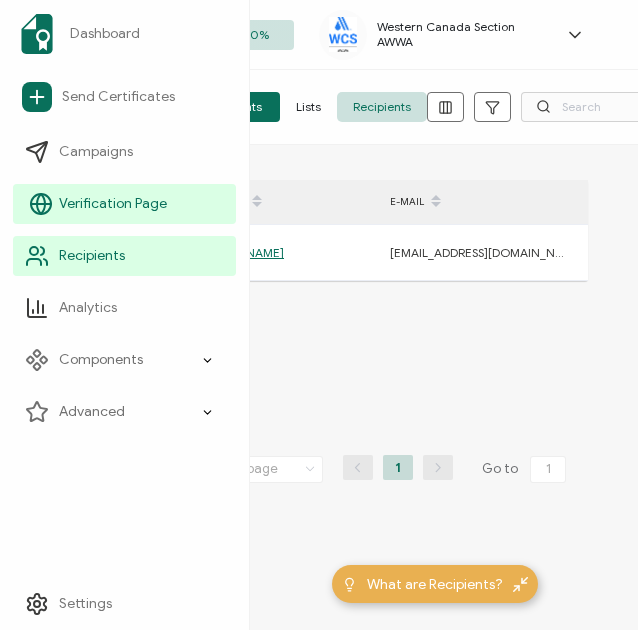drag, startPoint x: 92, startPoint y: 207, endPoint x: 212, endPoint y: 209, distance: 120.01666 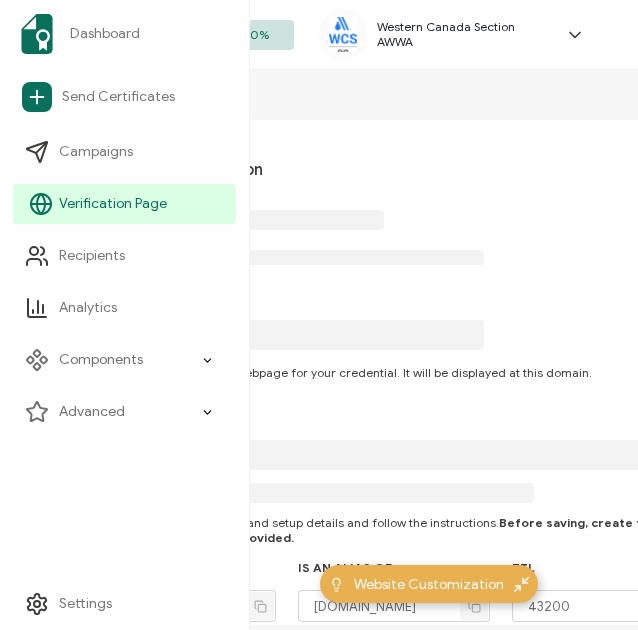 type on "[DOMAIN_NAME]" 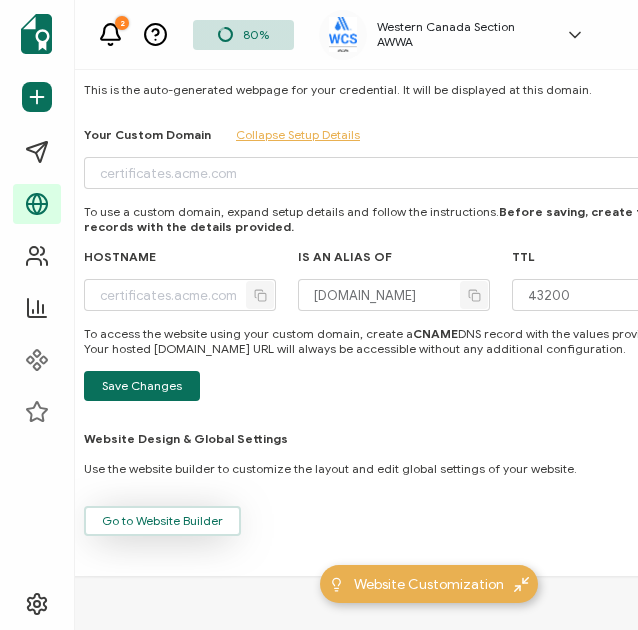 scroll, scrollTop: 330, scrollLeft: 0, axis: vertical 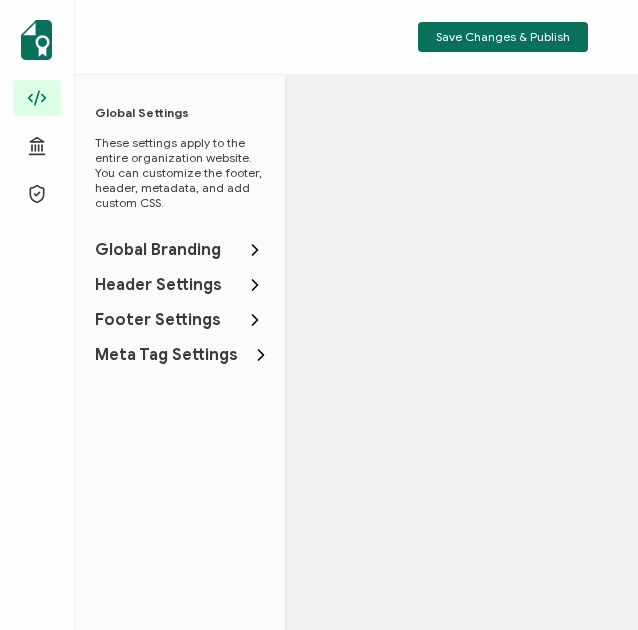 click on "Global Branding" at bounding box center [158, 250] 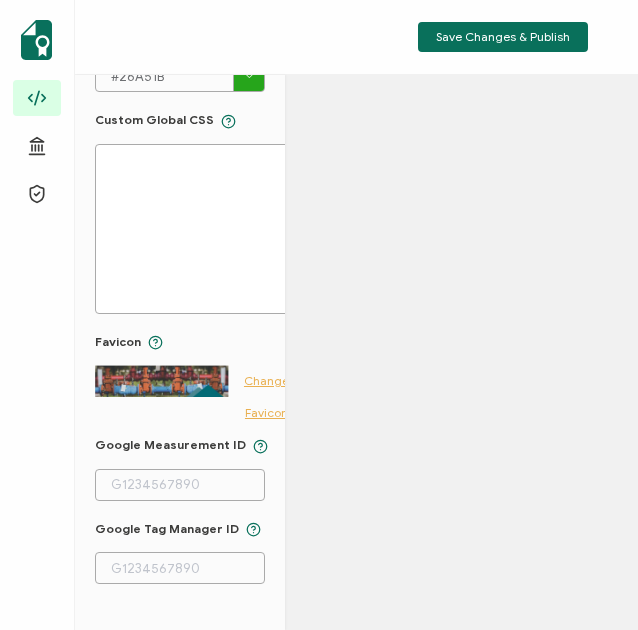 scroll, scrollTop: 0, scrollLeft: 0, axis: both 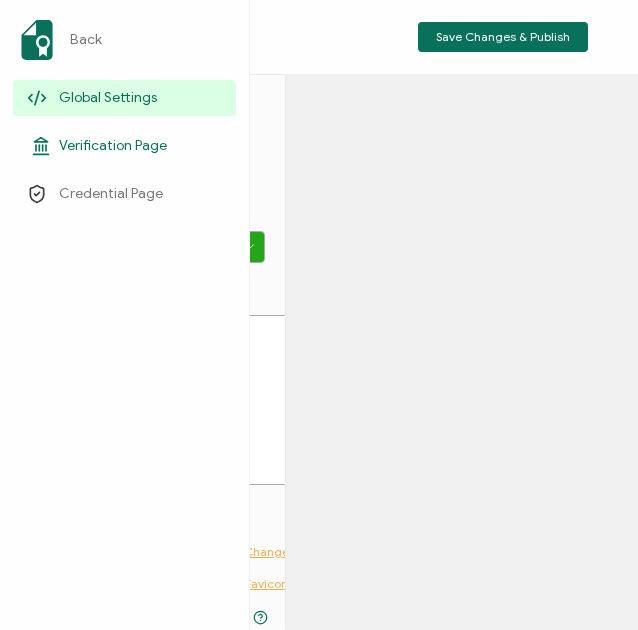 click on "Verification Page" at bounding box center (113, 146) 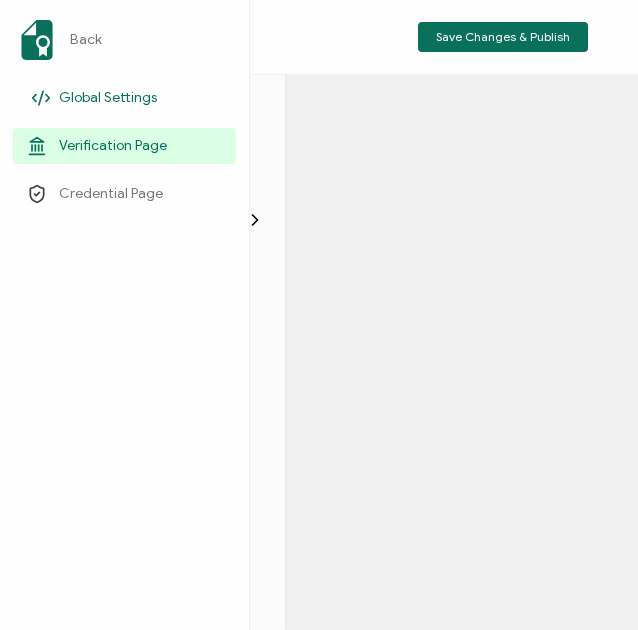 click on "Global Settings" at bounding box center (108, 98) 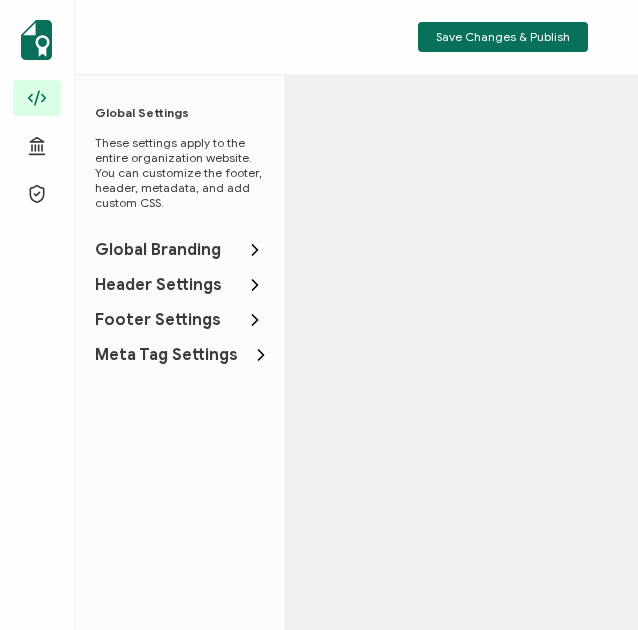 click on "Header Settings" at bounding box center [158, 285] 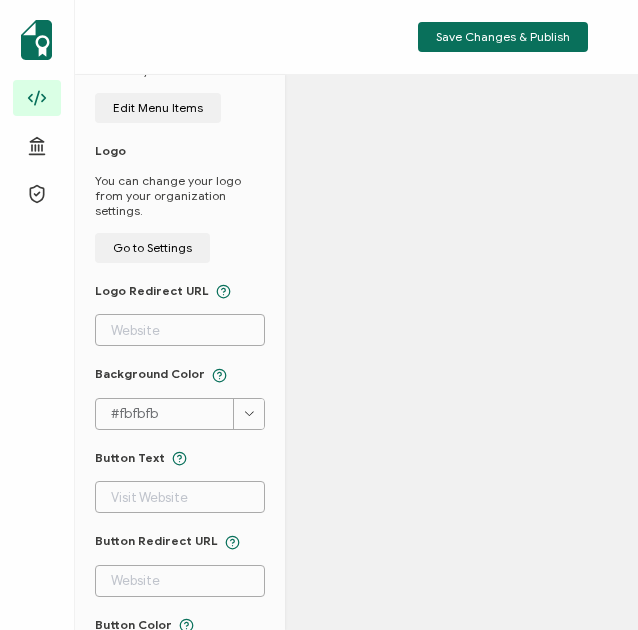scroll, scrollTop: 0, scrollLeft: 0, axis: both 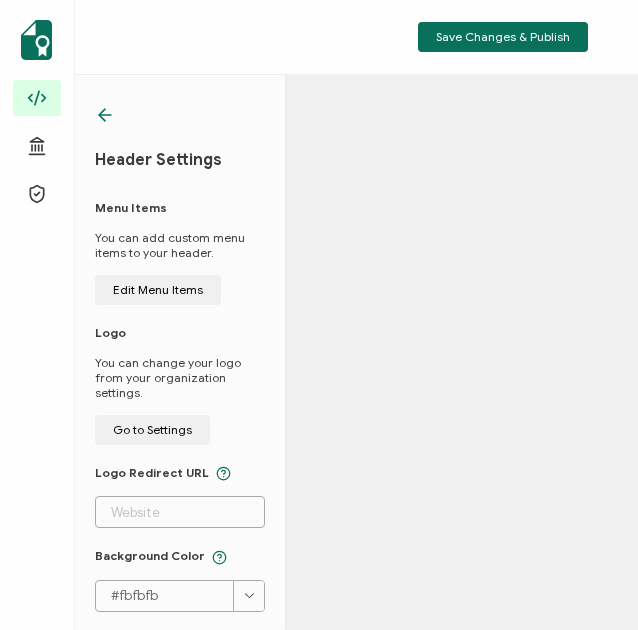 click 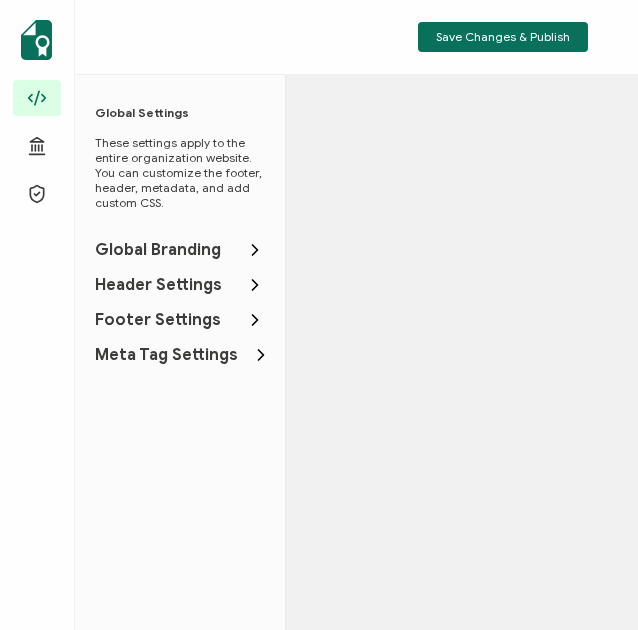 click on "Global Branding" at bounding box center [158, 250] 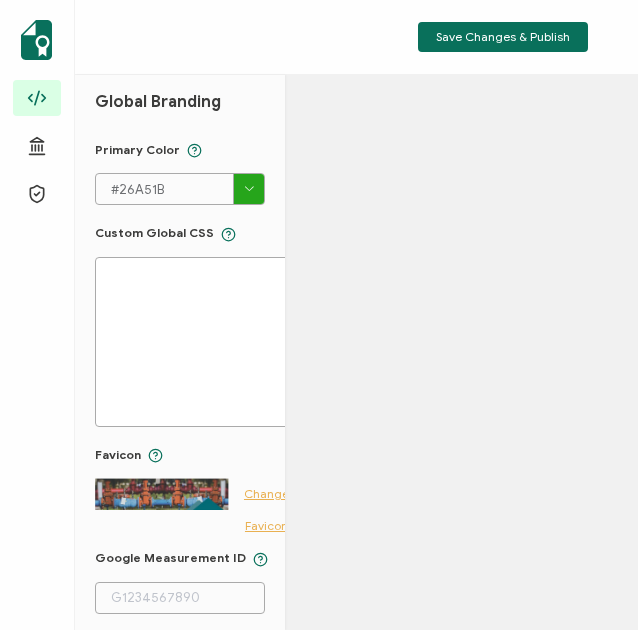 scroll, scrollTop: 0, scrollLeft: 0, axis: both 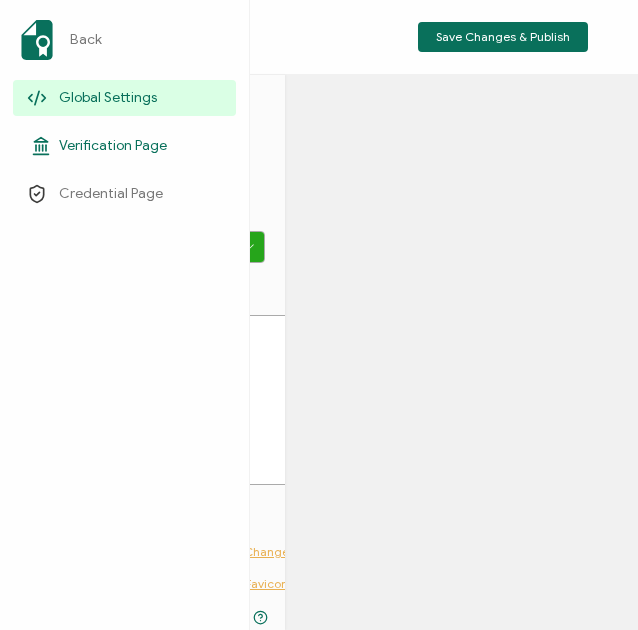 click on "Verification Page" at bounding box center [113, 146] 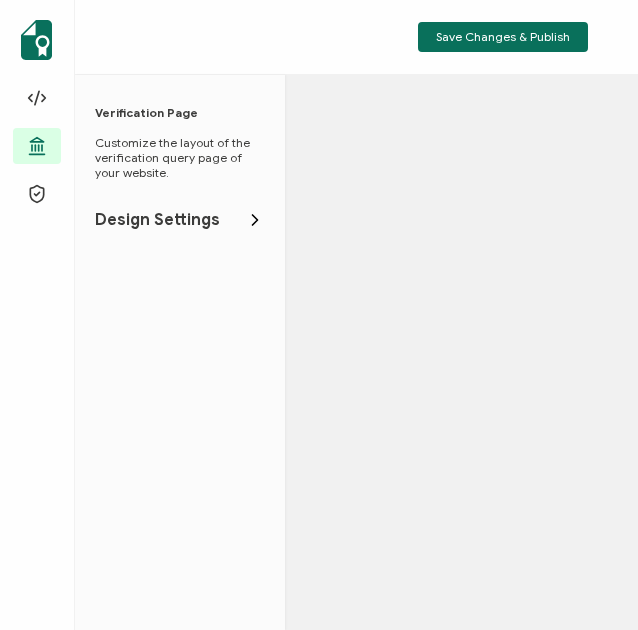 click on "Design Settings" at bounding box center [157, 220] 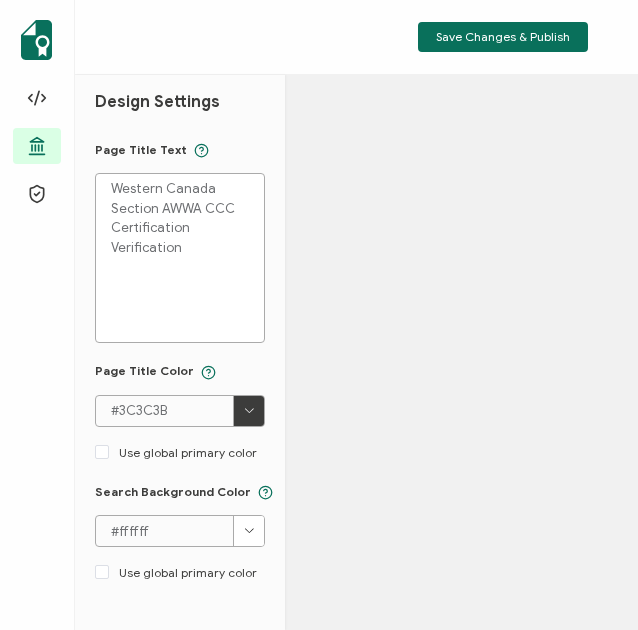 scroll, scrollTop: 0, scrollLeft: 0, axis: both 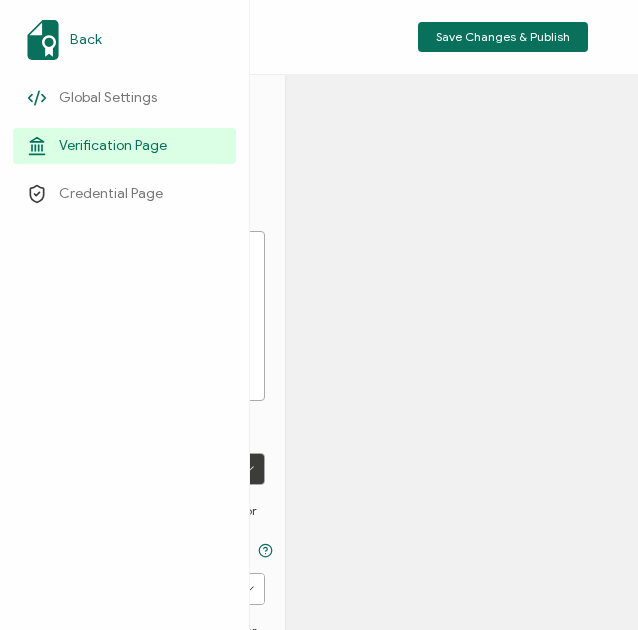 click on "Back" at bounding box center (86, 40) 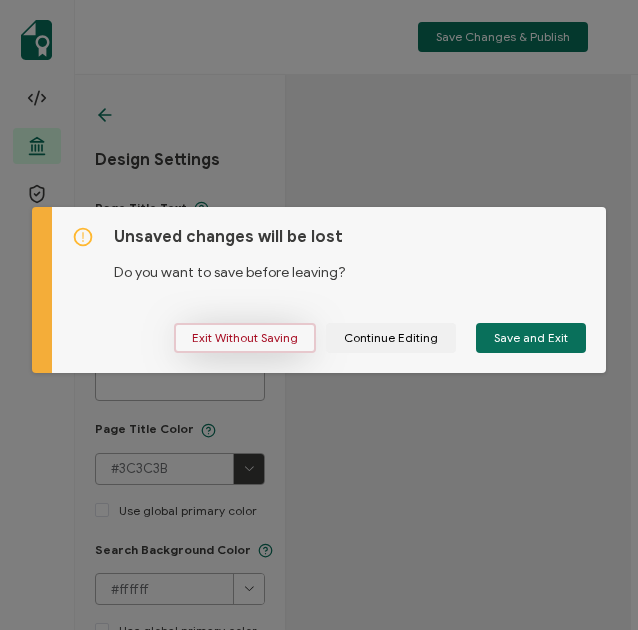 click on "Exit Without Saving" at bounding box center [245, 338] 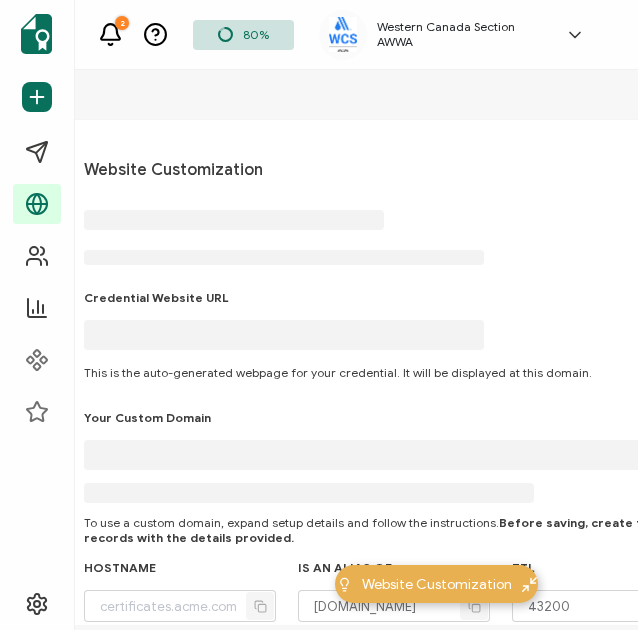 type on "[DOMAIN_NAME]" 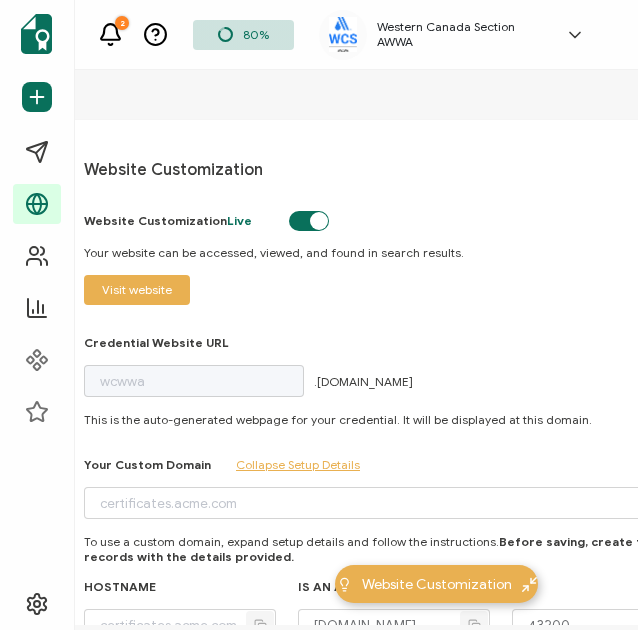 click at bounding box center (369, 22) 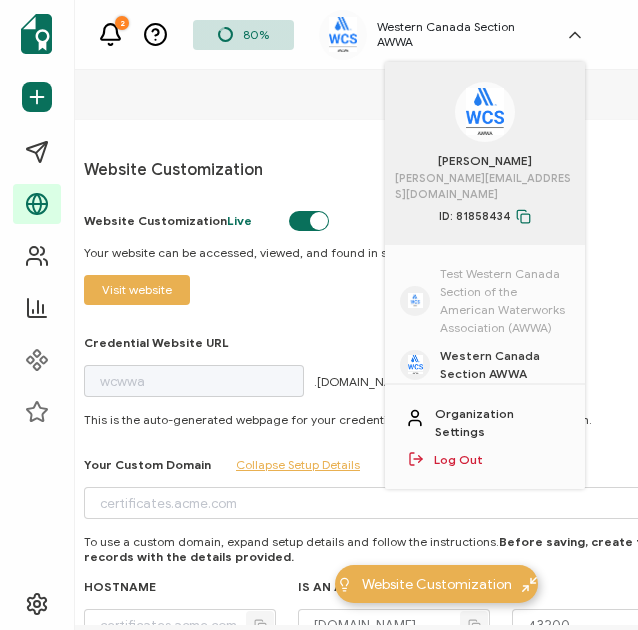 click on "Test Western Canada Section of the American Waterworks Association (AWWA)" at bounding box center (505, 301) 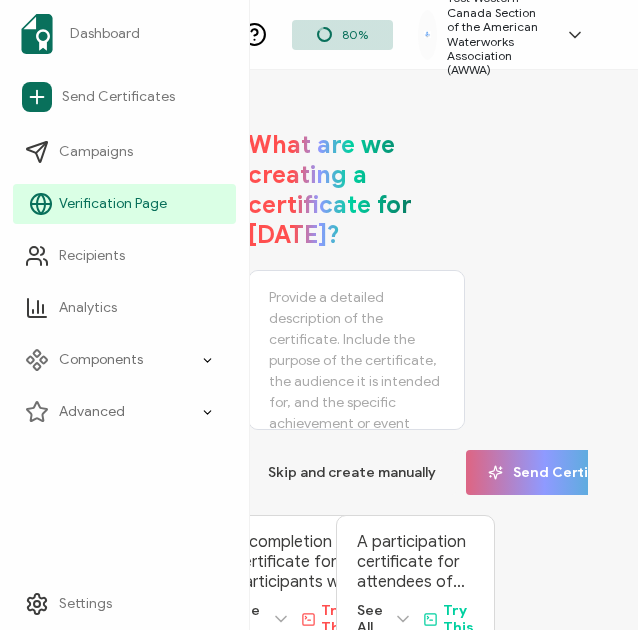 click on "Verification Page" at bounding box center (113, 204) 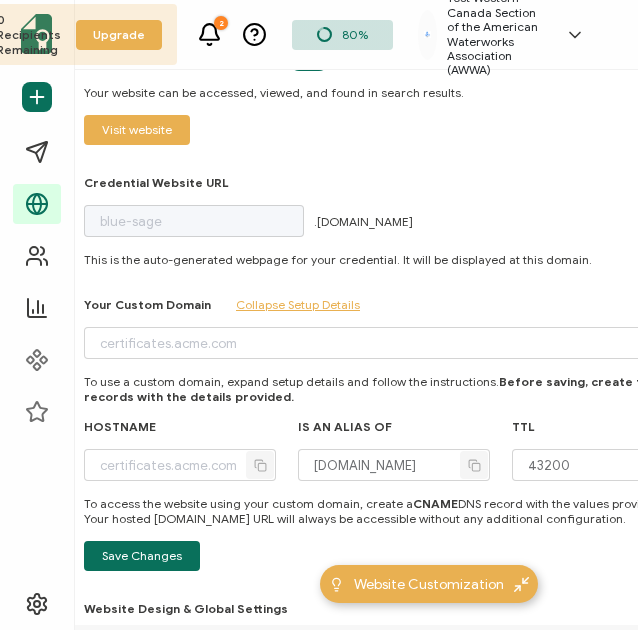 scroll, scrollTop: 330, scrollLeft: 0, axis: vertical 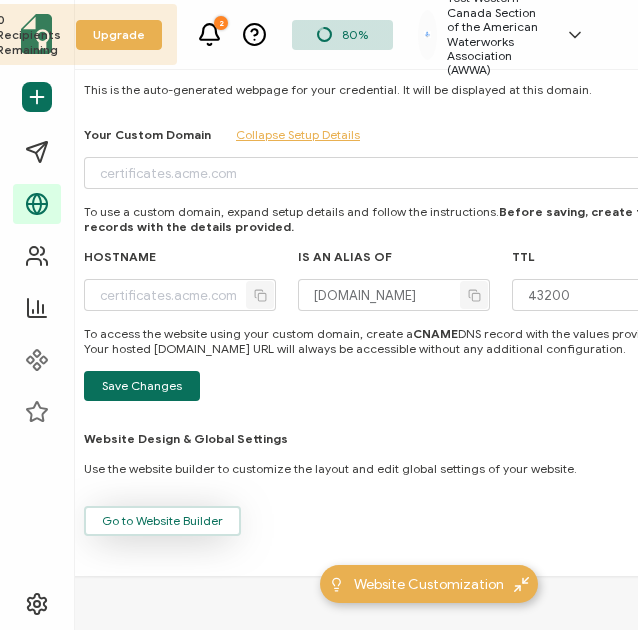 click on "Go to Website Builder" at bounding box center (162, 521) 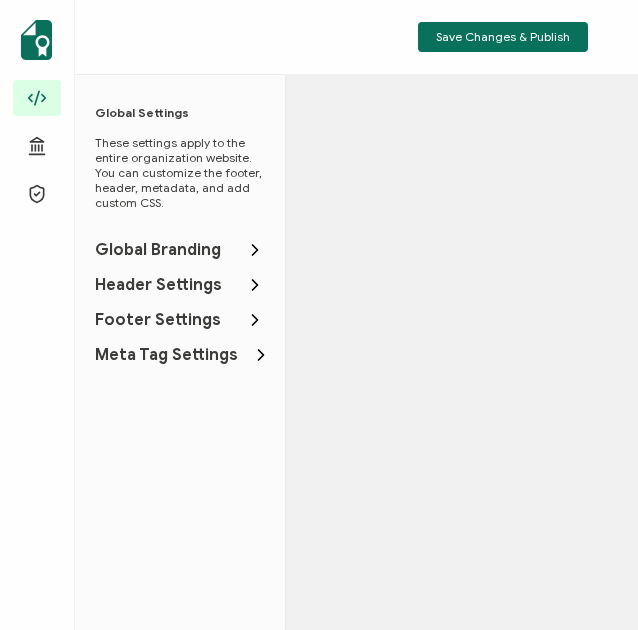 click on "Global Branding" at bounding box center [158, 250] 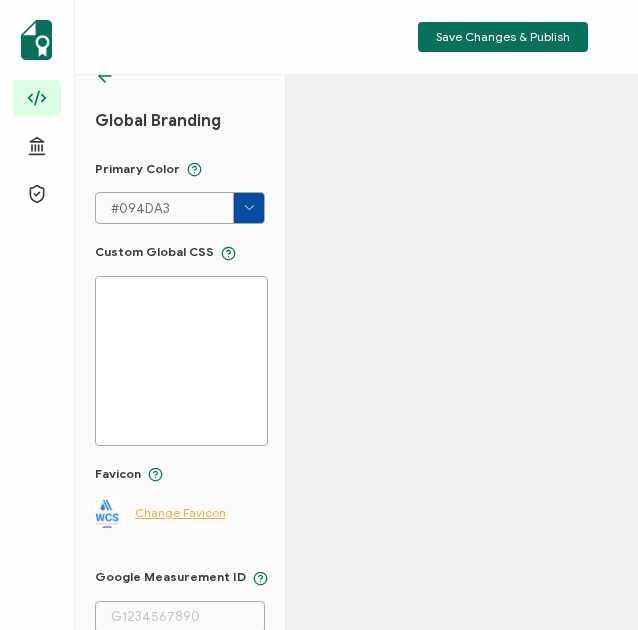 scroll, scrollTop: 0, scrollLeft: 0, axis: both 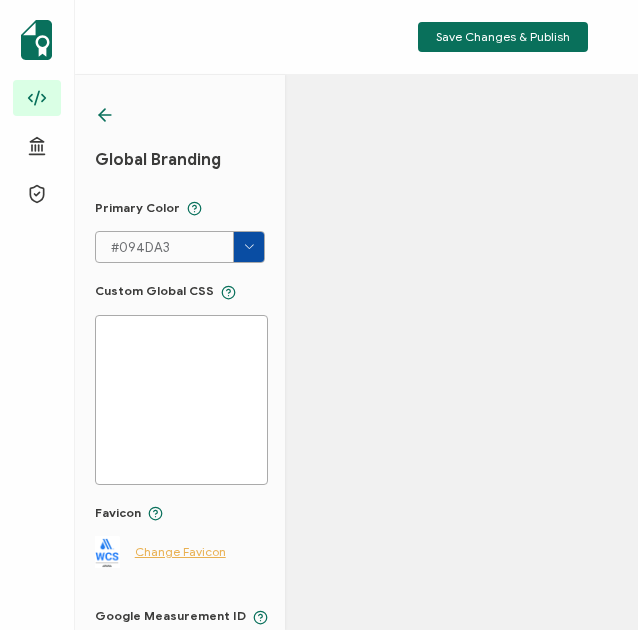 click 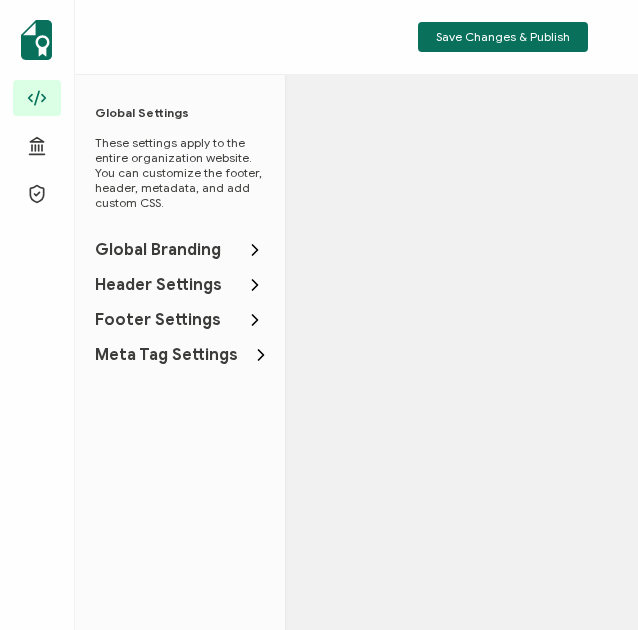 click on "Header Settings" at bounding box center [158, 285] 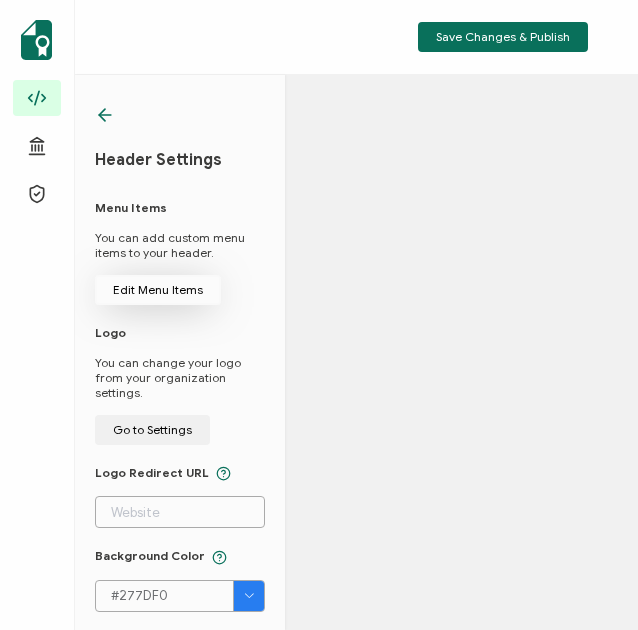 click on "Edit Menu Items" at bounding box center [158, 290] 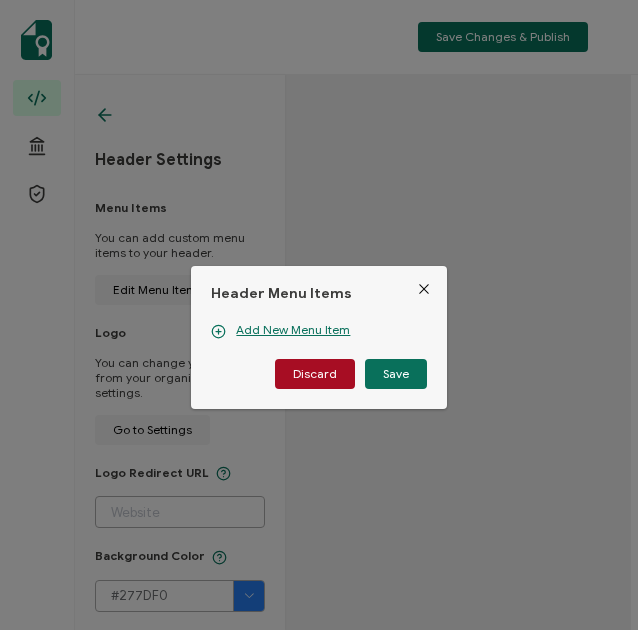 click at bounding box center [424, 289] 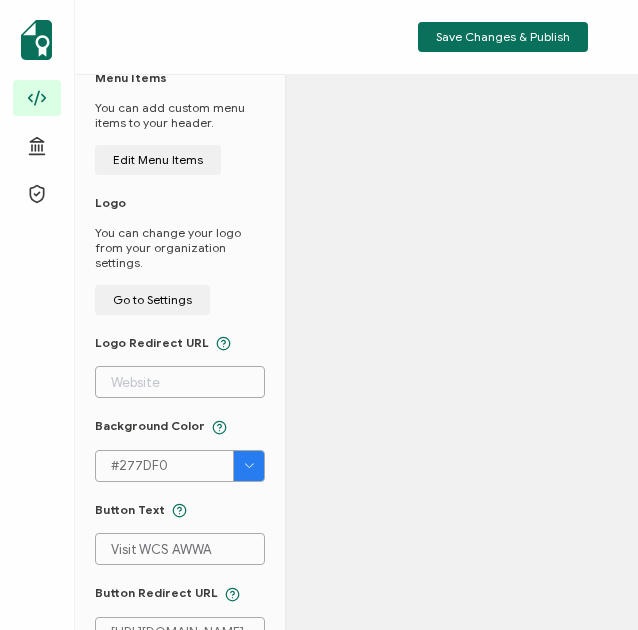 scroll, scrollTop: 200, scrollLeft: 0, axis: vertical 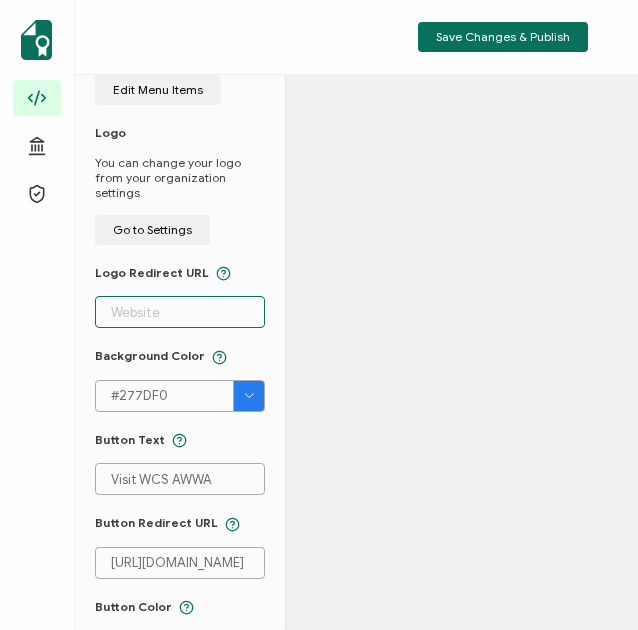 click at bounding box center (180, 312) 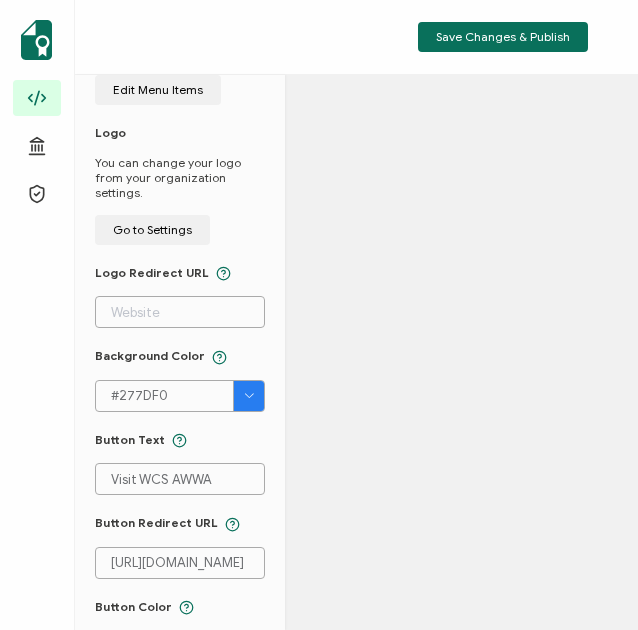 click on "Menu Items
You can add custom menu items to your header.
Edit Menu Items
Logo
You can change your logo from your organization settings.
Go to Settings
Logo Redirect URL
Background Color
#277DF0   #277DF0
Clear
OK
Button Text
Visit WCS AWWA
Button Redirect URL
[URL][DOMAIN_NAME]
Button Color
#227DF0   #227DF0
Clear" at bounding box center [180, 383] 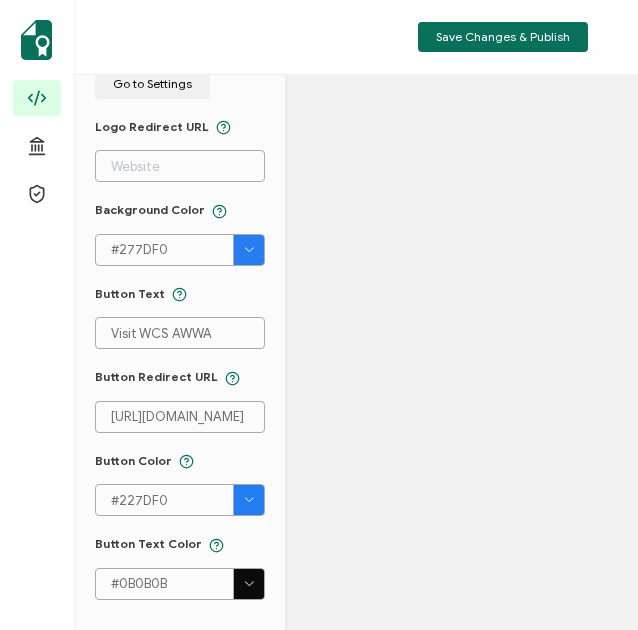 scroll, scrollTop: 0, scrollLeft: 0, axis: both 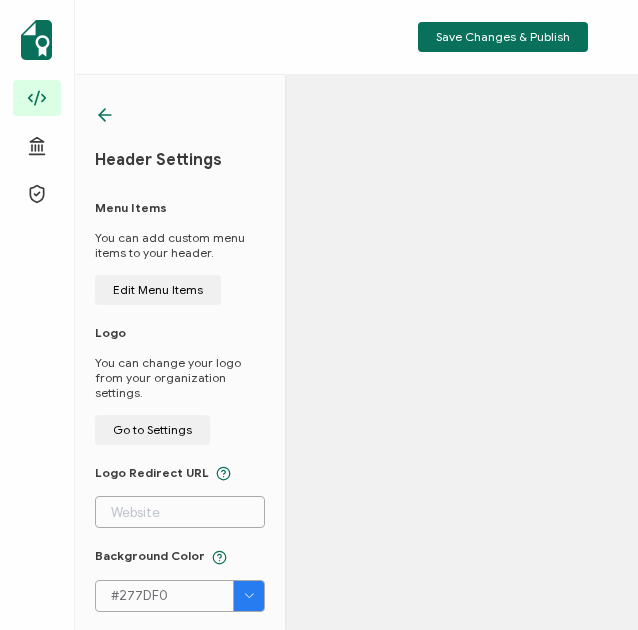 click 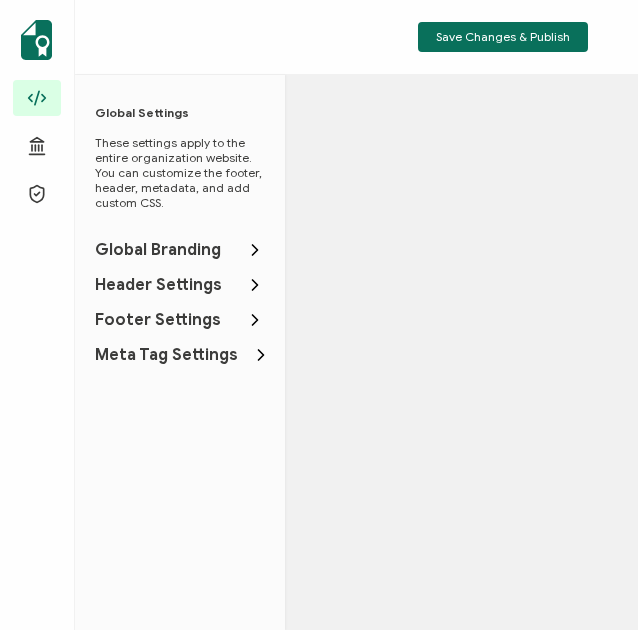 click on "Footer Settings" at bounding box center (158, 320) 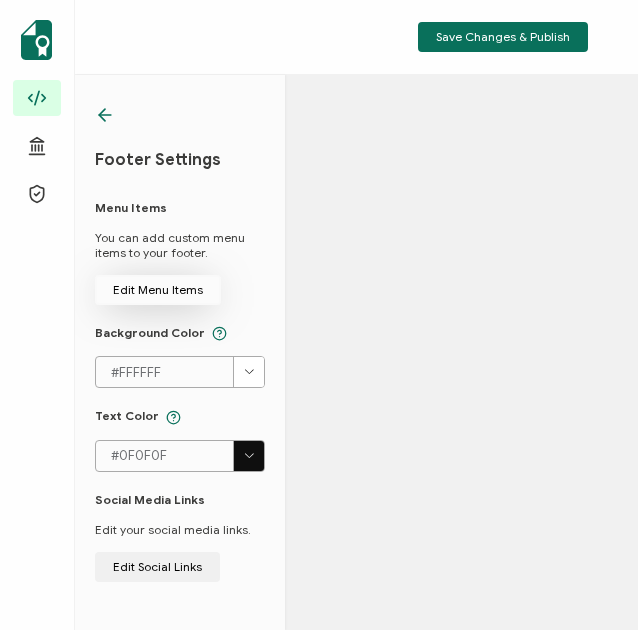 click on "Edit Menu Items" at bounding box center (158, 290) 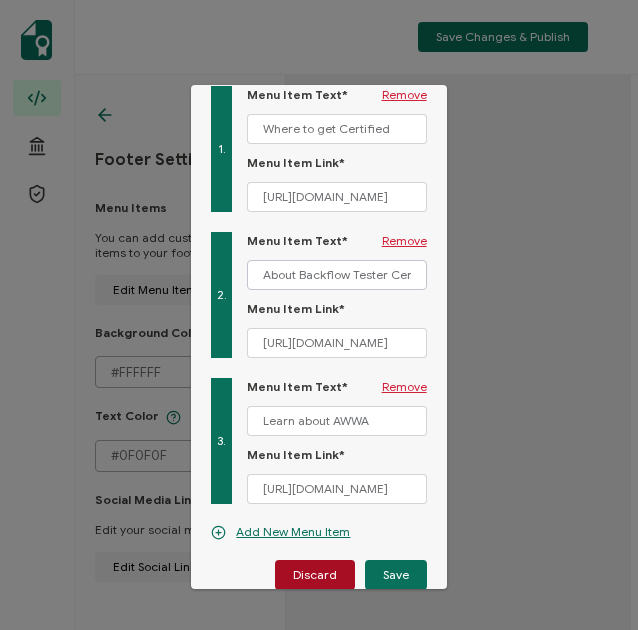 scroll, scrollTop: 76, scrollLeft: 0, axis: vertical 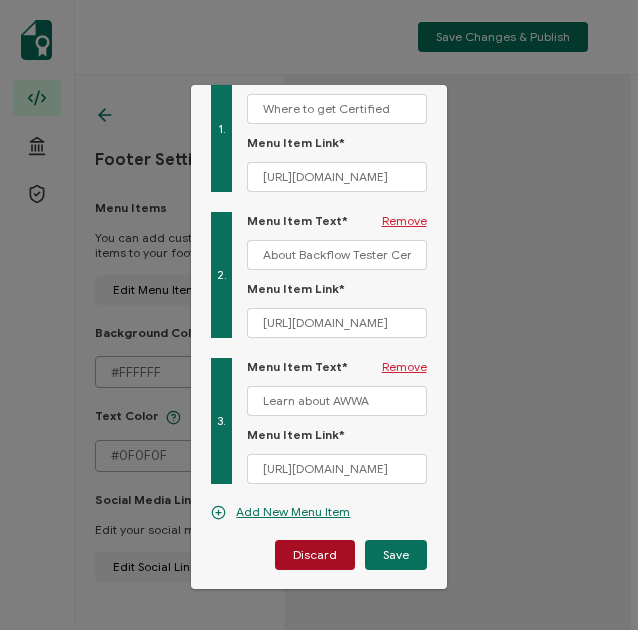click on "Discard   Save" at bounding box center (318, 555) 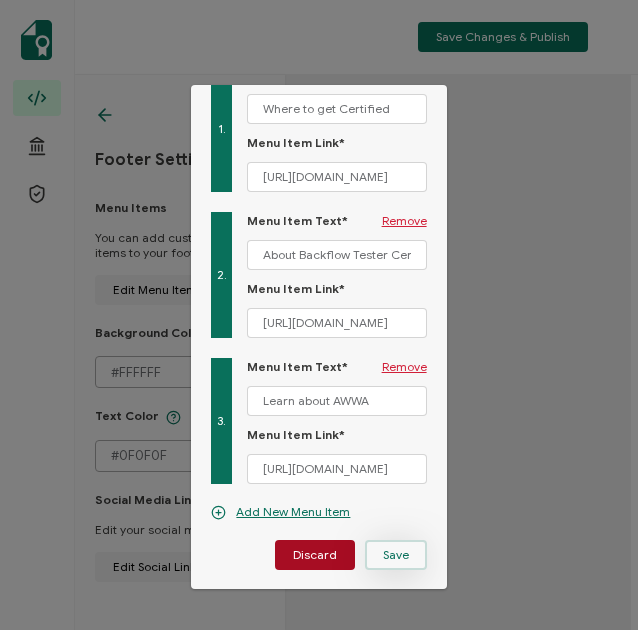 click on "Save" at bounding box center (396, 555) 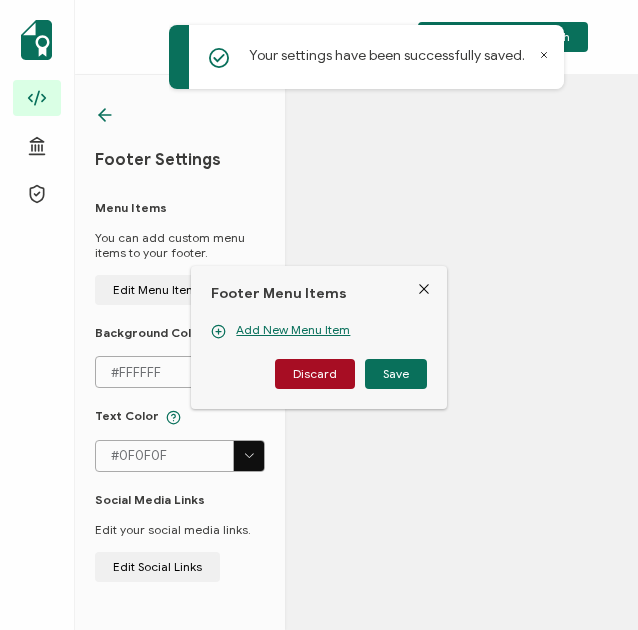 scroll, scrollTop: 0, scrollLeft: 0, axis: both 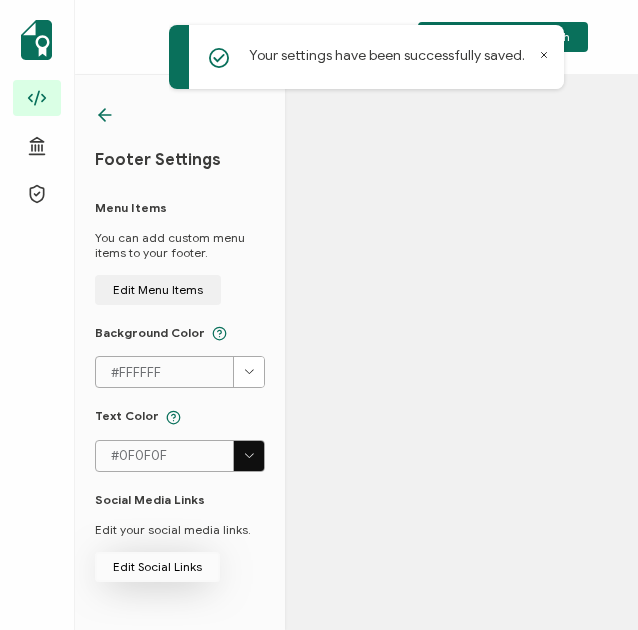 click on "Edit Social Links" at bounding box center [158, 290] 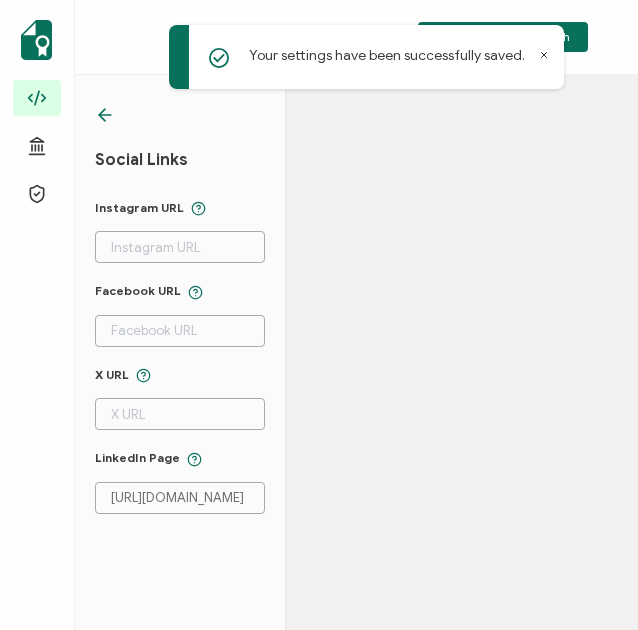 click 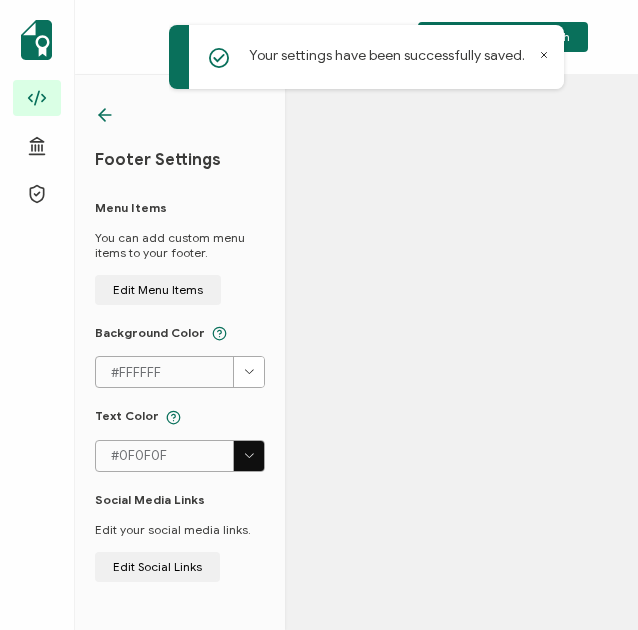 click 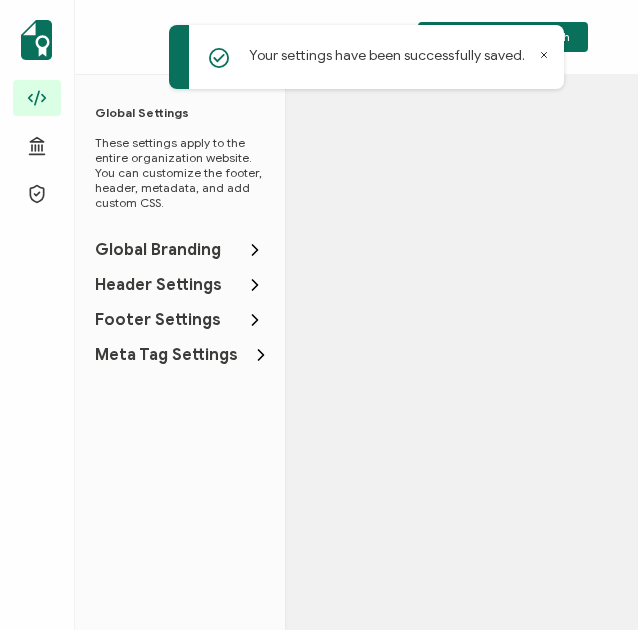 click on "Meta Tag Settings" at bounding box center (166, 355) 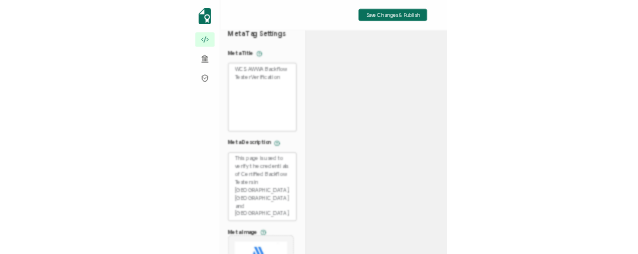 scroll, scrollTop: 0, scrollLeft: 0, axis: both 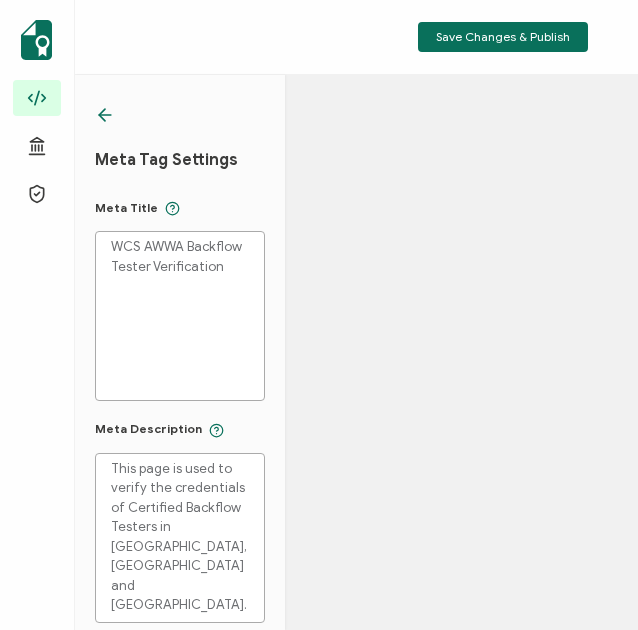 click 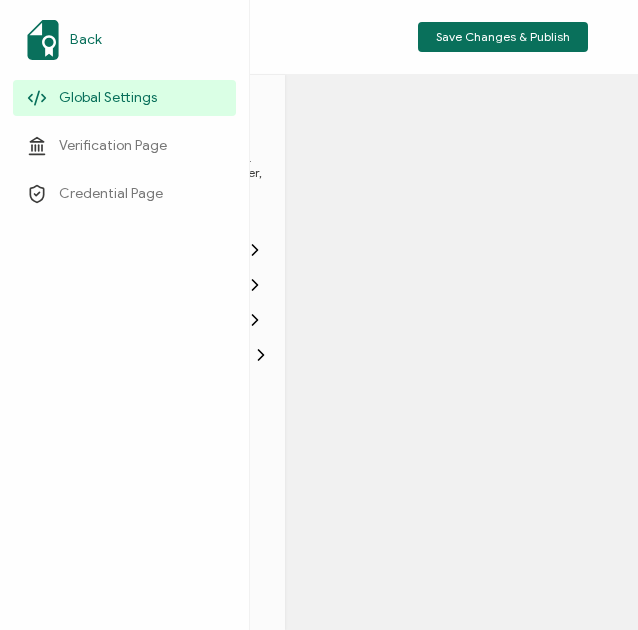 click on "Back" at bounding box center (86, 40) 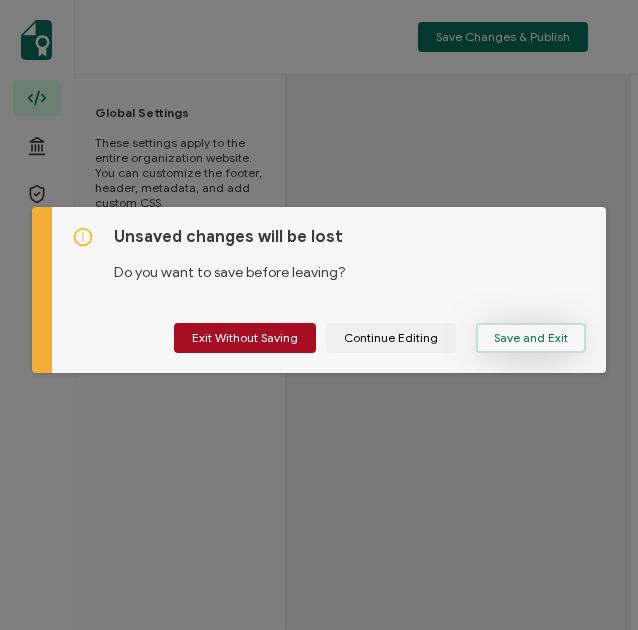 click on "Save and Exit" at bounding box center (531, 338) 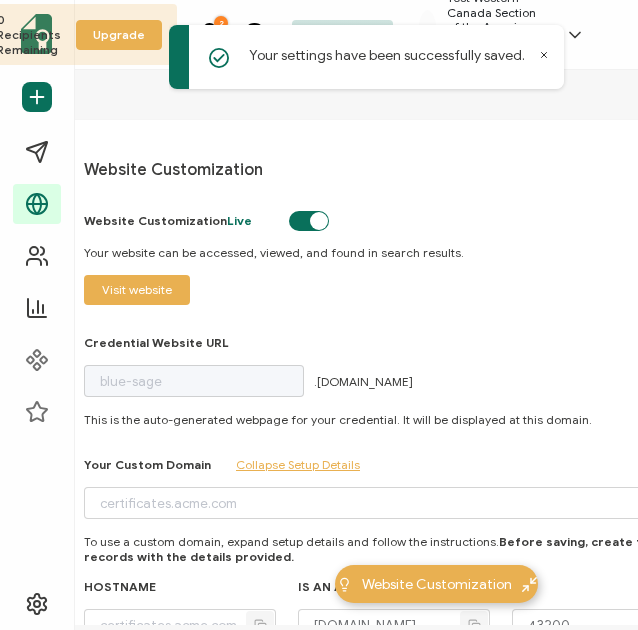 click on "Website Customization
Website Customization
Live
Your website can be accessed, viewed, and found in search results.
Visit website
Credential Website URL
blue-sage   .[DOMAIN_NAME]
This is the auto-generated webpage for your credential. It will be displayed at this domain.
Your Custom Domain
Collapse Setup Details     To use a custom domain, expand setup details and follow the instructions.  Before saving, create the DNS records with the details provided.
HOSTNAME
IS AN ALIAS OF
[DOMAIN_NAME]       43200     CNAME   Save Changes" at bounding box center [394, 513] 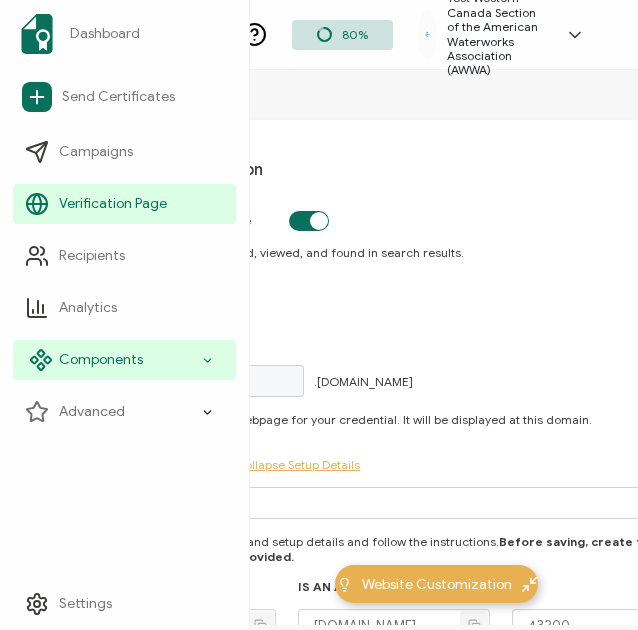 click on "Components" at bounding box center (101, 360) 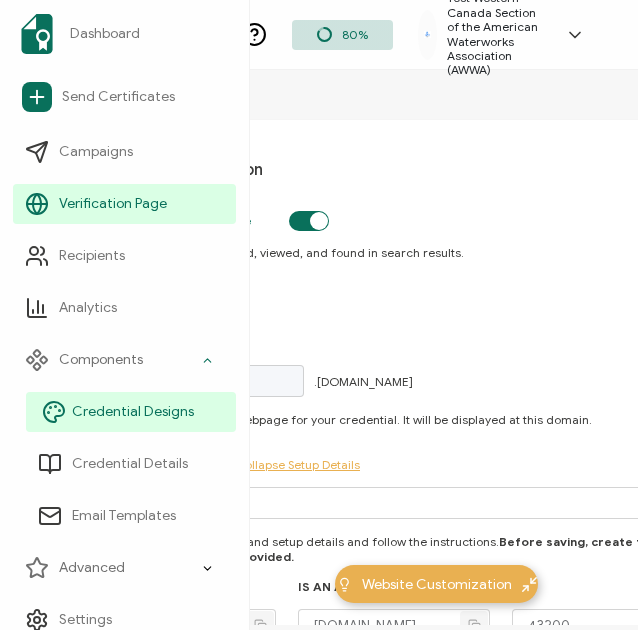 click on "Credential Designs" at bounding box center (133, 412) 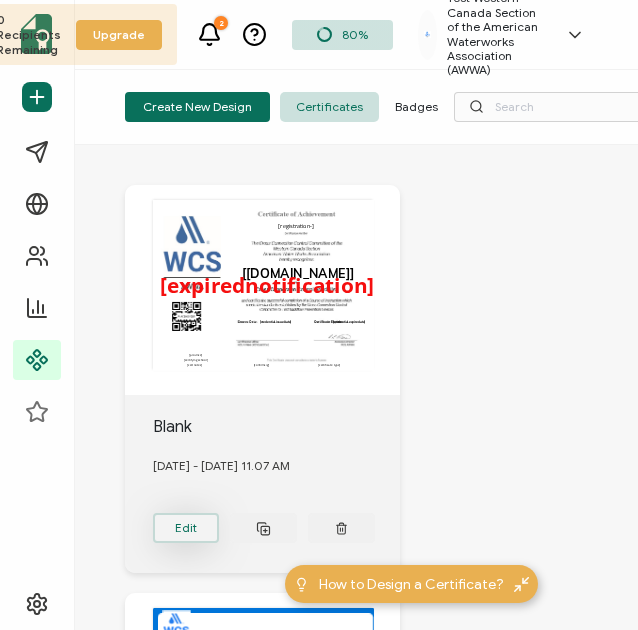 click on "Edit" at bounding box center [186, 528] 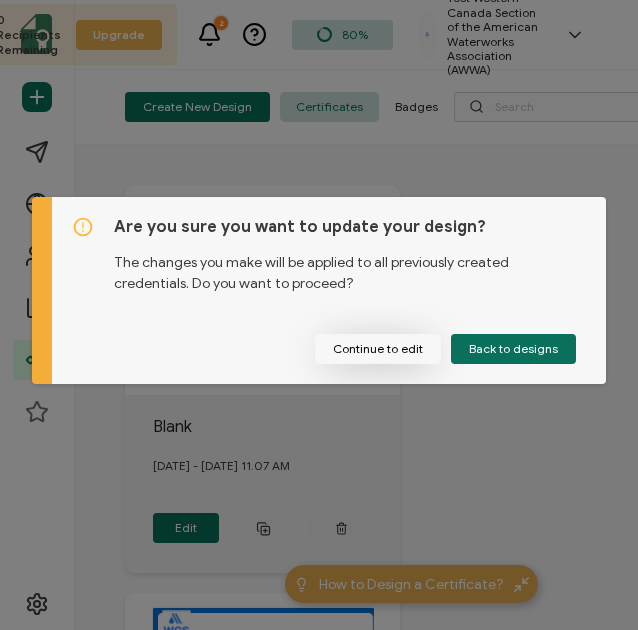 click on "Continue to edit" at bounding box center [378, 349] 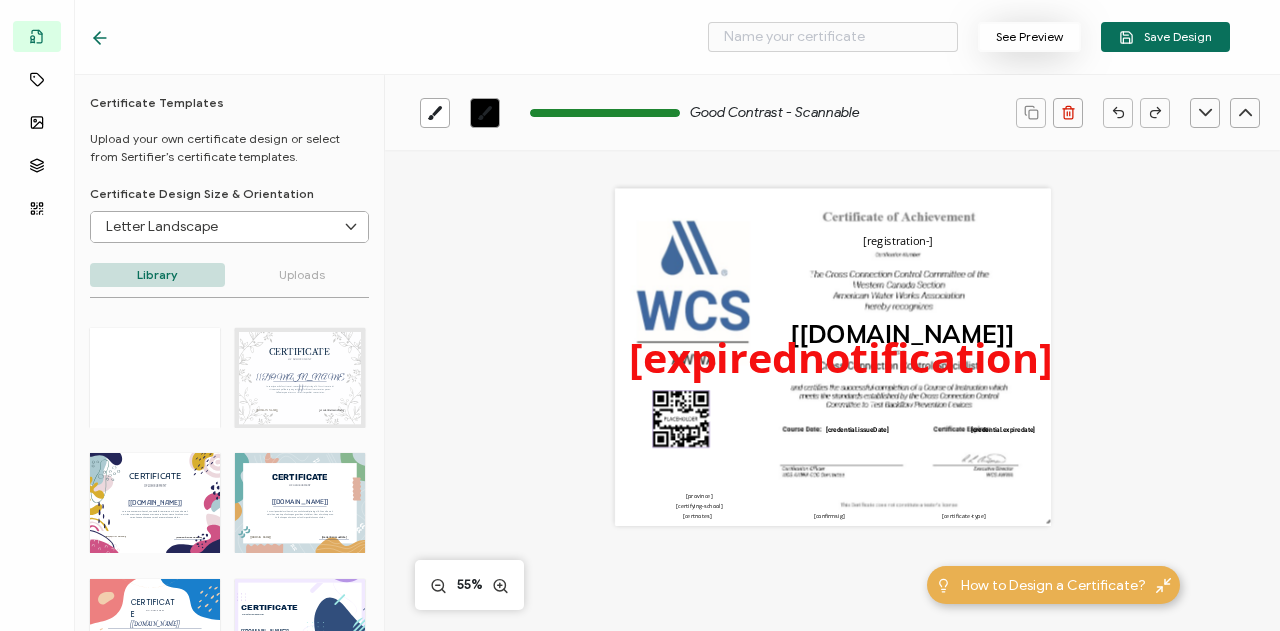click on "See Preview" at bounding box center (1029, 37) 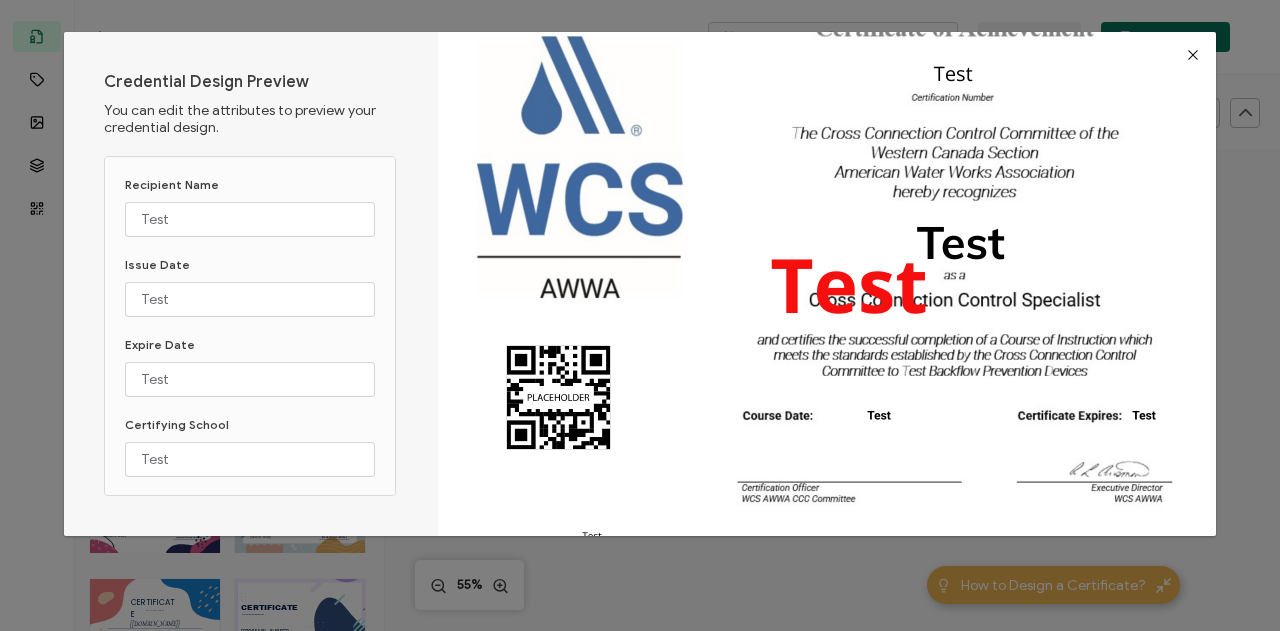 click at bounding box center [1193, 55] 